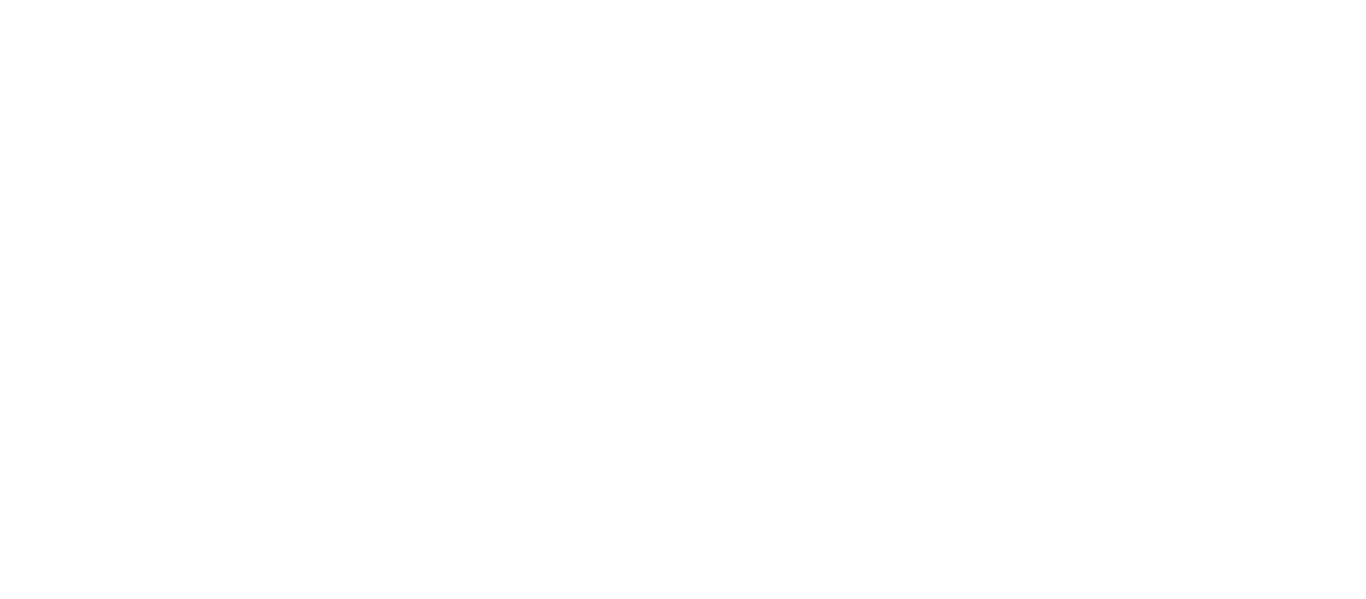 scroll, scrollTop: 0, scrollLeft: 0, axis: both 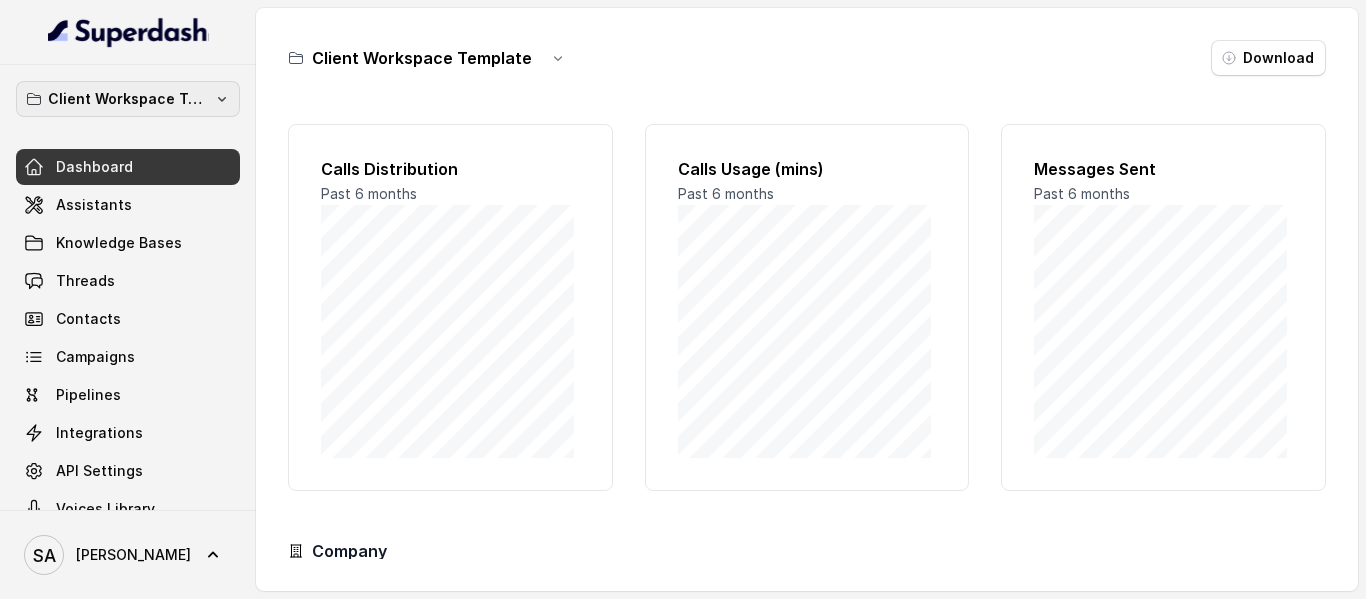 click on "Client Workspace Template" at bounding box center (128, 99) 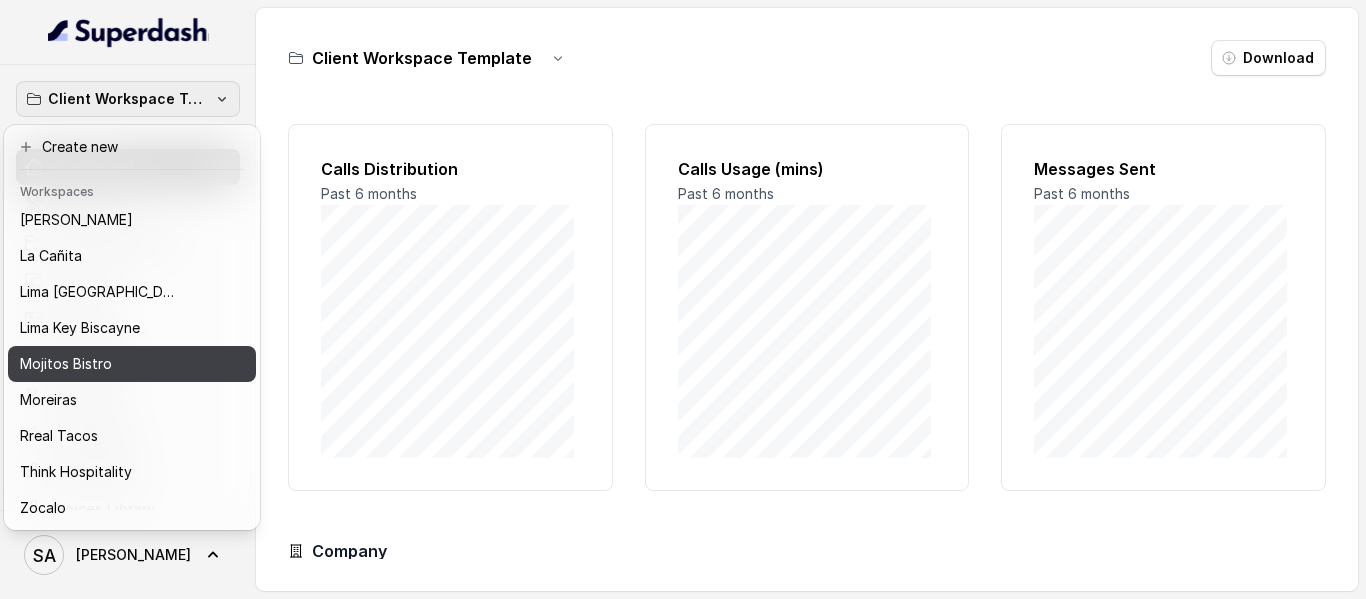 scroll, scrollTop: 127, scrollLeft: 0, axis: vertical 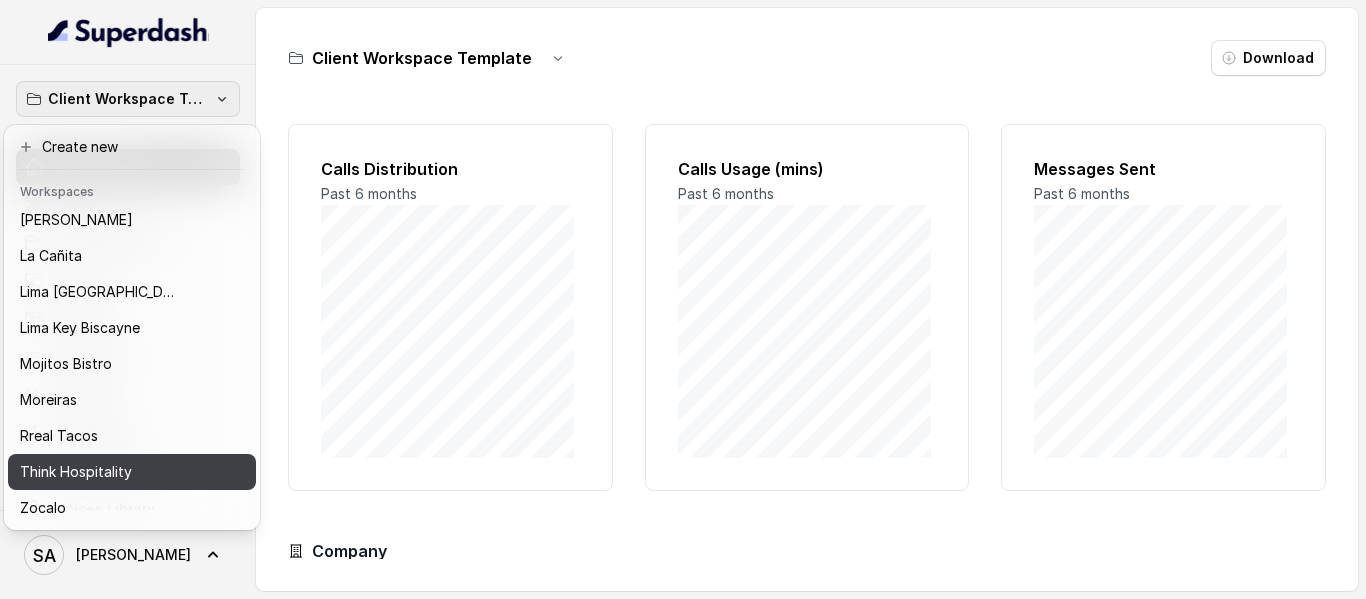 click on "Think Hospitality" at bounding box center [76, 472] 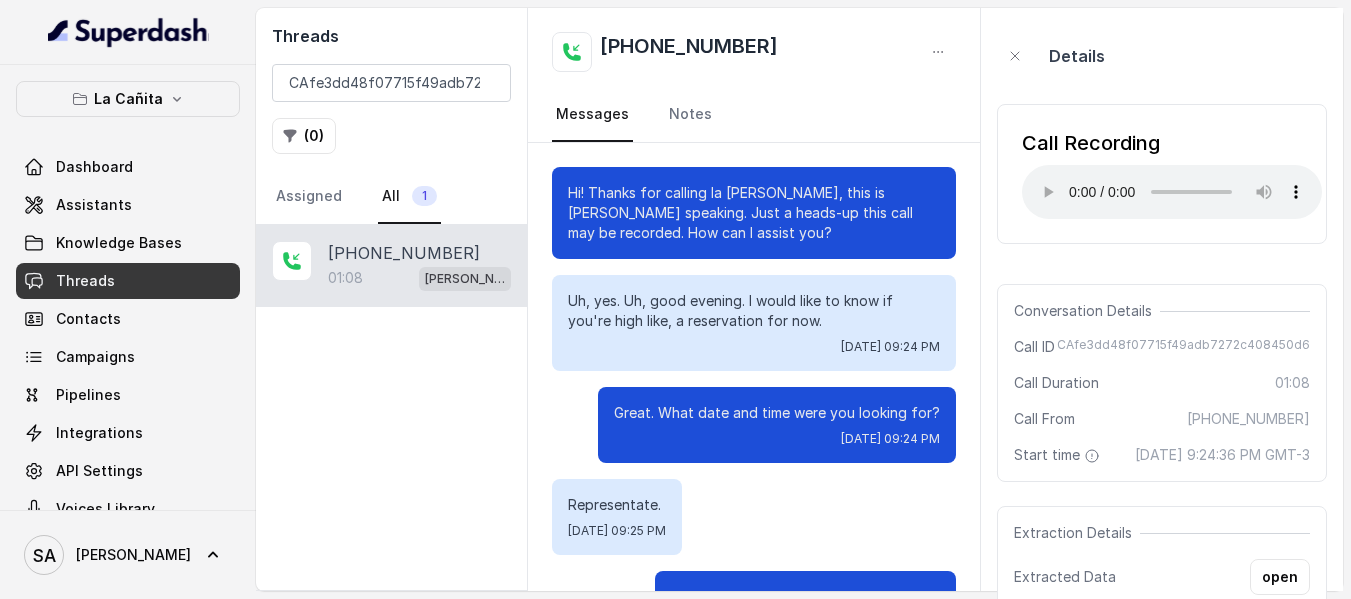 scroll, scrollTop: 0, scrollLeft: 0, axis: both 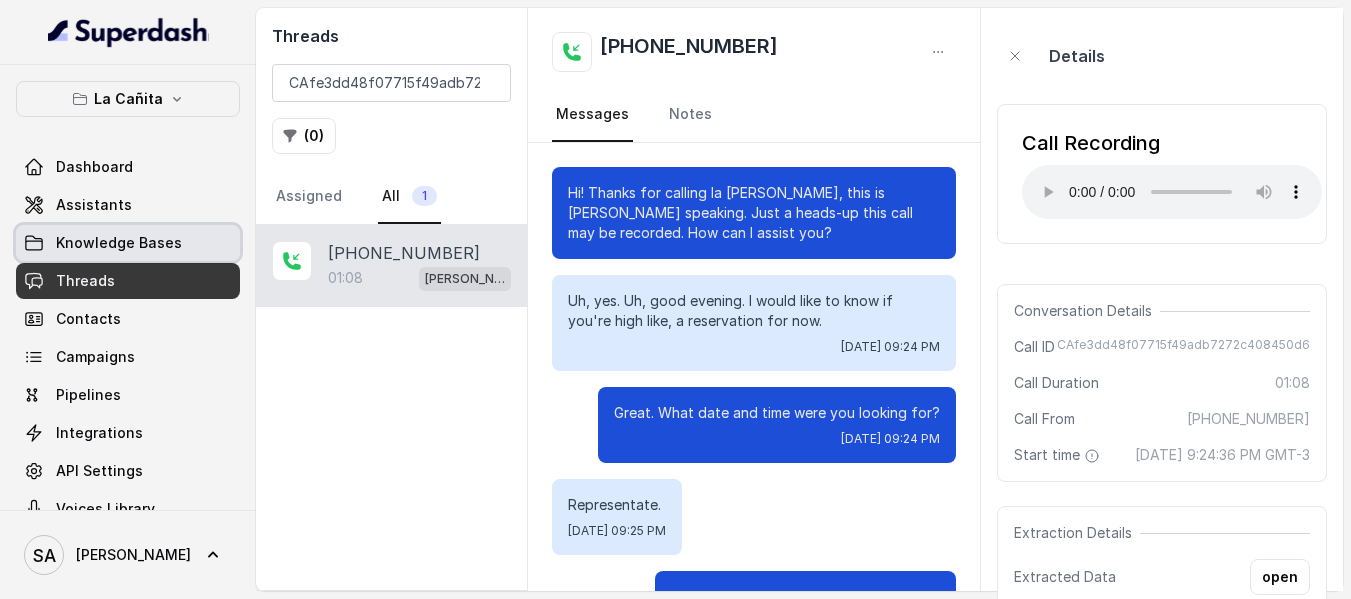 click on "Knowledge Bases" at bounding box center (119, 243) 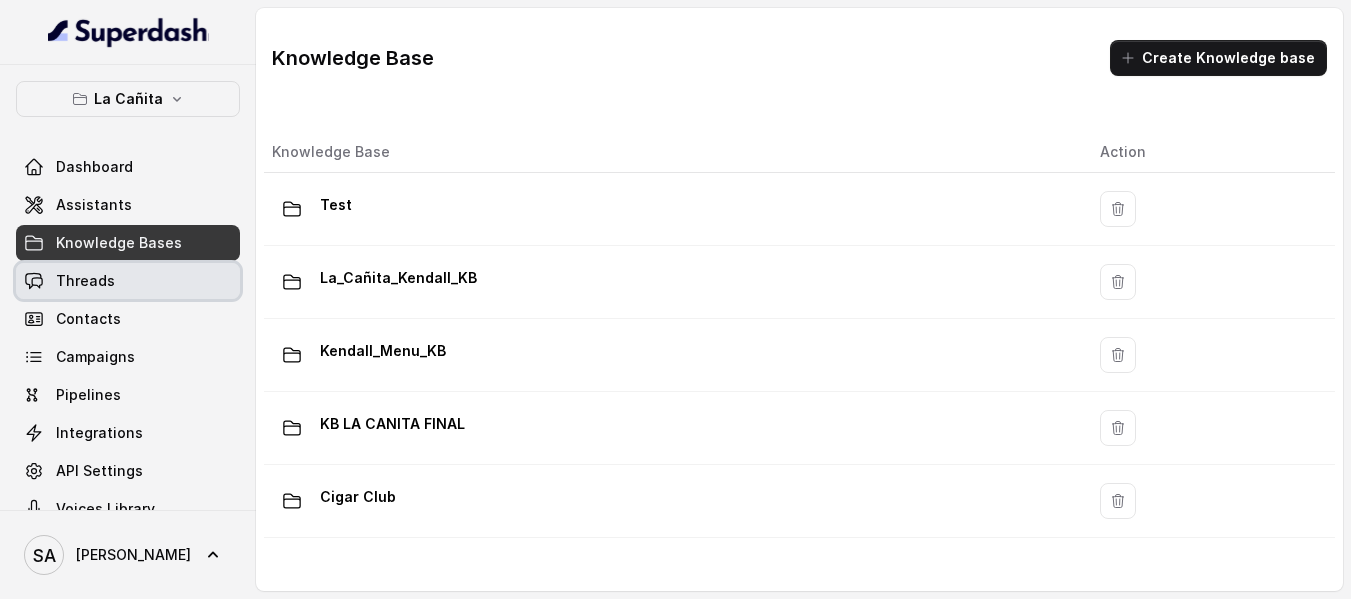 click on "Threads" at bounding box center [85, 281] 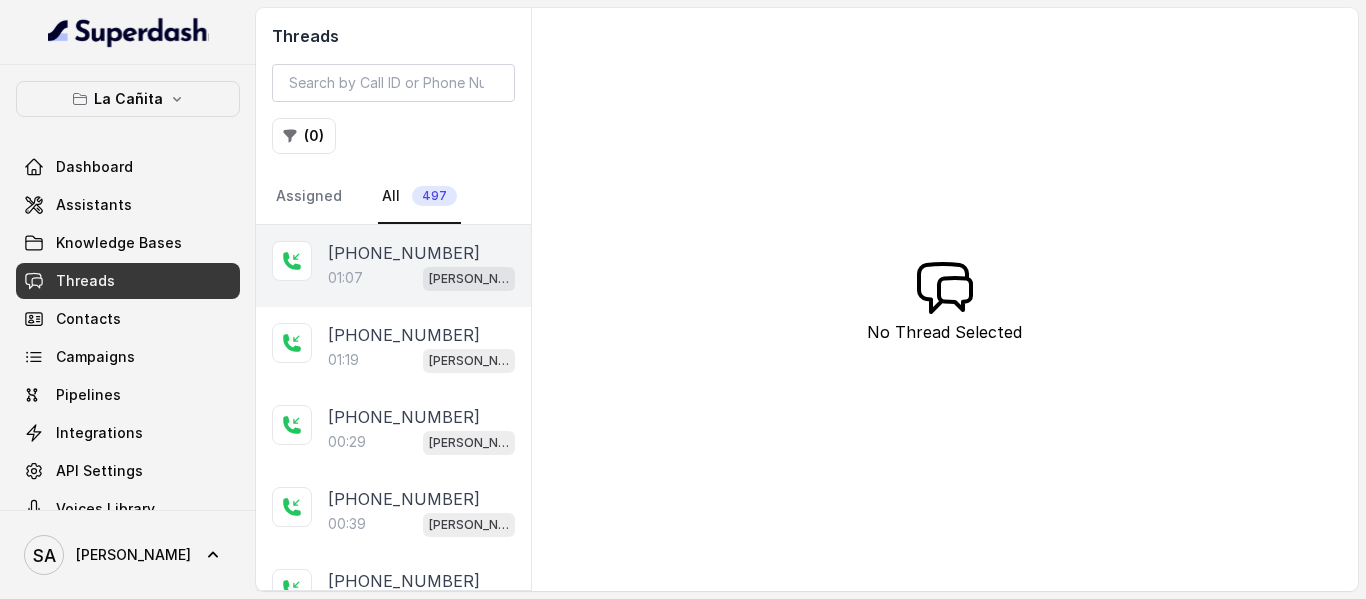 click on "01:07 [PERSON_NAME]" at bounding box center [421, 278] 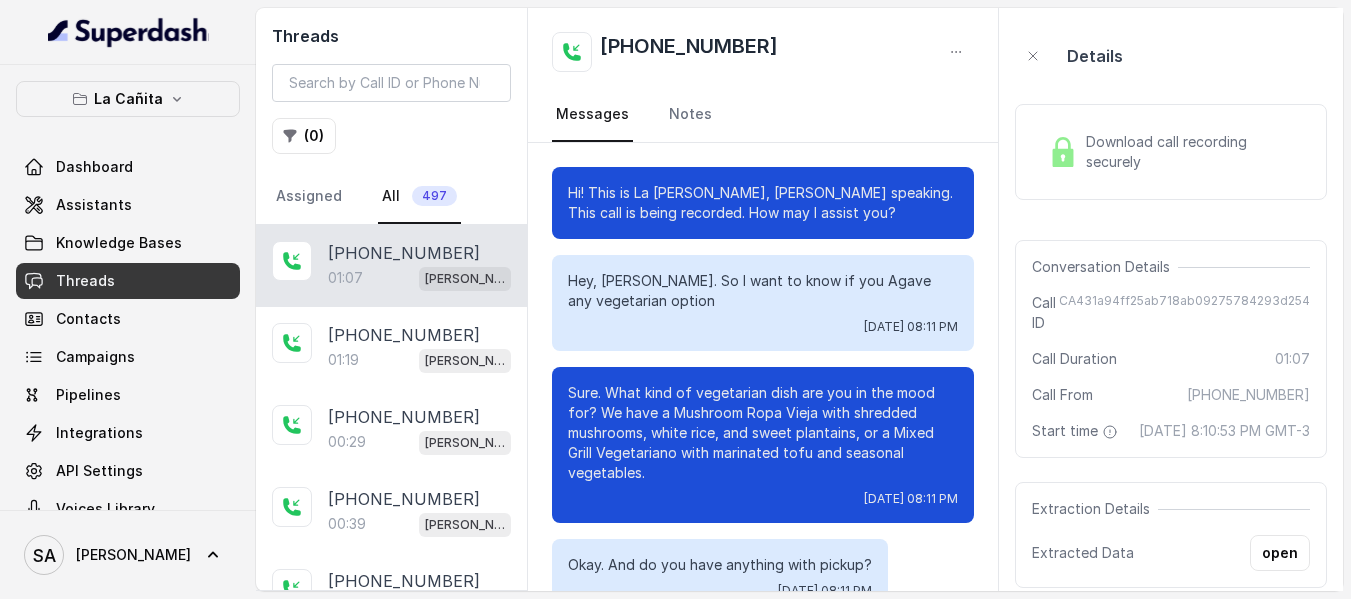 scroll, scrollTop: 792, scrollLeft: 0, axis: vertical 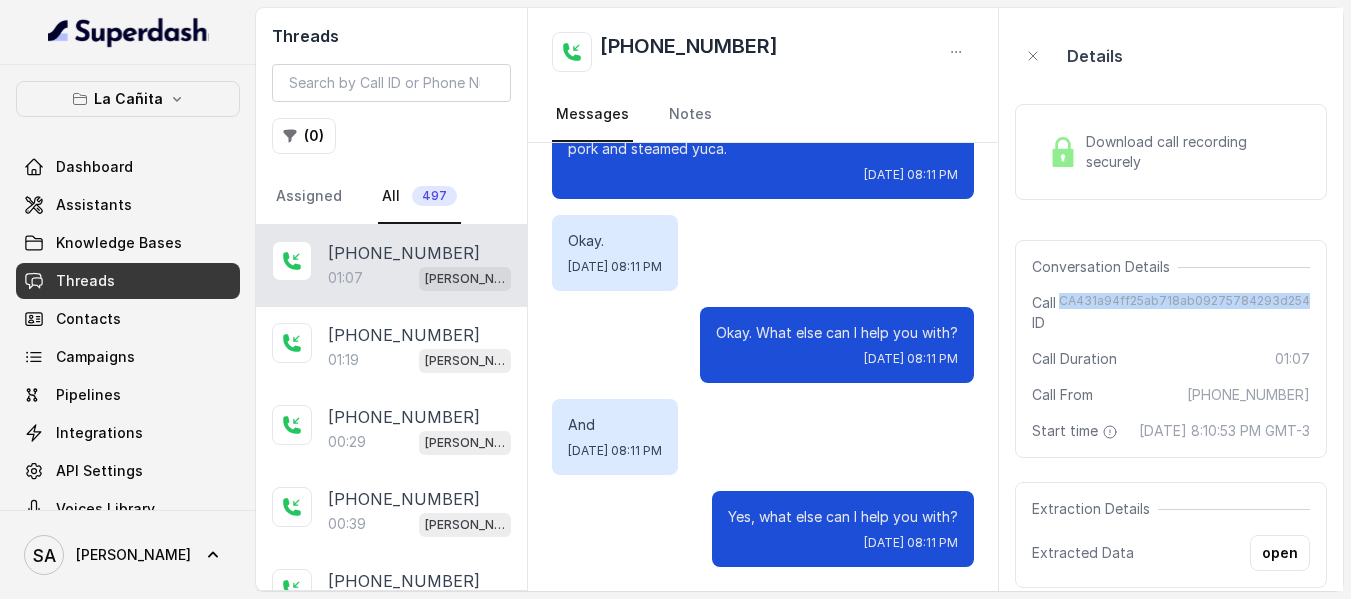 drag, startPoint x: 1072, startPoint y: 298, endPoint x: 1321, endPoint y: 297, distance: 249.00201 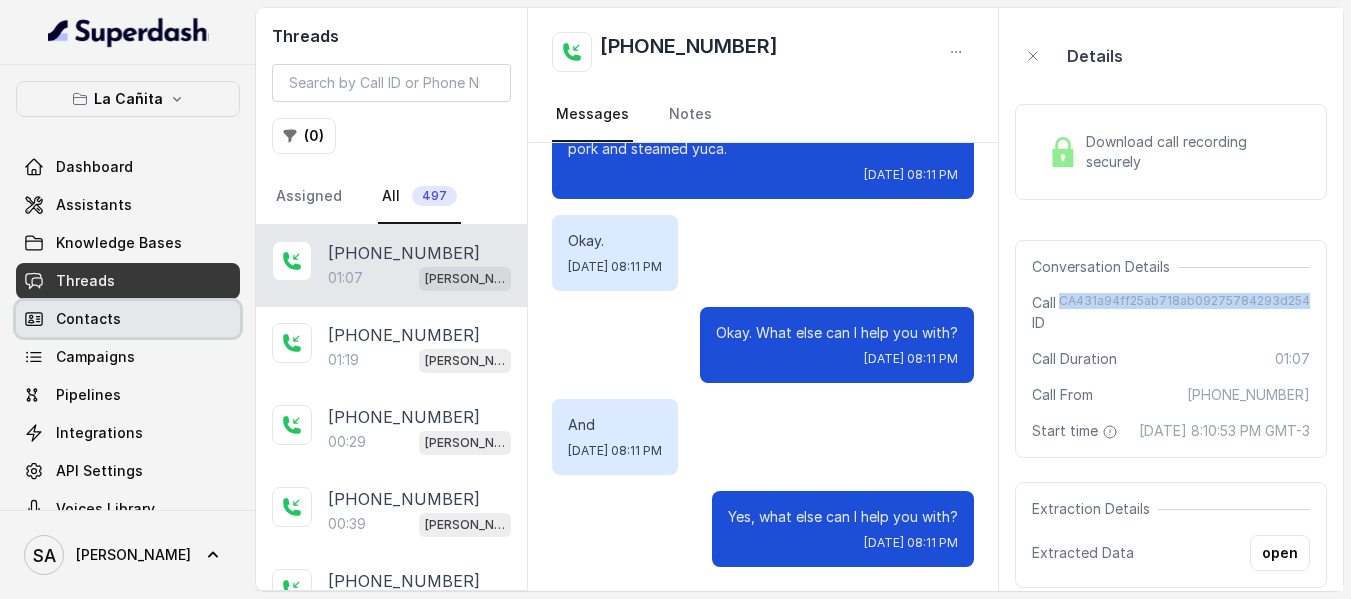 click on "Contacts" at bounding box center [88, 319] 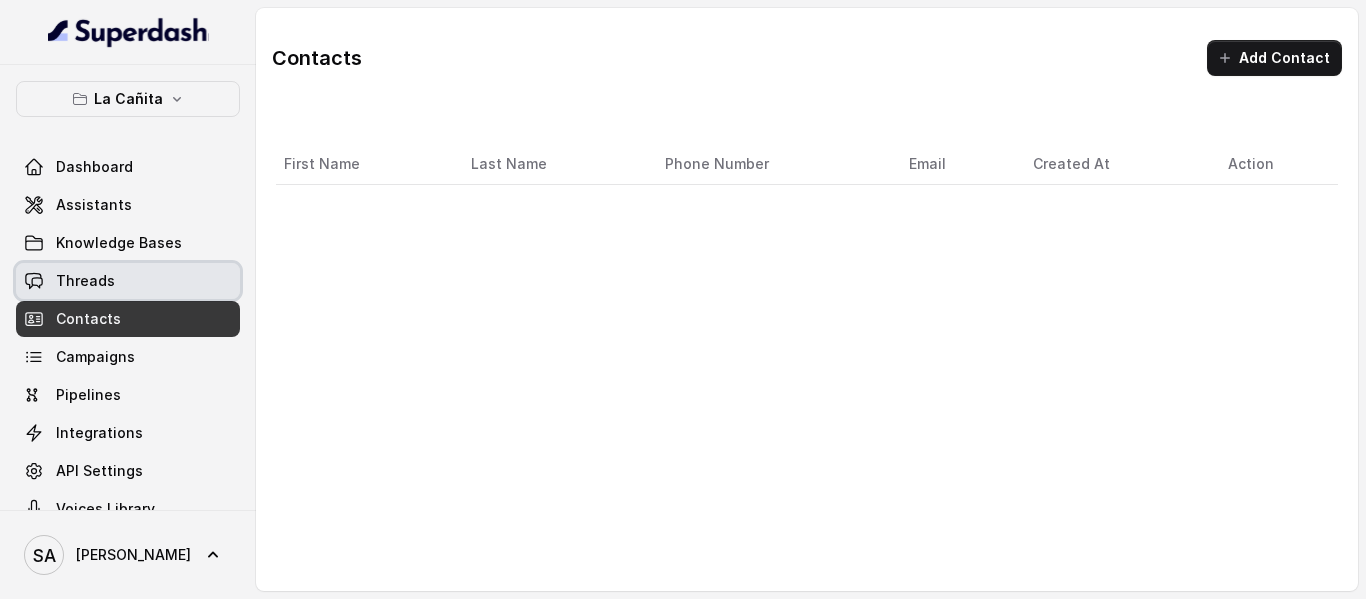 click on "Threads" at bounding box center [128, 281] 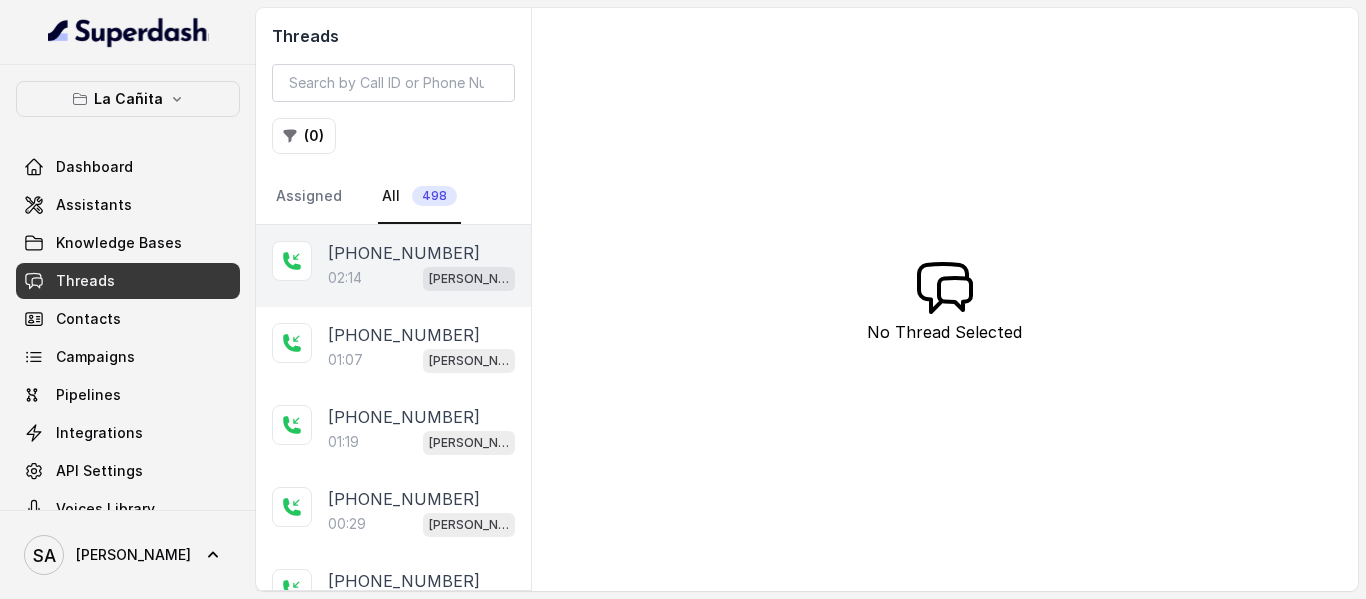 click on "[PHONE_NUMBER]" at bounding box center (404, 253) 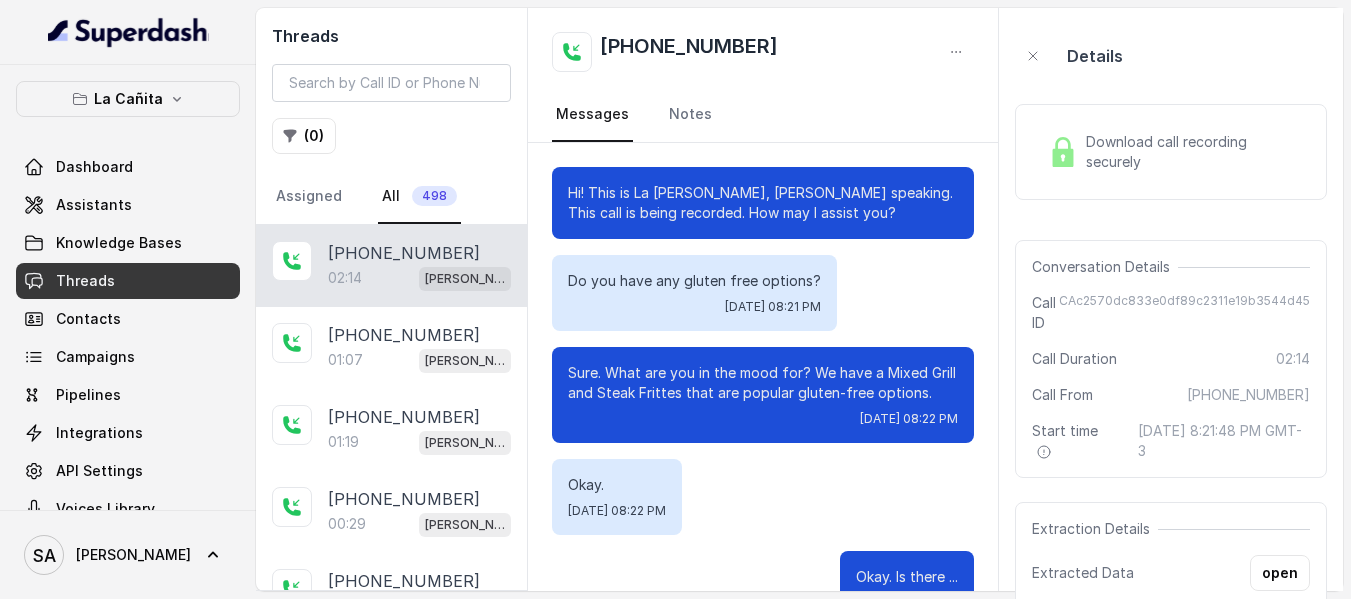 scroll, scrollTop: 2876, scrollLeft: 0, axis: vertical 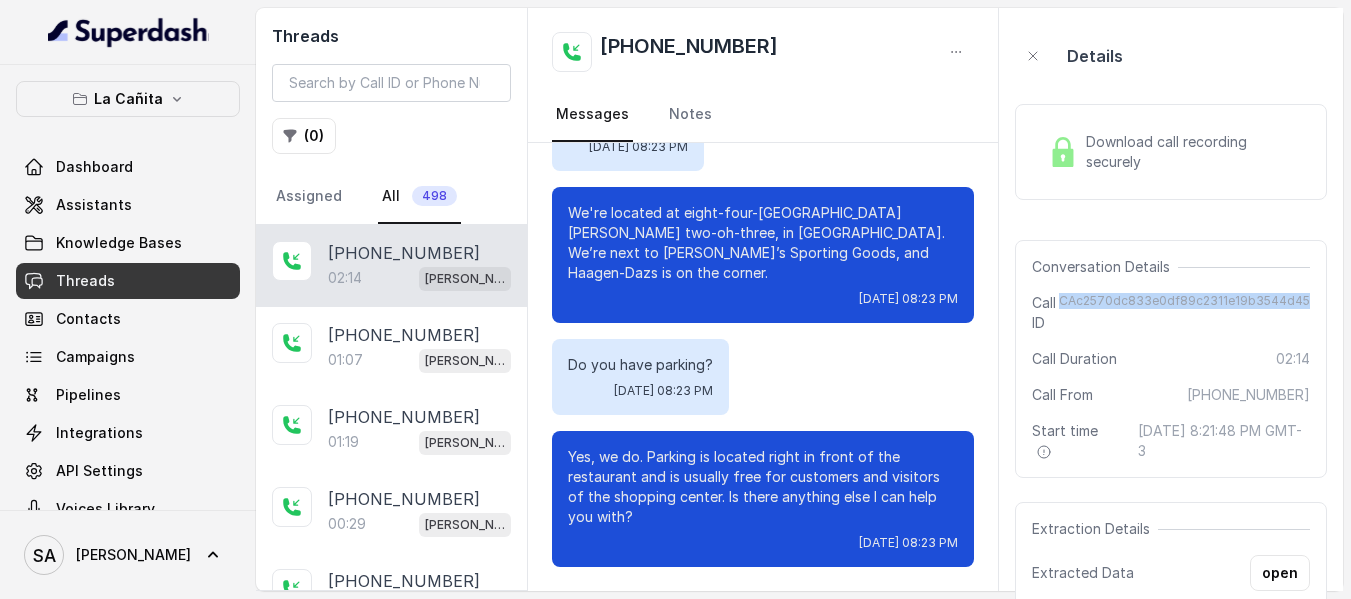 drag, startPoint x: 1071, startPoint y: 301, endPoint x: 1331, endPoint y: 300, distance: 260.00192 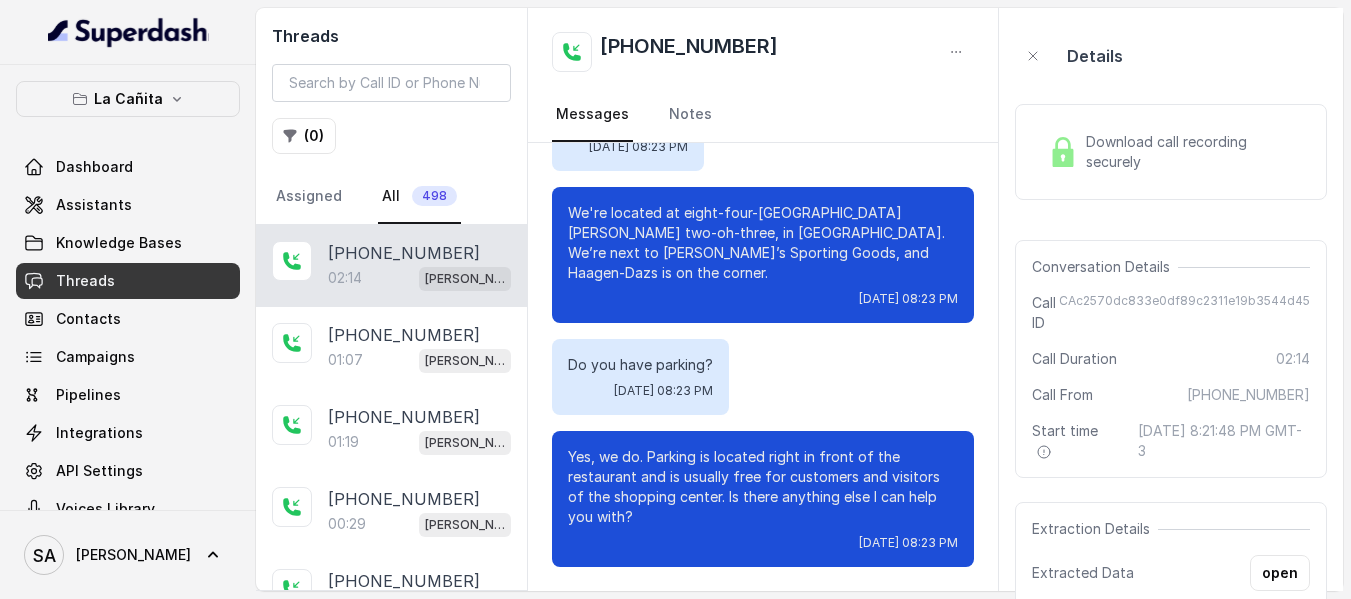 click on "[PHONE_NUMBER]" at bounding box center [404, 253] 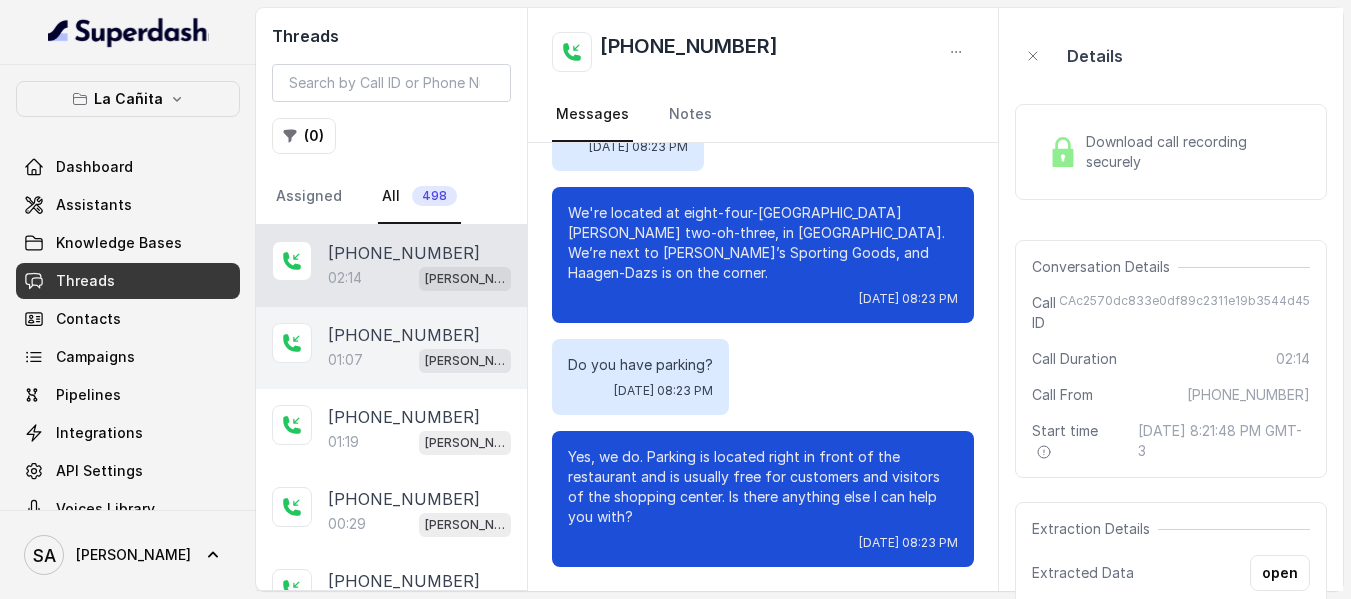 click on "[PHONE_NUMBER]" at bounding box center [404, 335] 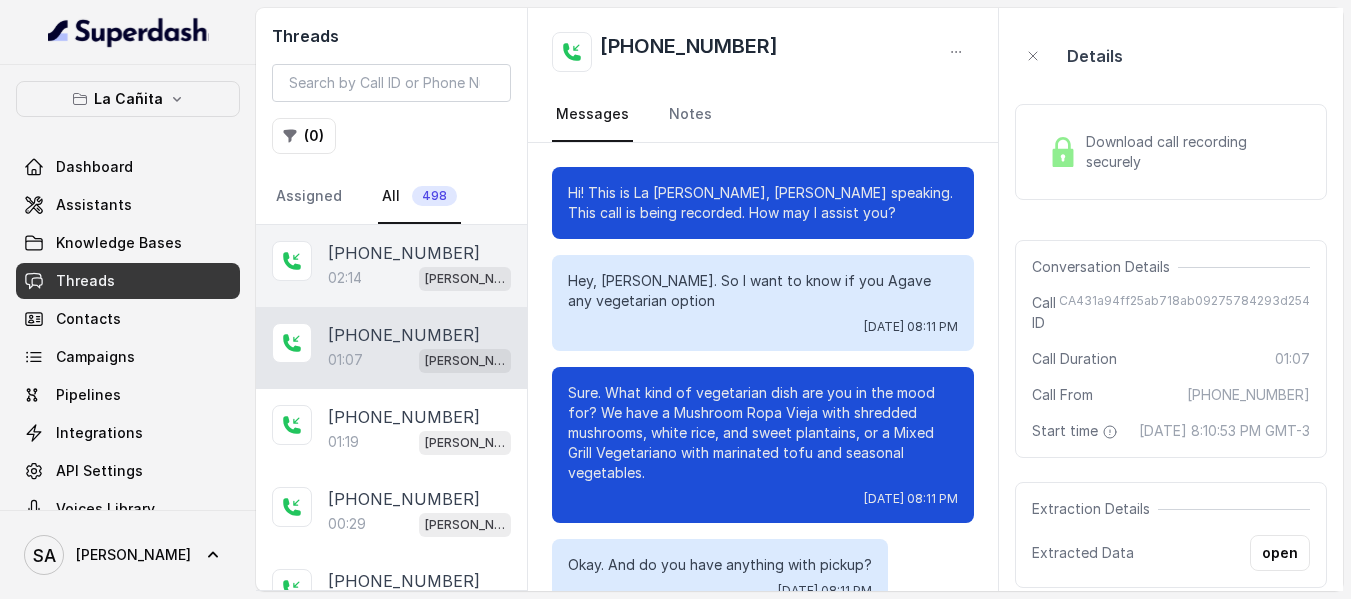 scroll, scrollTop: 792, scrollLeft: 0, axis: vertical 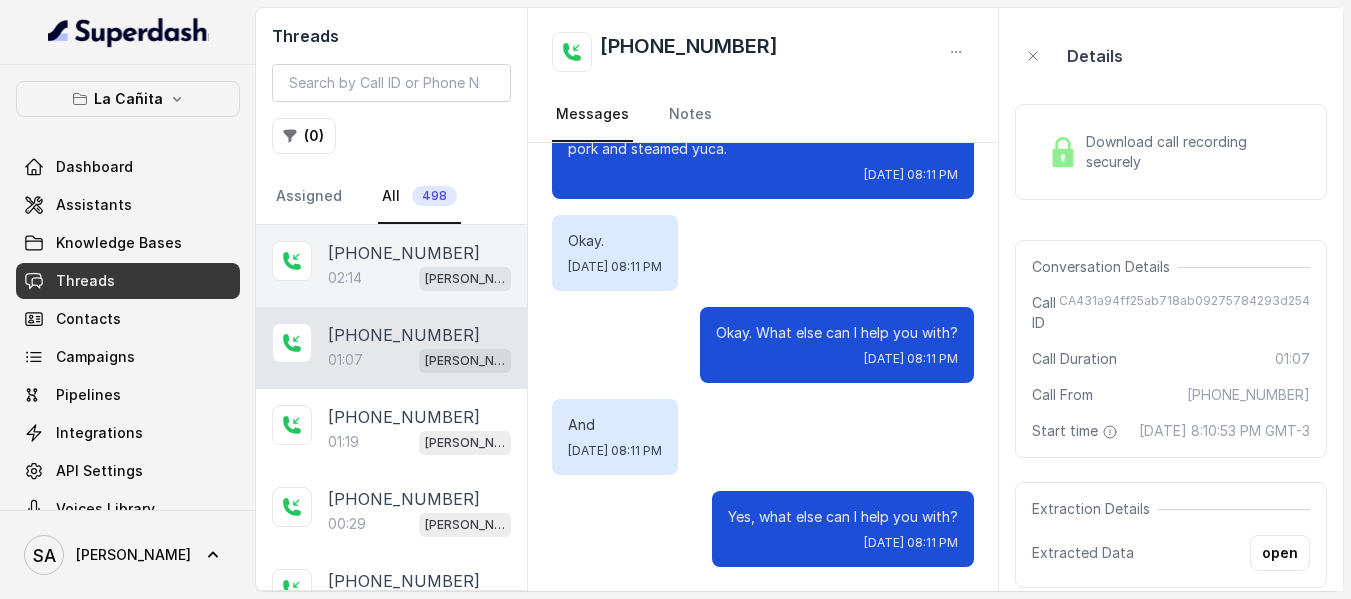click on "02:14 [PERSON_NAME]" at bounding box center (419, 278) 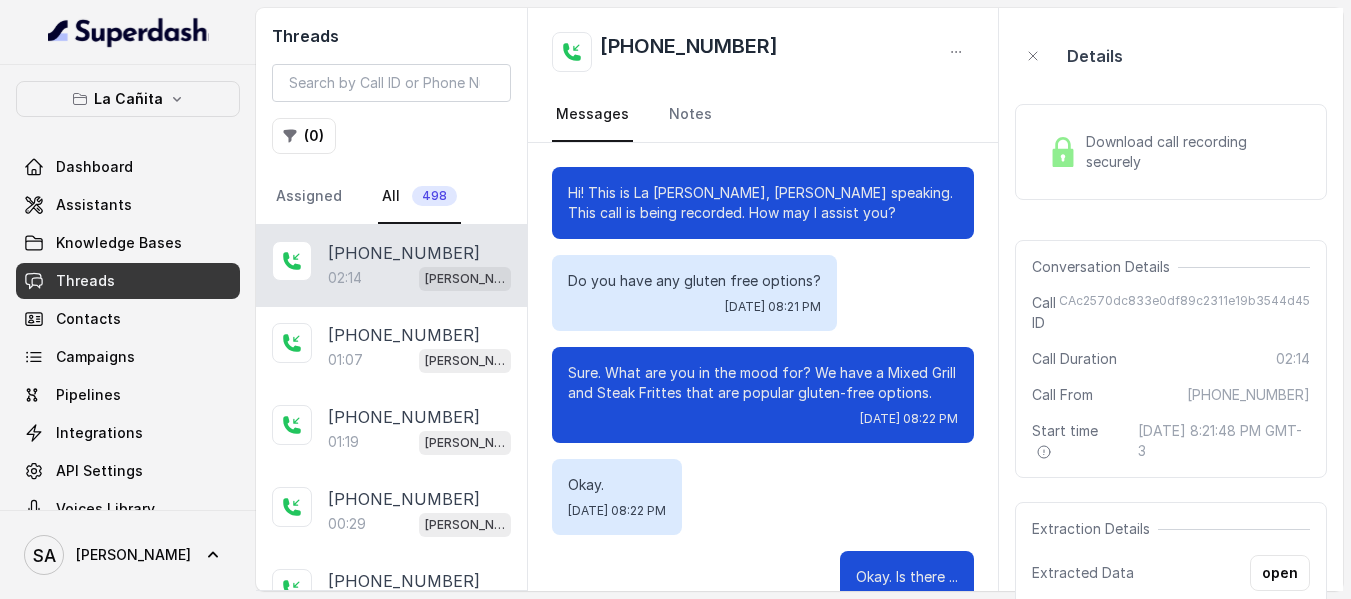 scroll, scrollTop: 2876, scrollLeft: 0, axis: vertical 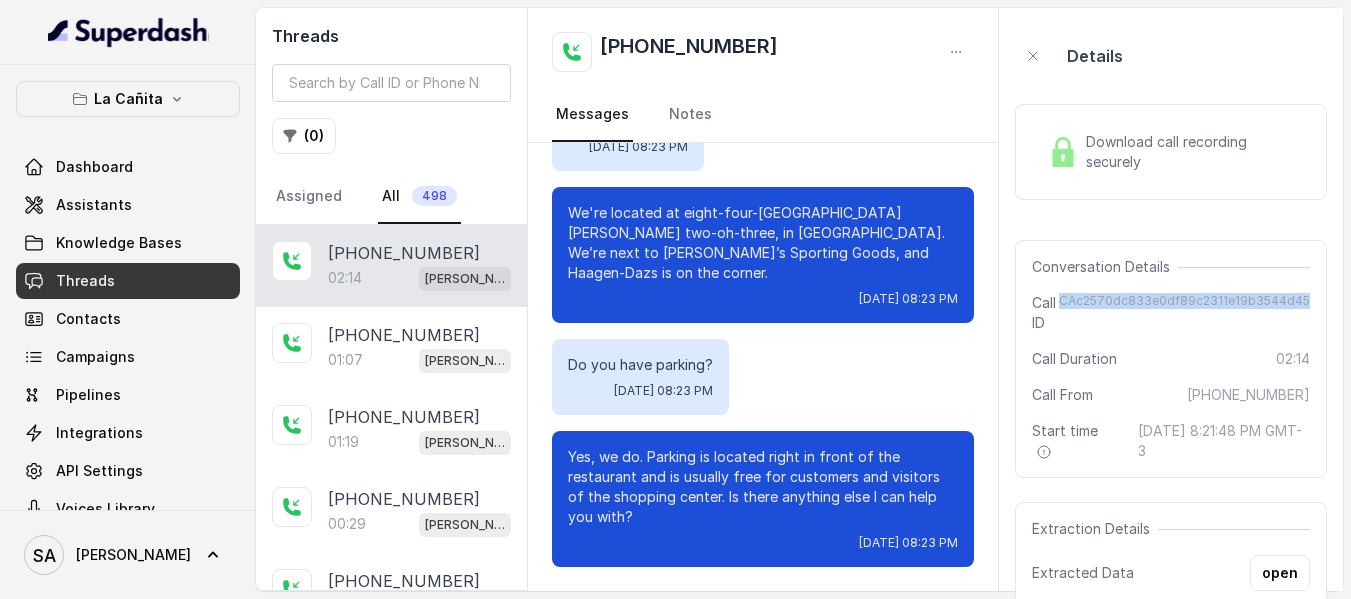 drag, startPoint x: 1073, startPoint y: 301, endPoint x: 1311, endPoint y: 309, distance: 238.13441 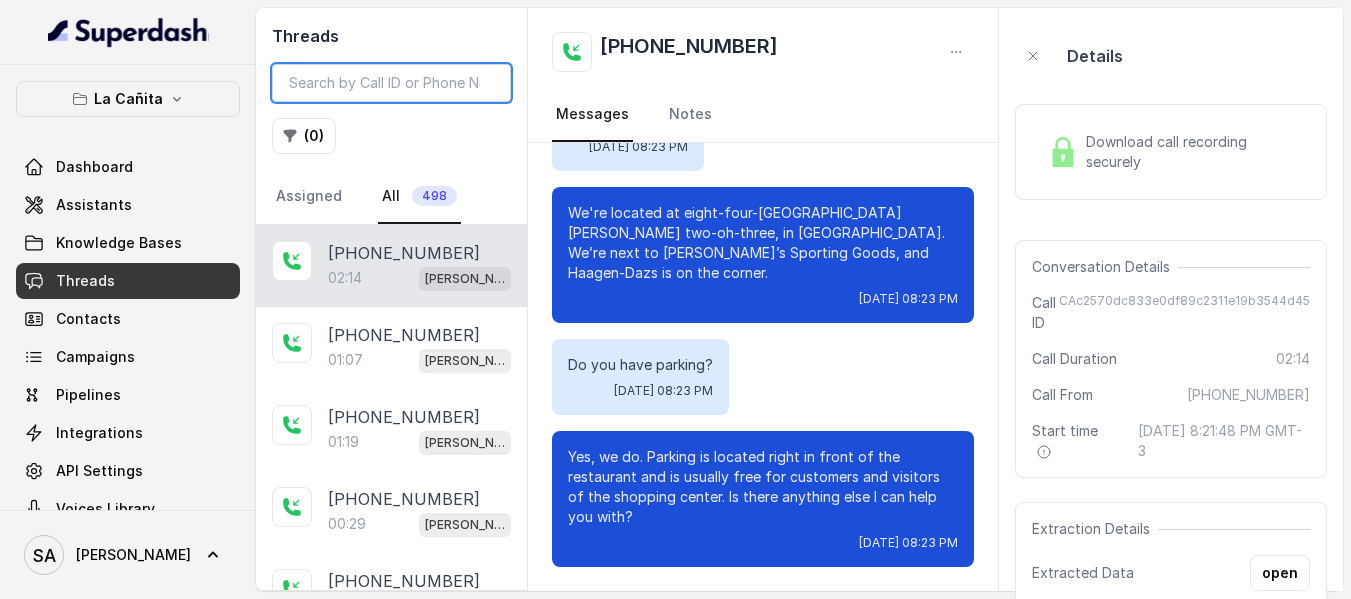 click at bounding box center [391, 83] 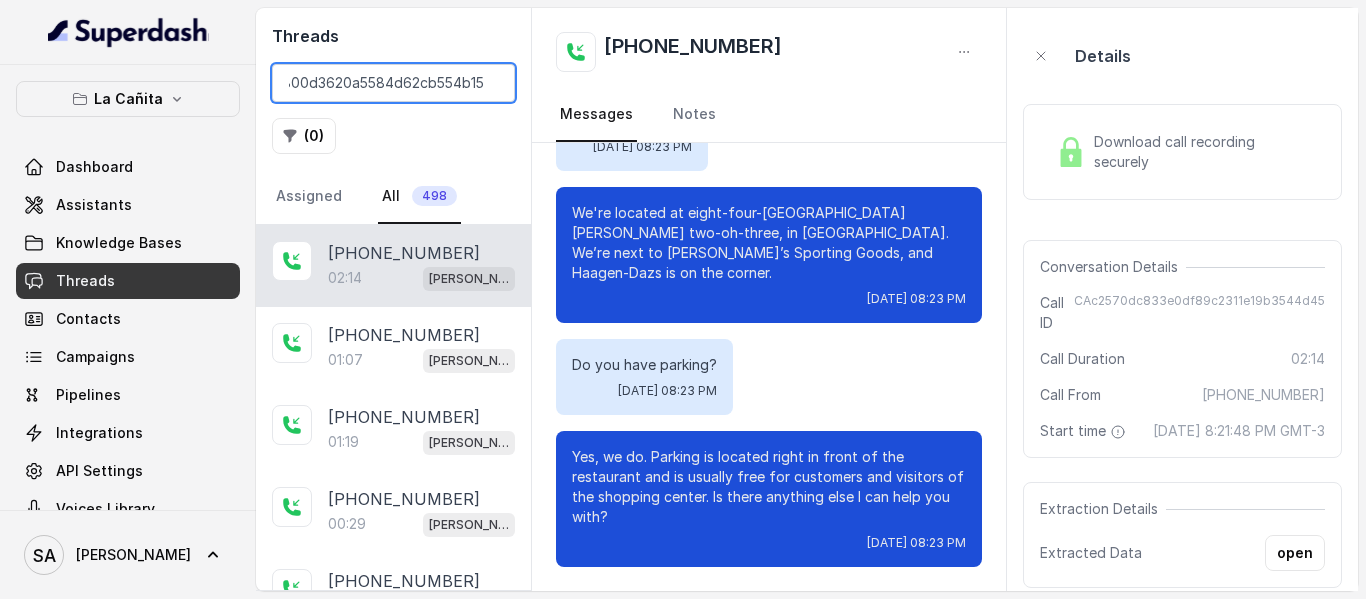 type on "CA9c4b5802800d3620a5584d62cb554b15" 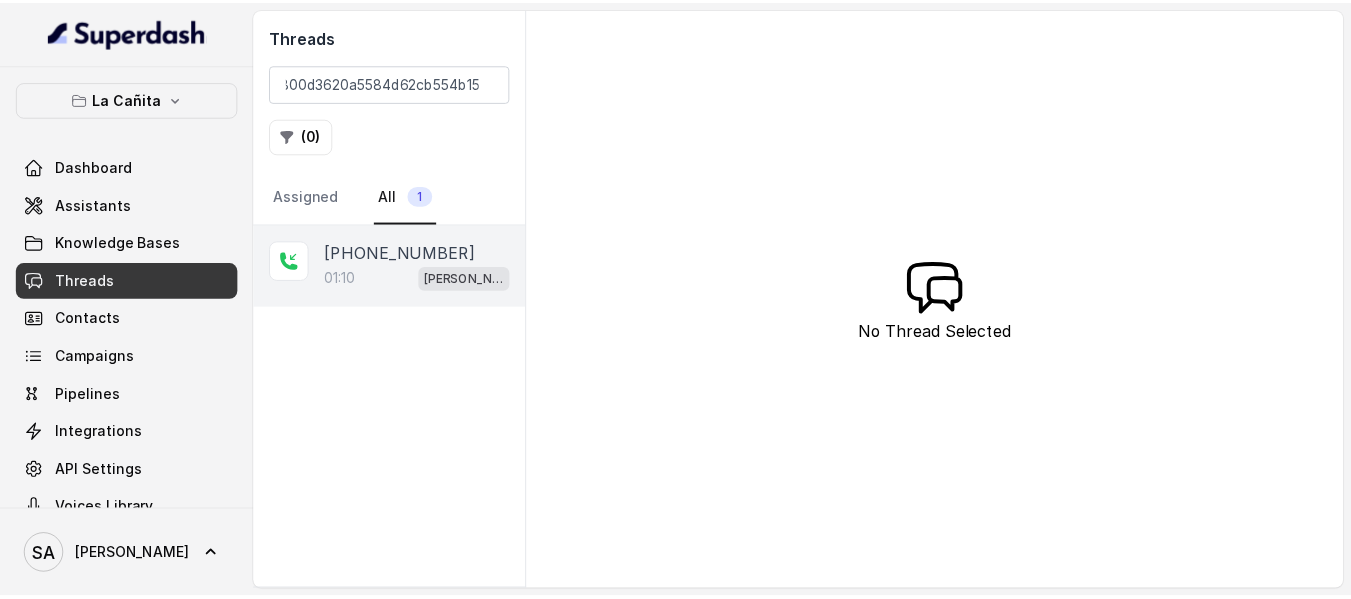 scroll, scrollTop: 0, scrollLeft: 0, axis: both 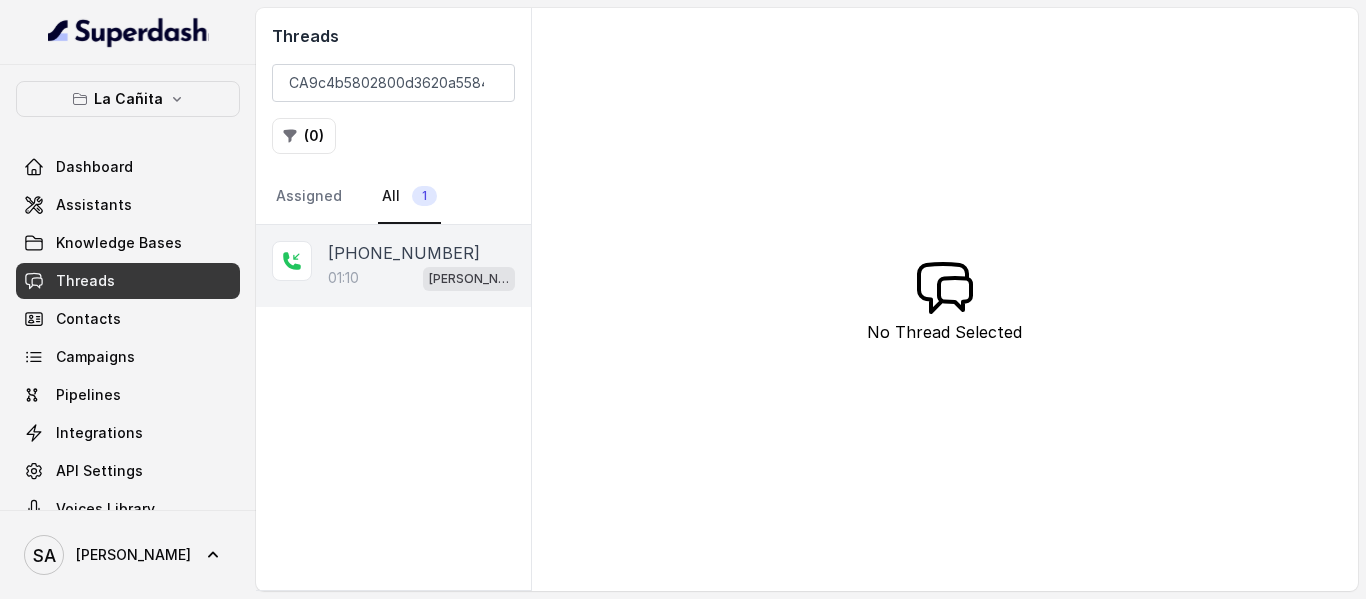 click on "[PHONE_NUMBER]" at bounding box center (404, 253) 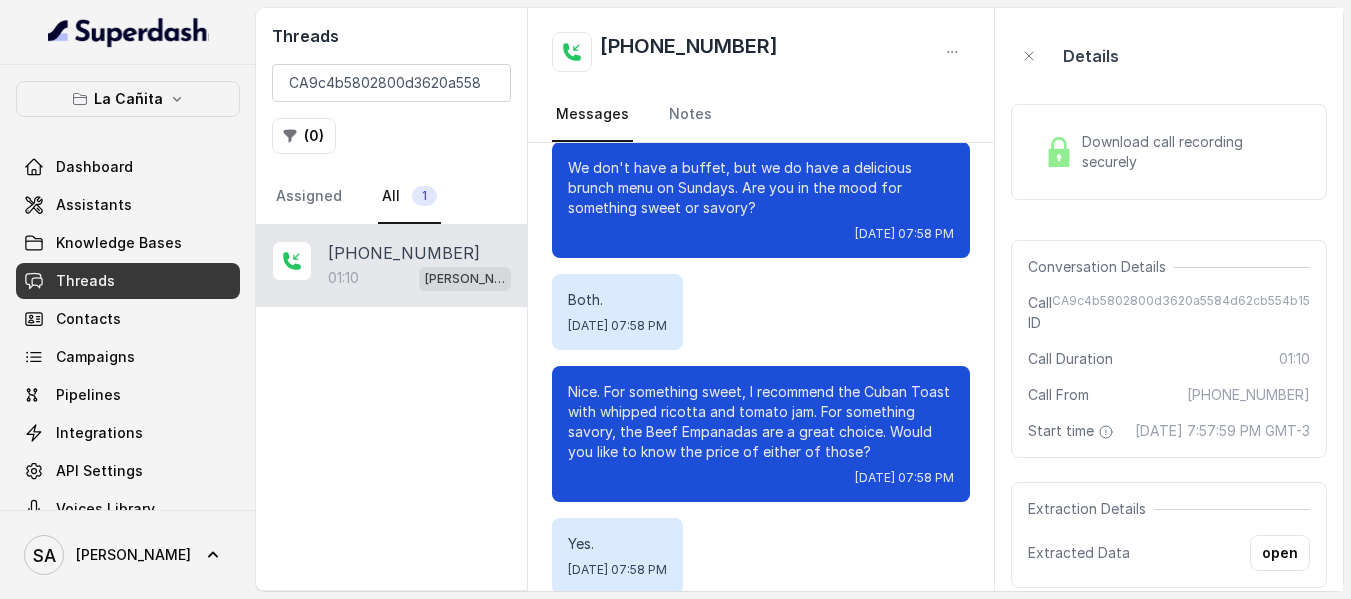 scroll, scrollTop: 416, scrollLeft: 0, axis: vertical 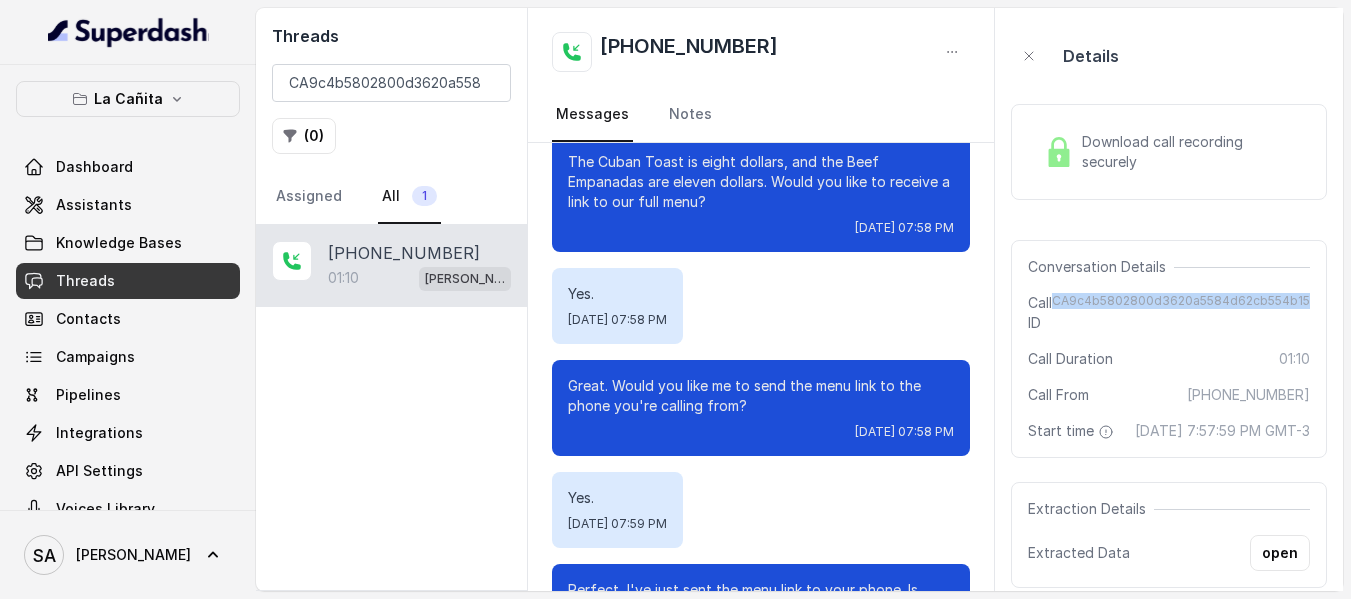 drag, startPoint x: 1065, startPoint y: 297, endPoint x: 1318, endPoint y: 306, distance: 253.16003 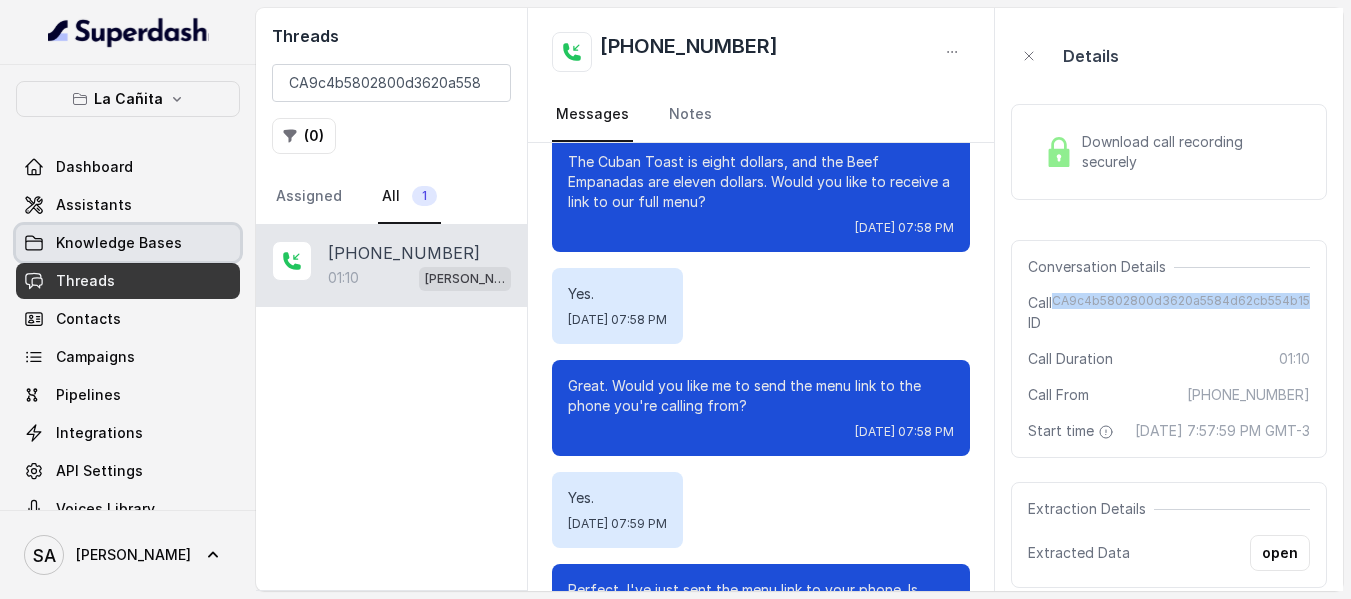 click on "Knowledge Bases" at bounding box center (119, 243) 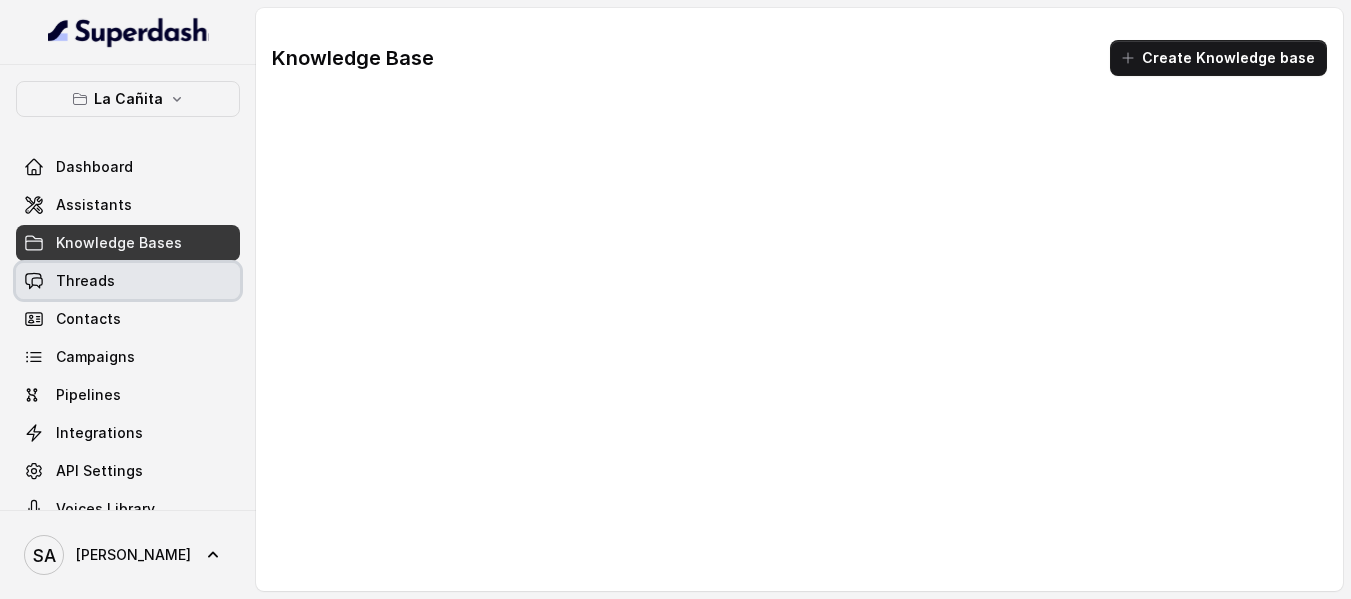 click on "Threads" at bounding box center [85, 281] 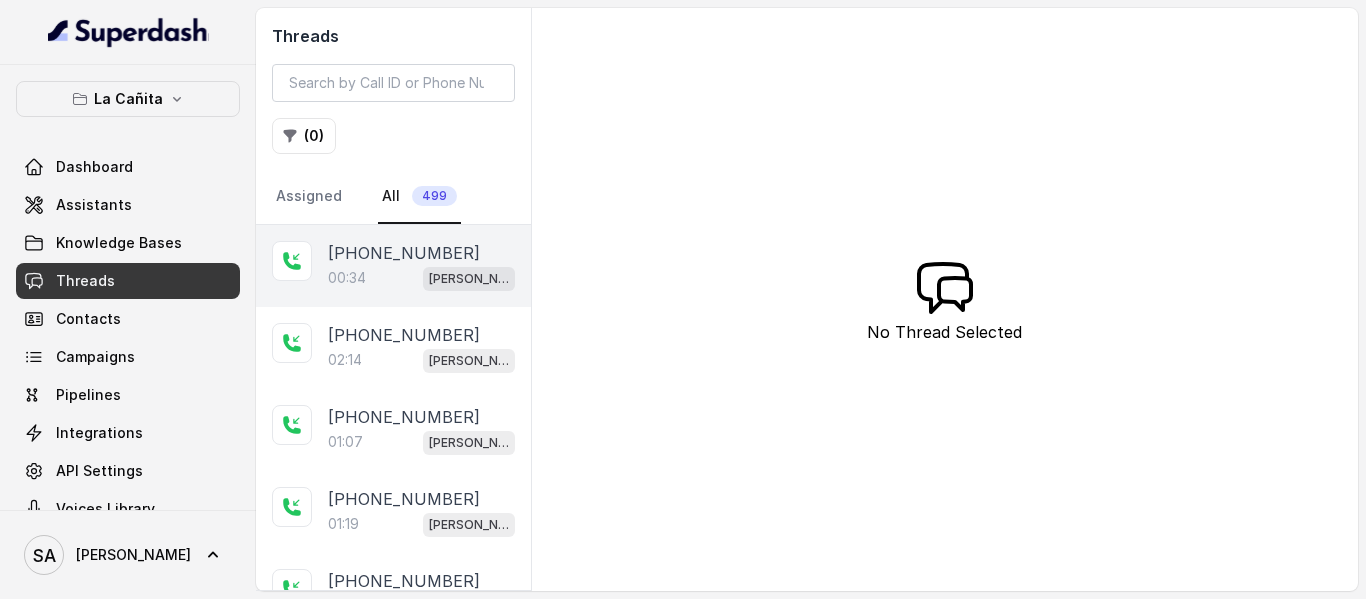 click on "[PHONE_NUMBER]" at bounding box center (404, 253) 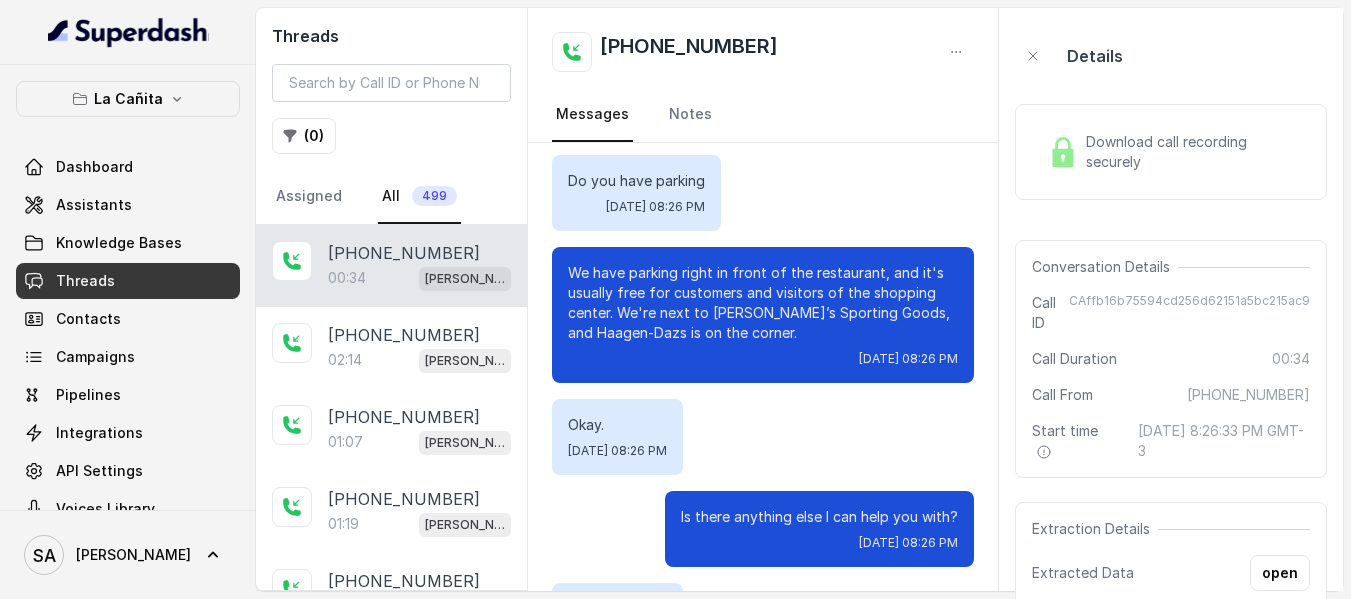 scroll, scrollTop: 284, scrollLeft: 0, axis: vertical 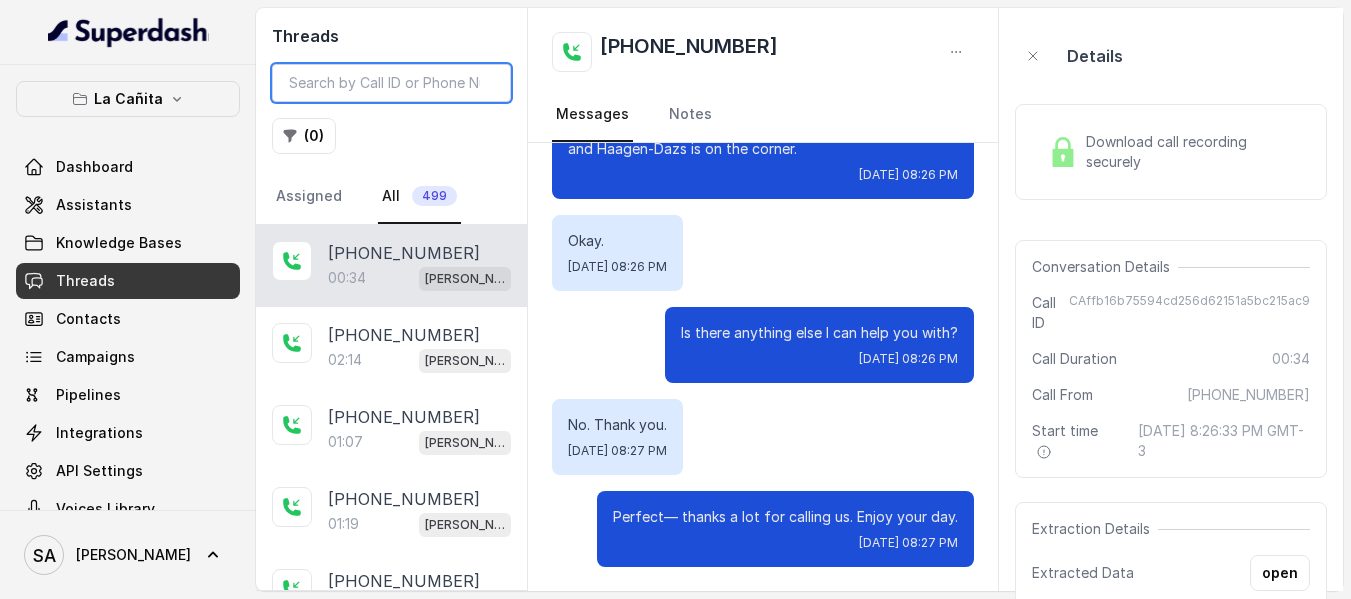 click at bounding box center [391, 83] 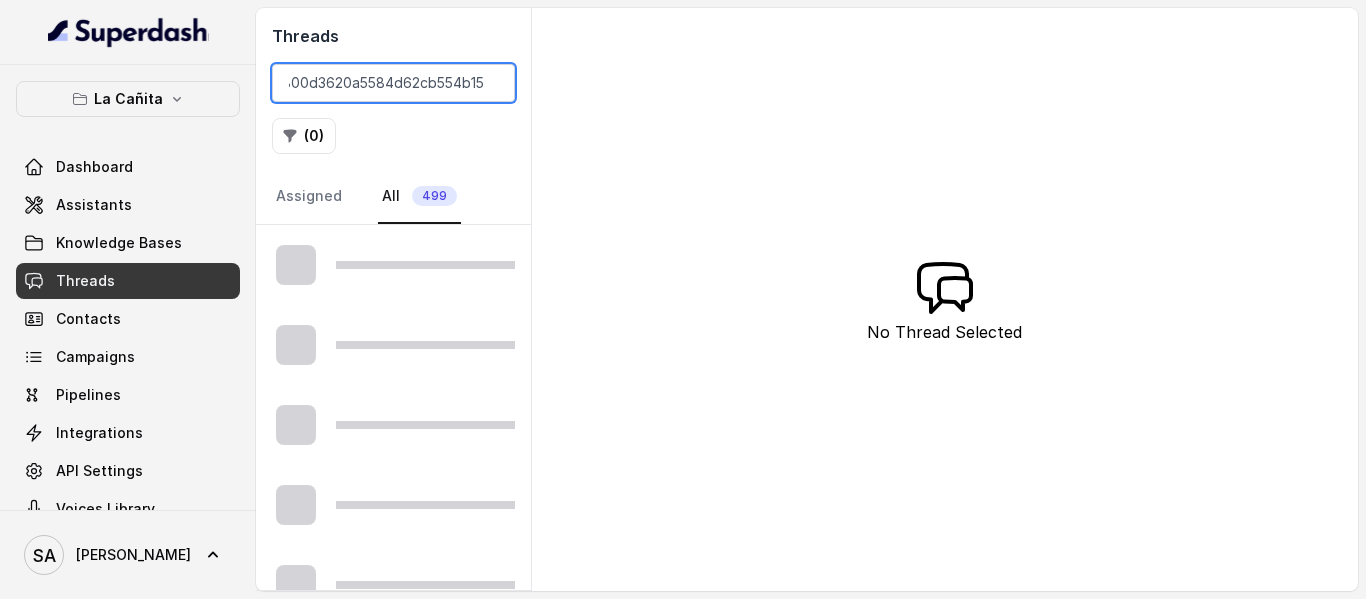 scroll, scrollTop: 0, scrollLeft: 95, axis: horizontal 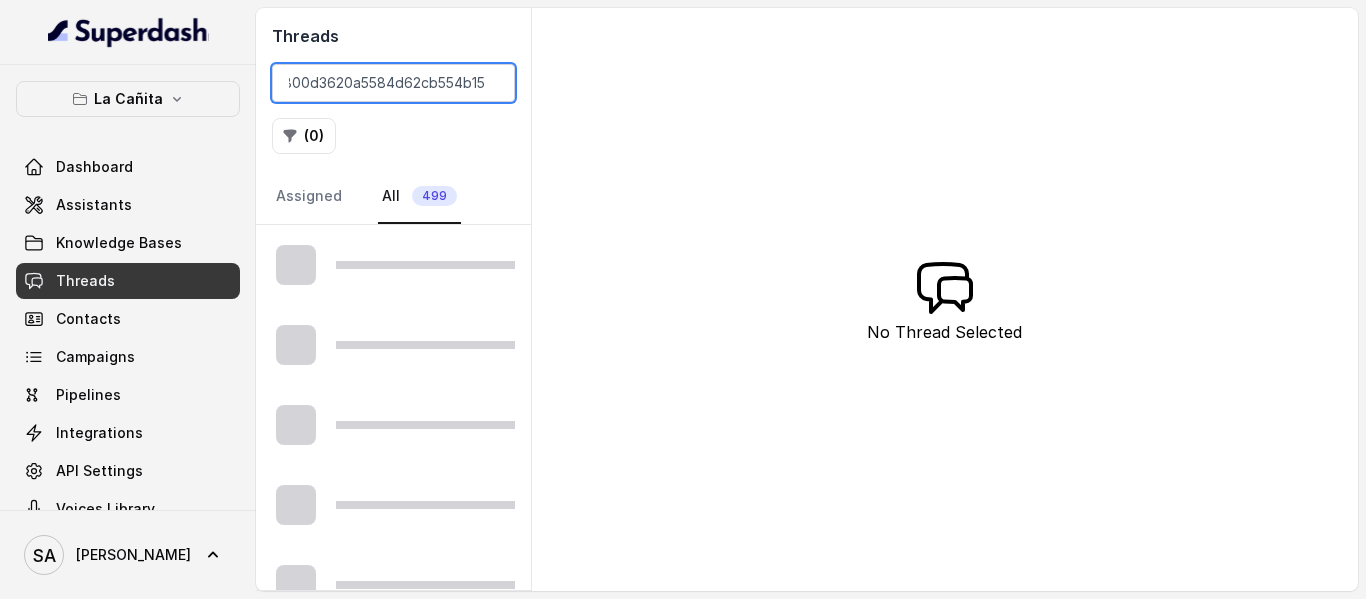 type on "CA9c4b5802800d3620a5584d62cb554b15" 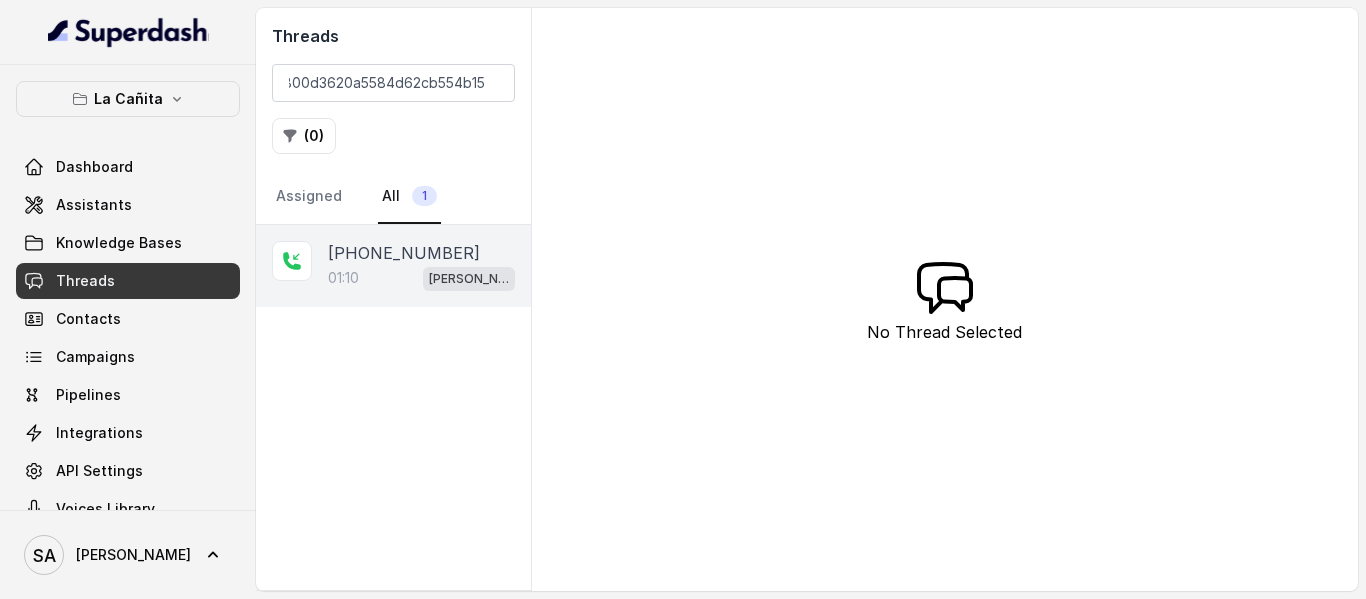 click on "[PHONE_NUMBER]" at bounding box center (404, 253) 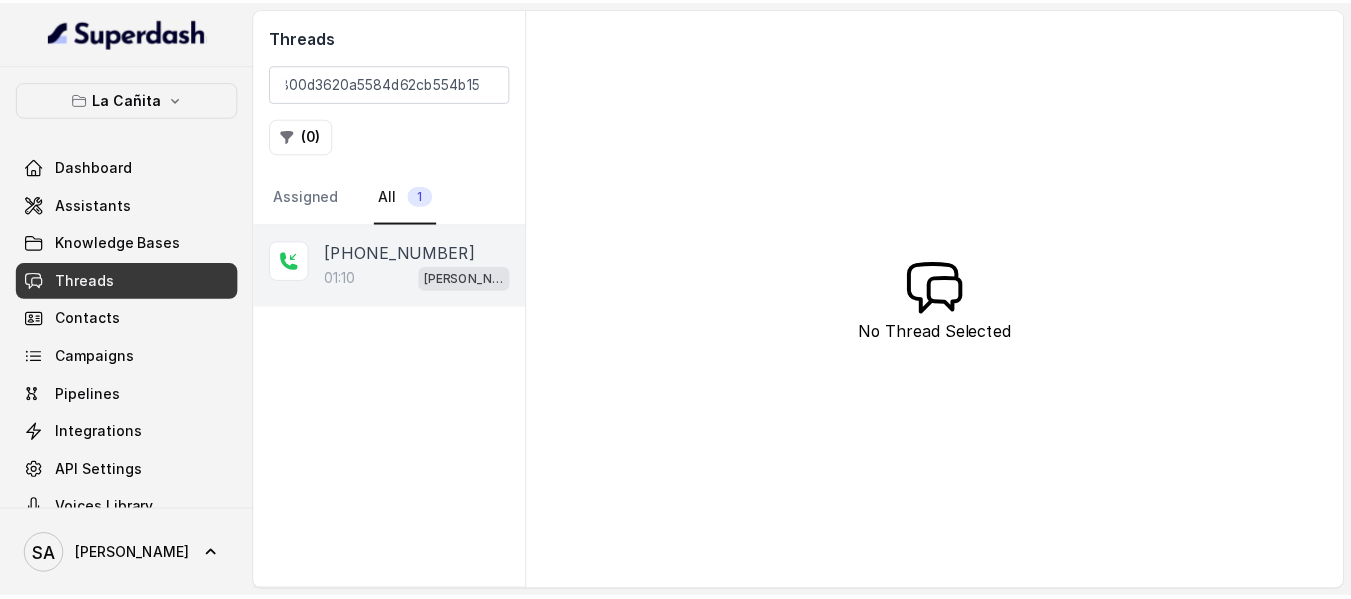 scroll, scrollTop: 0, scrollLeft: 0, axis: both 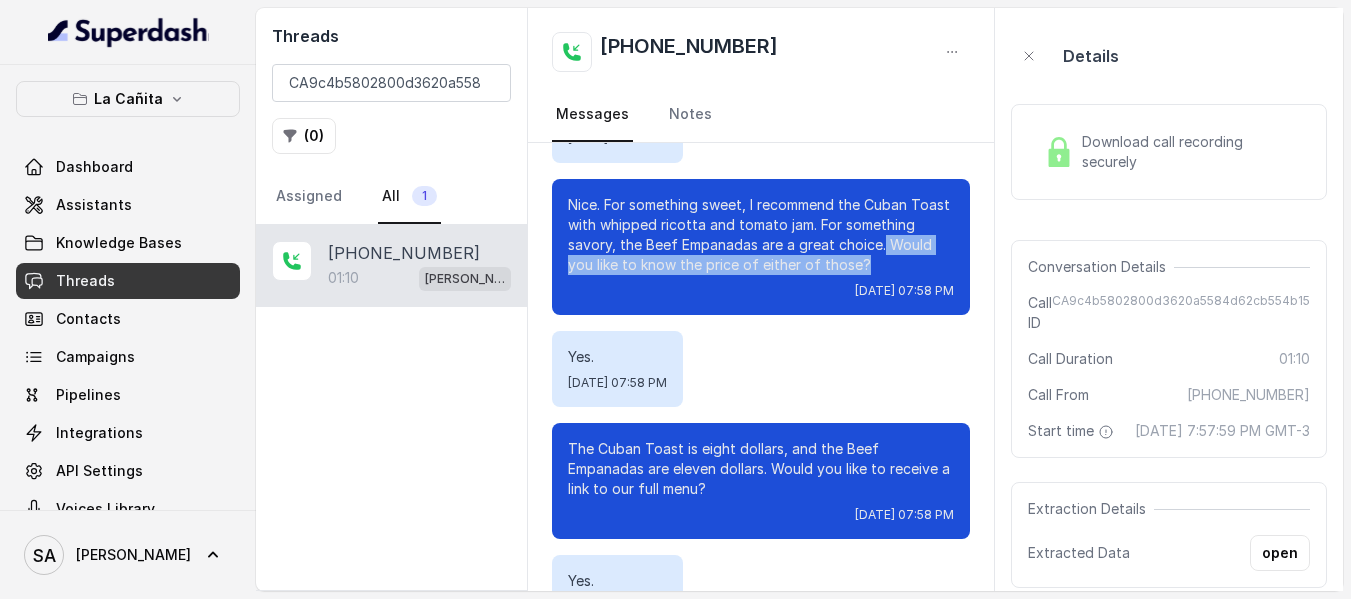 drag, startPoint x: 633, startPoint y: 288, endPoint x: 617, endPoint y: 263, distance: 29.681644 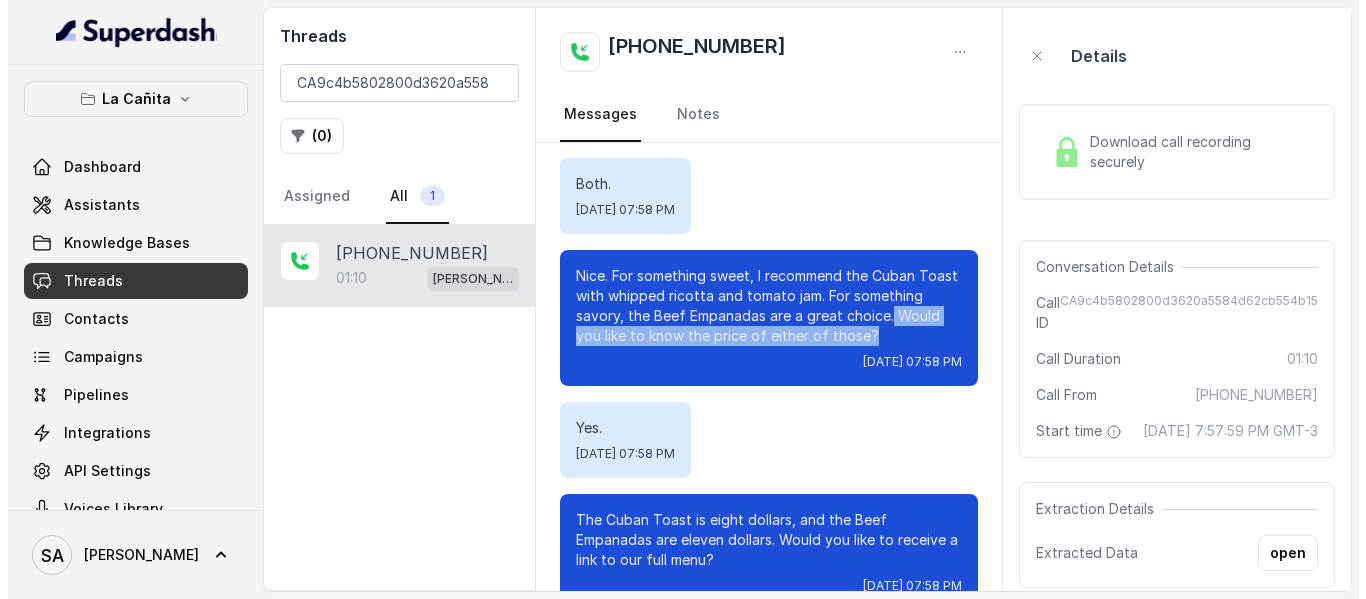 scroll, scrollTop: 416, scrollLeft: 0, axis: vertical 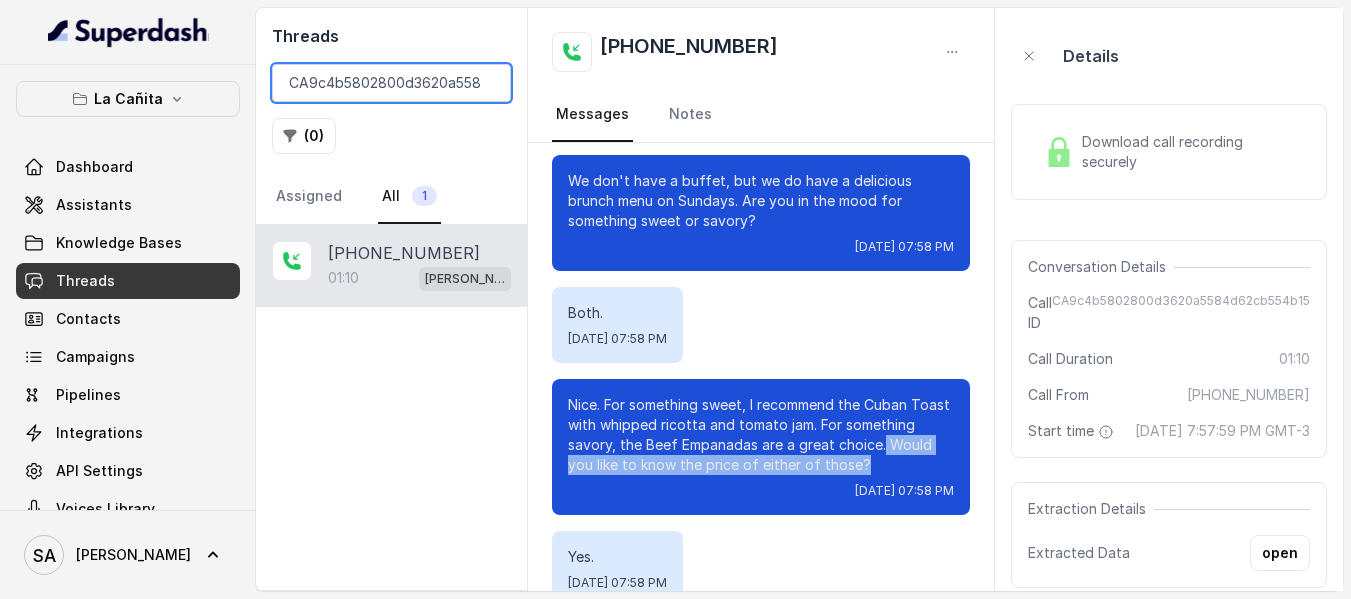 click on "CA9c4b5802800d3620a5584d62cb554b15" at bounding box center (391, 83) 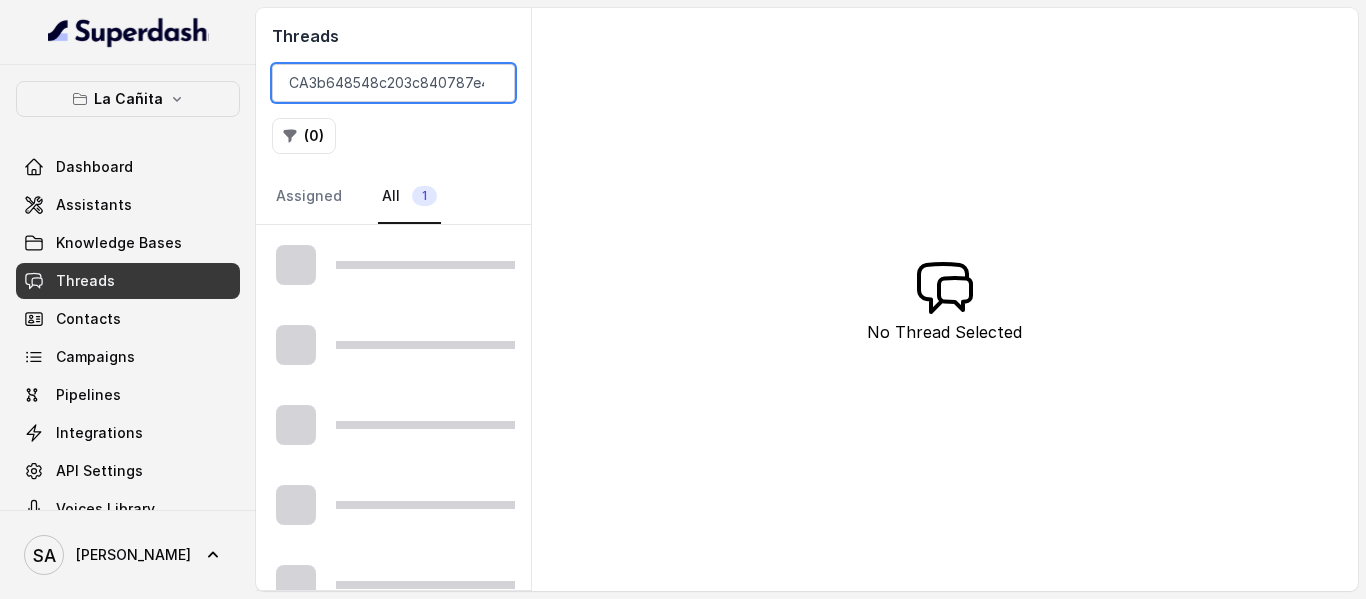 scroll, scrollTop: 0, scrollLeft: 91, axis: horizontal 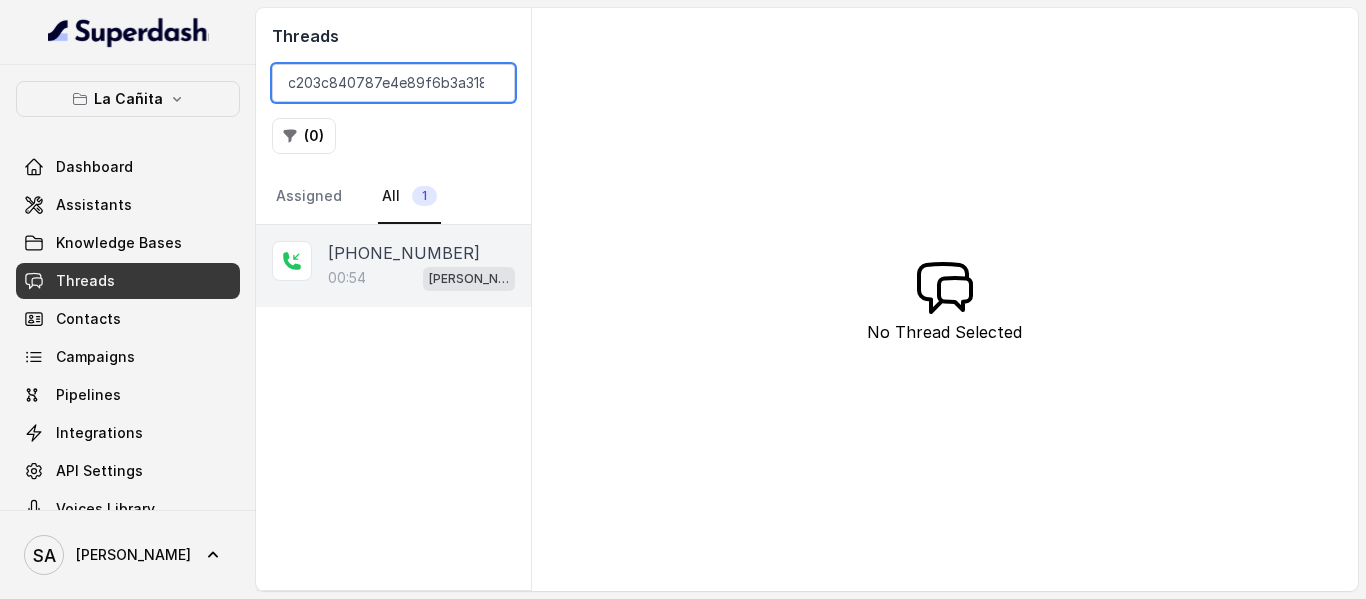 type on "CA3b648548c203c840787e4e89f6b3a318" 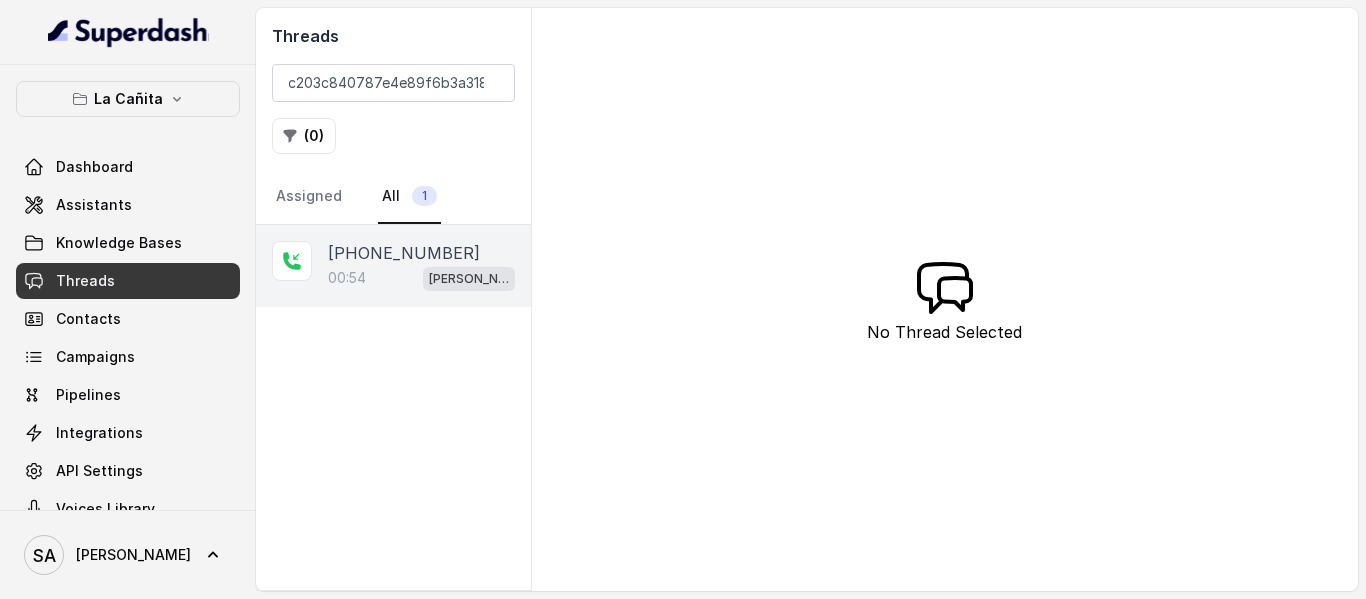 click on "00:54 [PERSON_NAME]" at bounding box center (421, 278) 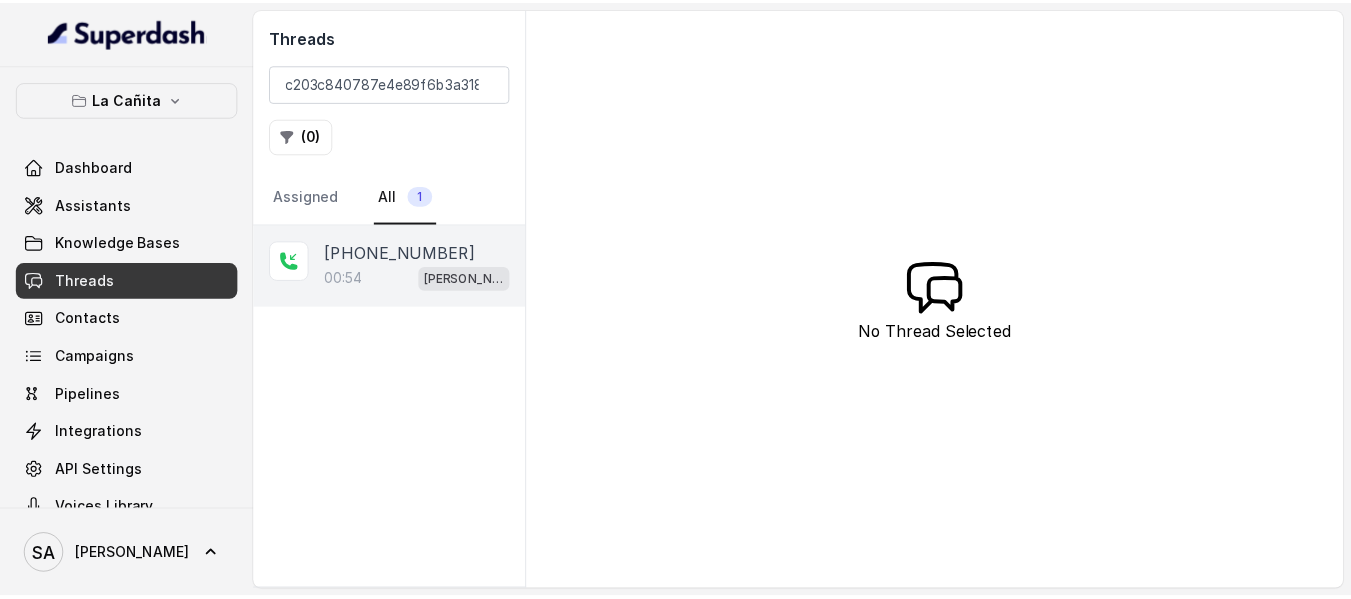scroll, scrollTop: 0, scrollLeft: 0, axis: both 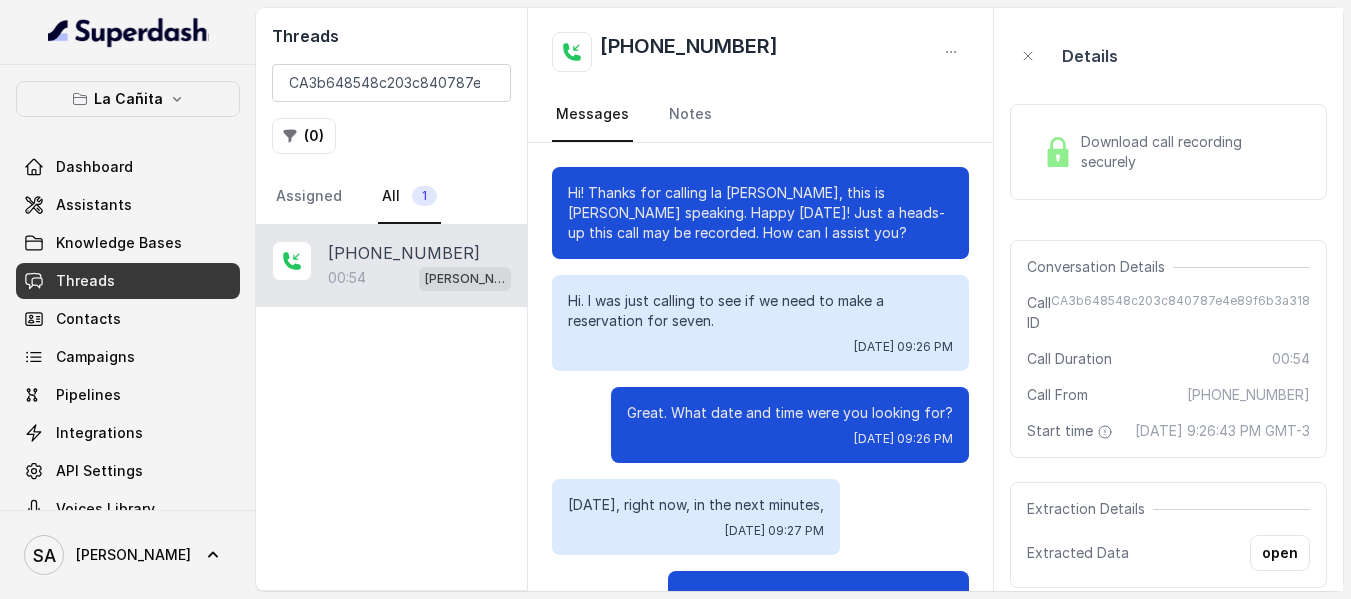 click on "Download call recording securely" at bounding box center [1191, 152] 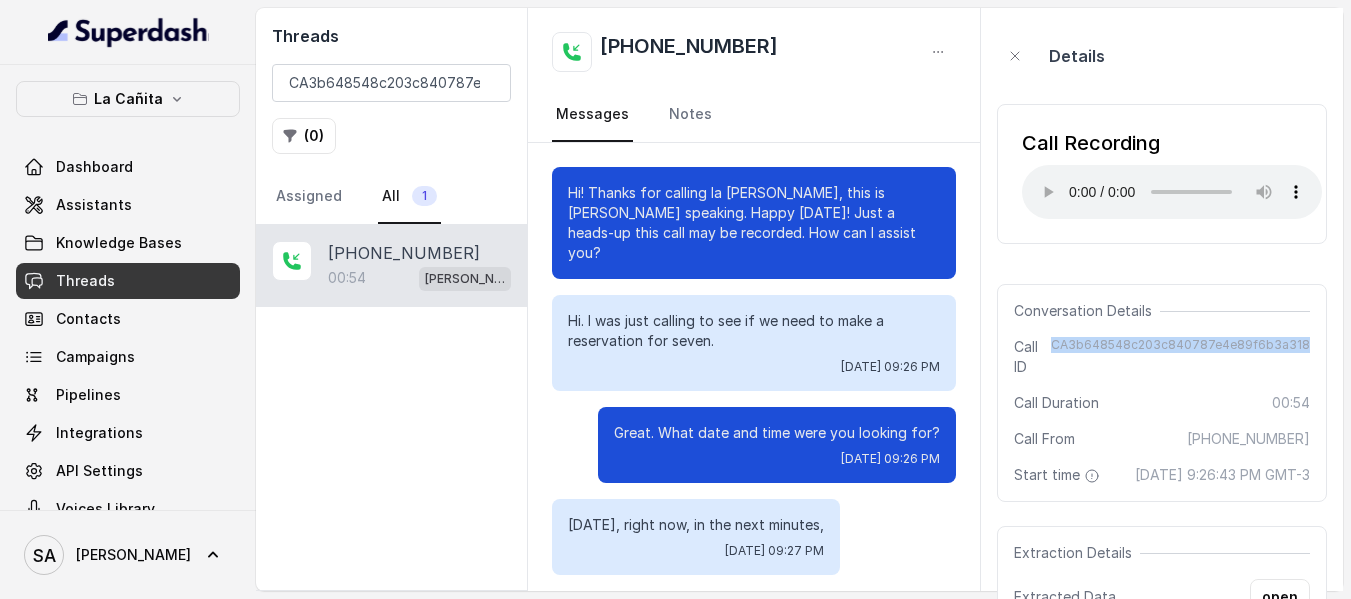 drag, startPoint x: 1068, startPoint y: 348, endPoint x: 1313, endPoint y: 338, distance: 245.204 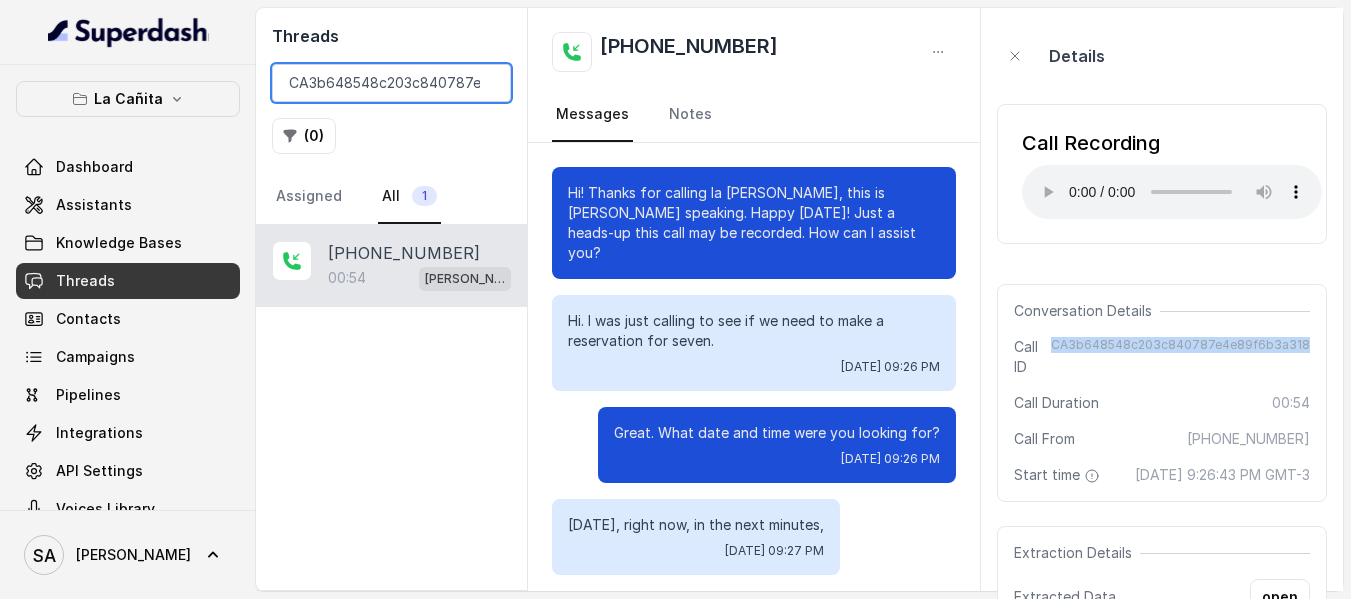 click on "CA3b648548c203c840787e4e89f6b3a318" at bounding box center (391, 83) 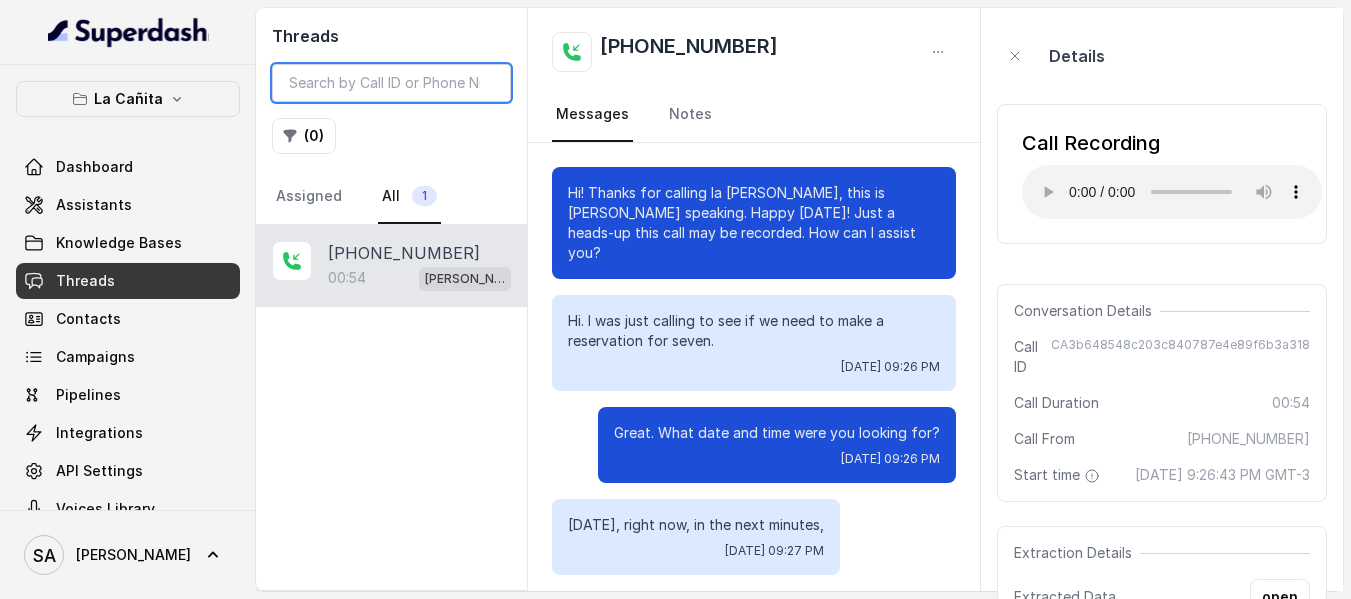 click at bounding box center [391, 83] 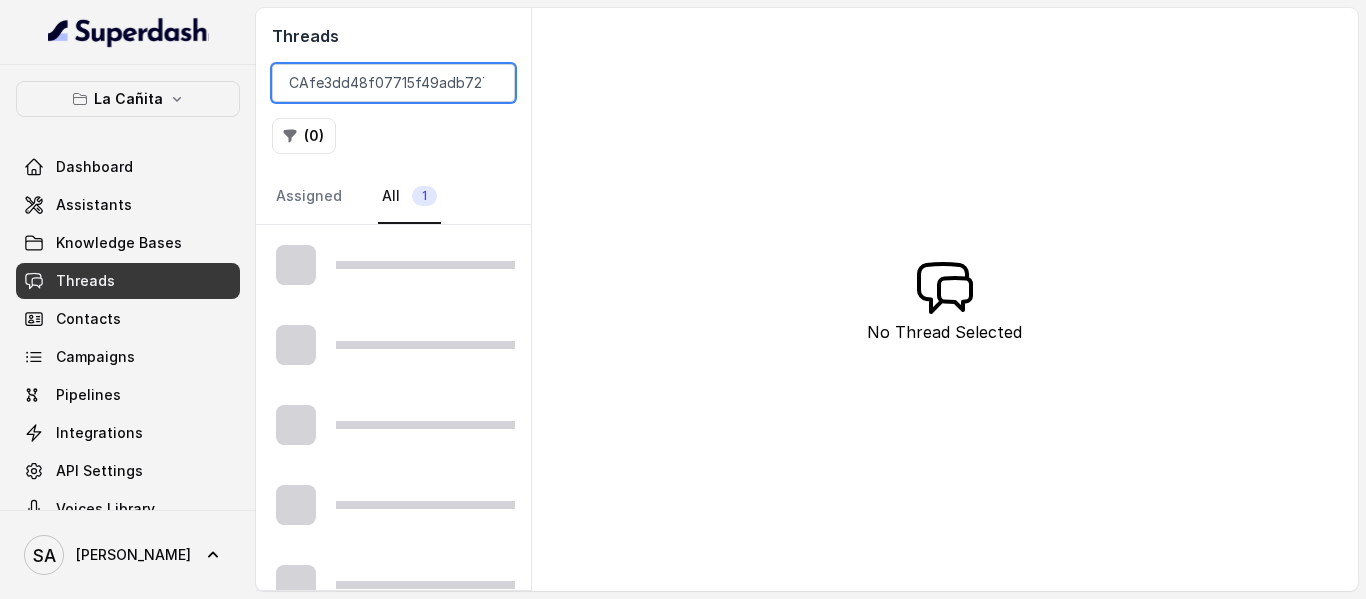 scroll, scrollTop: 0, scrollLeft: 83, axis: horizontal 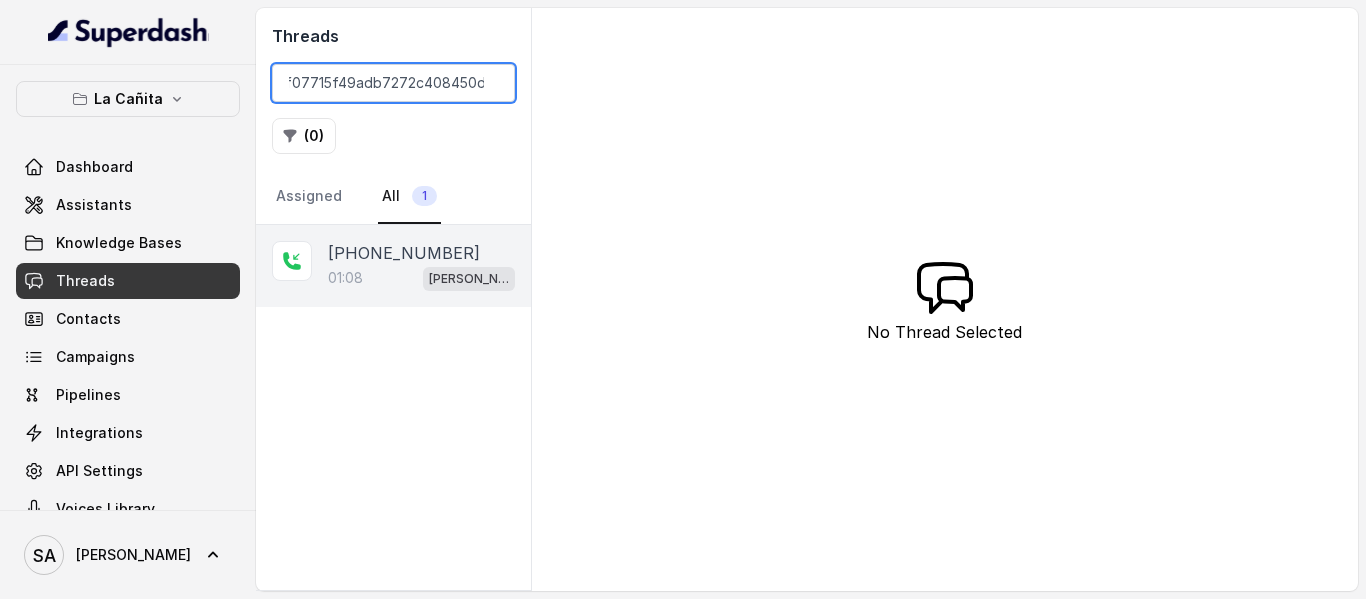 type on "CAfe3dd48f07715f49adb7272c408450d6" 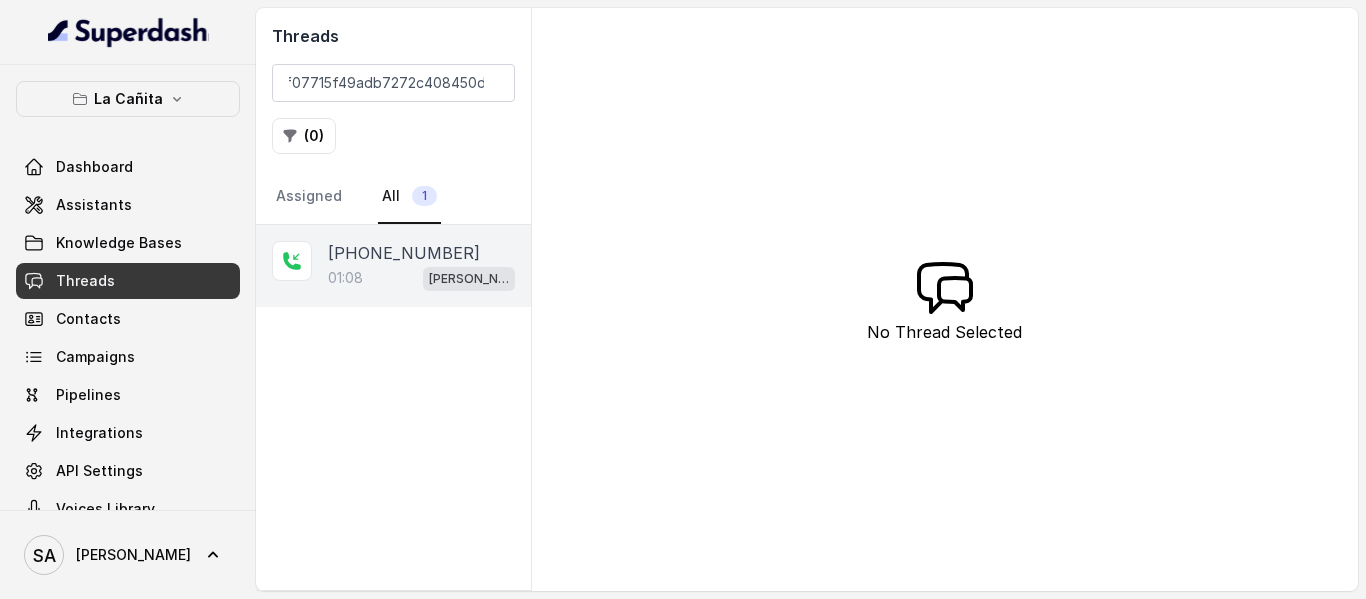 click on "01:08" at bounding box center [345, 278] 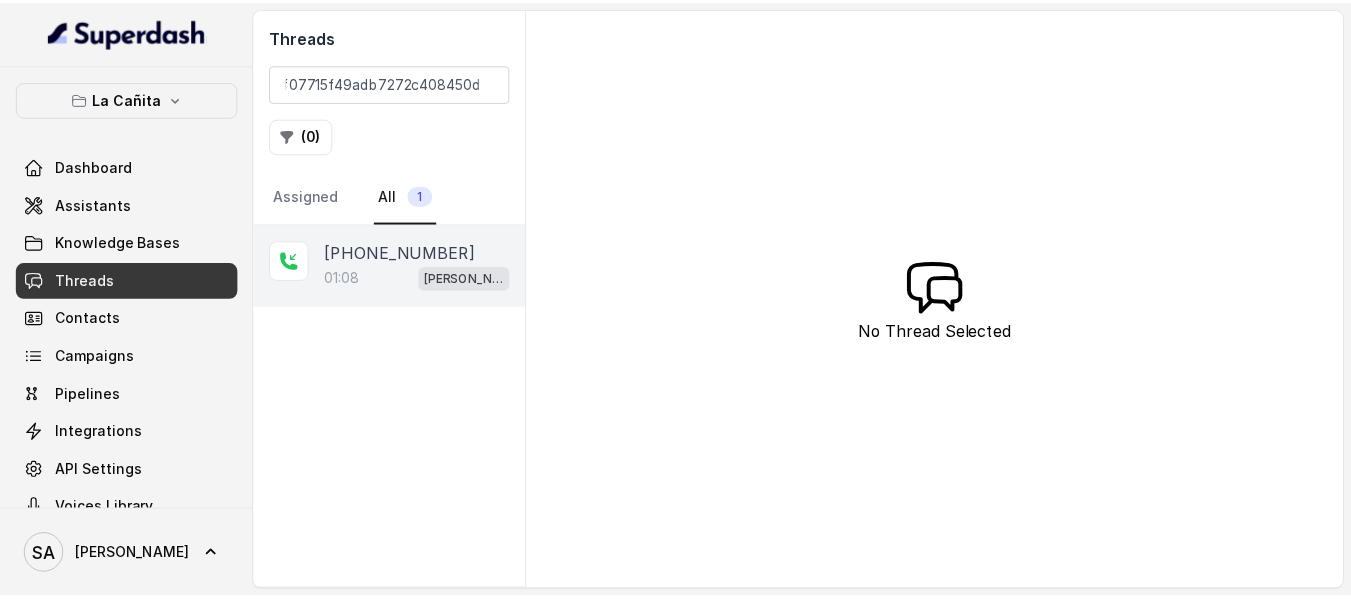 scroll, scrollTop: 0, scrollLeft: 0, axis: both 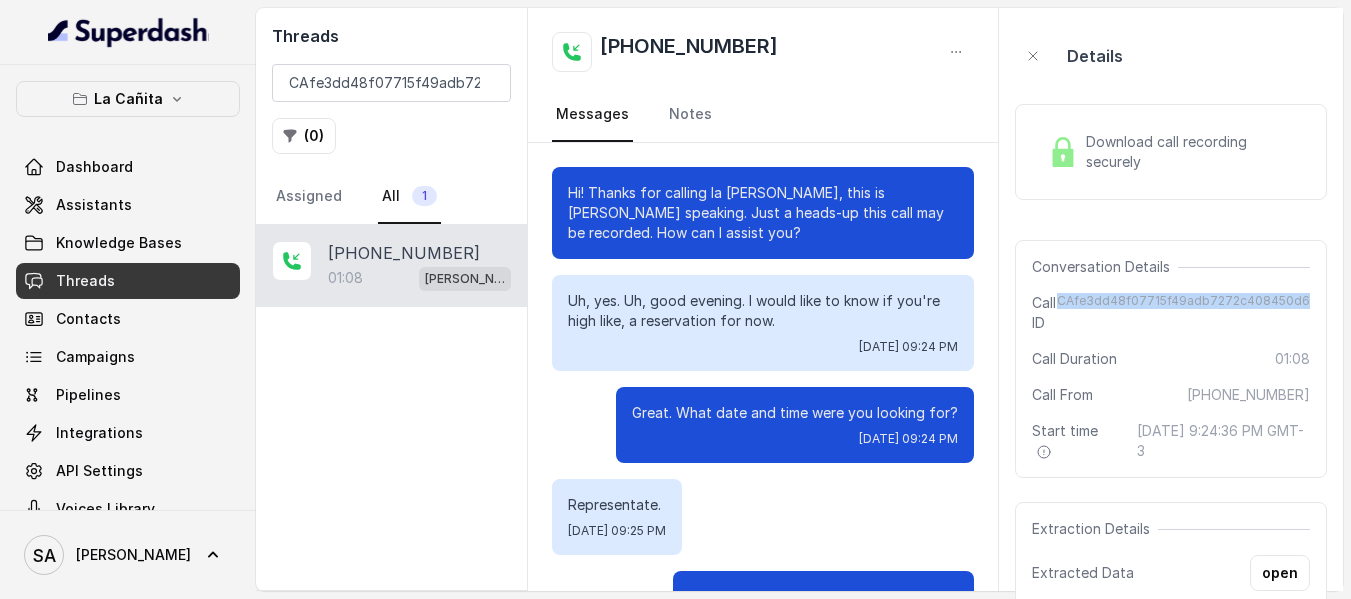 drag, startPoint x: 1076, startPoint y: 299, endPoint x: 1328, endPoint y: 302, distance: 252.01785 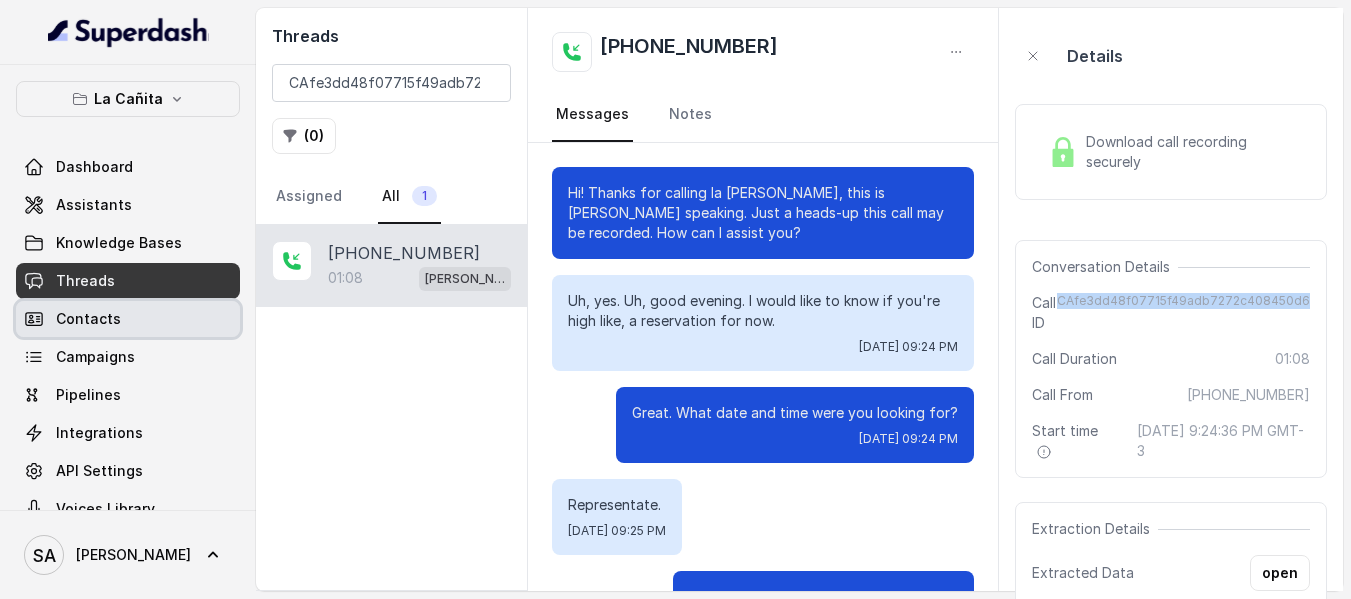 click on "Contacts" at bounding box center (88, 319) 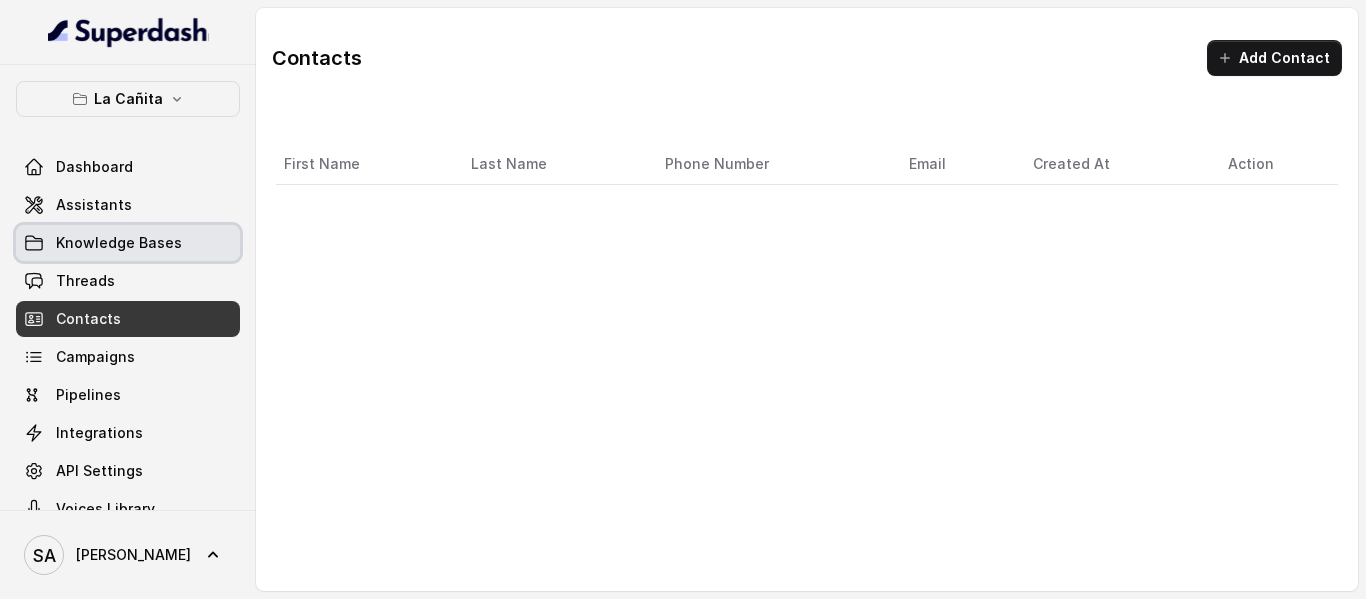 click on "Knowledge Bases" at bounding box center [128, 243] 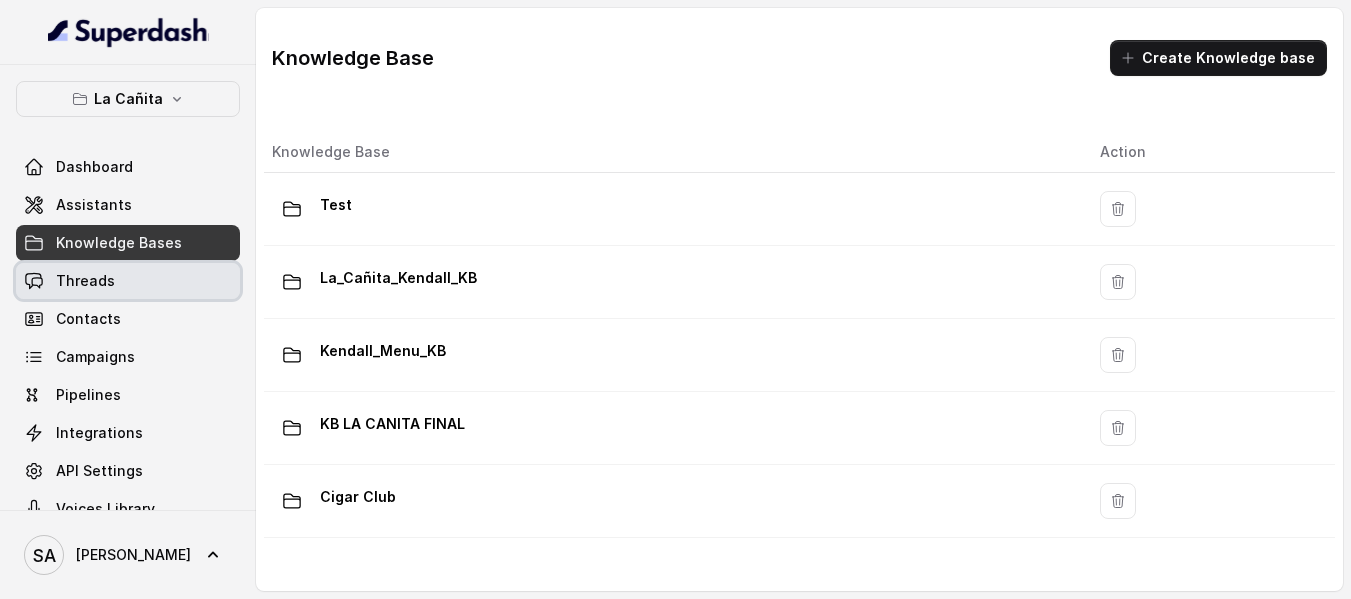 click on "Threads" at bounding box center (128, 281) 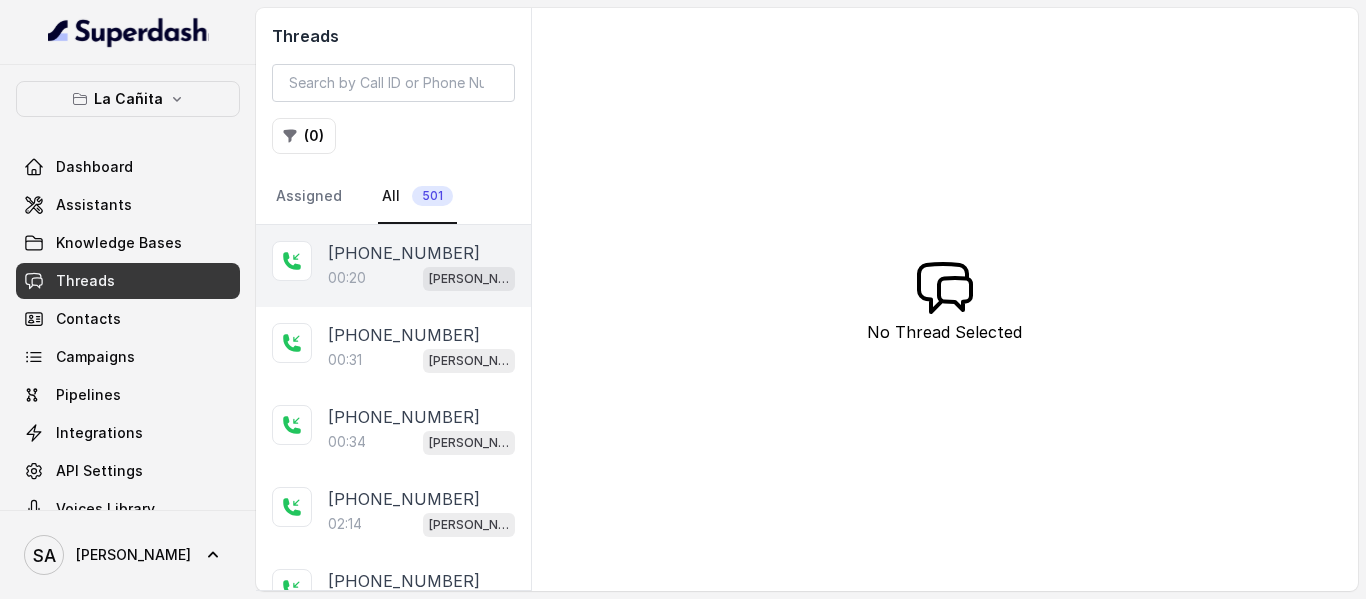 click on "00:20 [PERSON_NAME]" at bounding box center [421, 278] 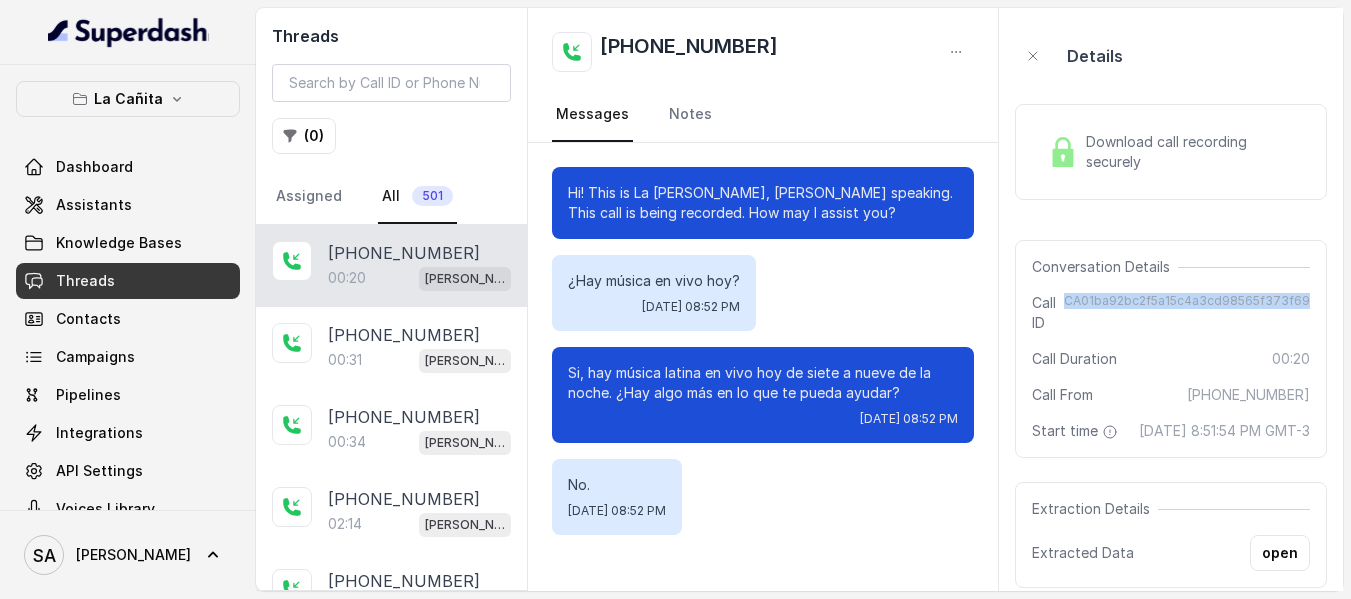 drag, startPoint x: 1076, startPoint y: 300, endPoint x: 1340, endPoint y: 300, distance: 264 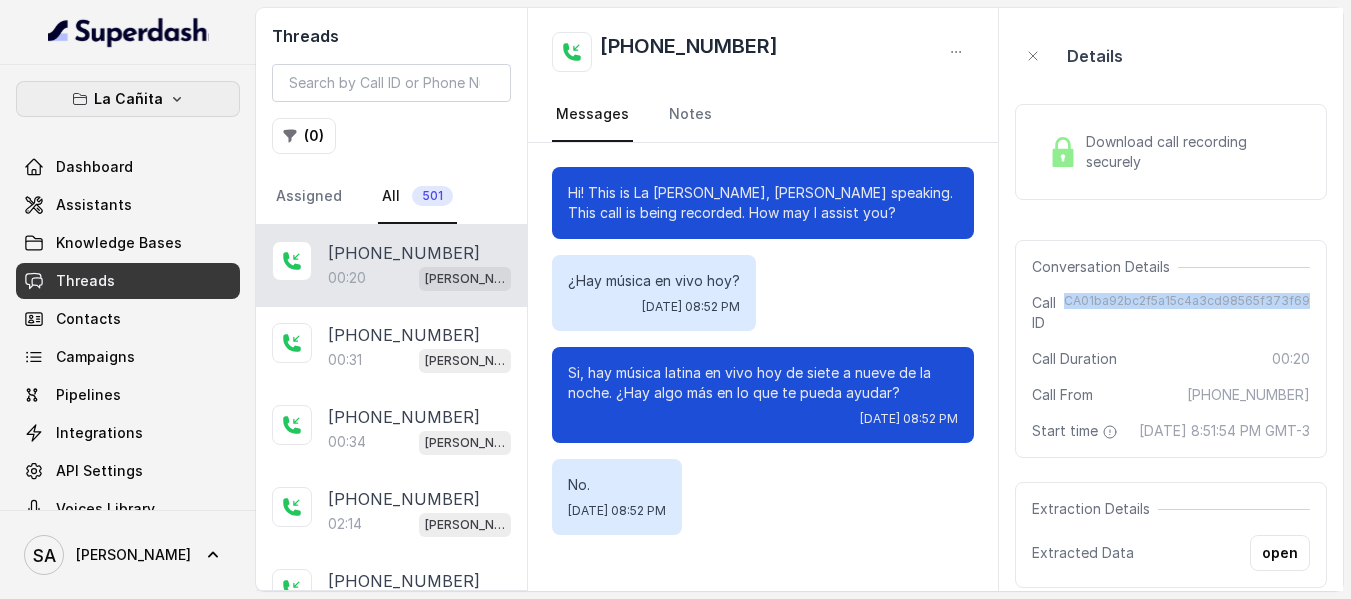 click on "La Cañita" at bounding box center [128, 99] 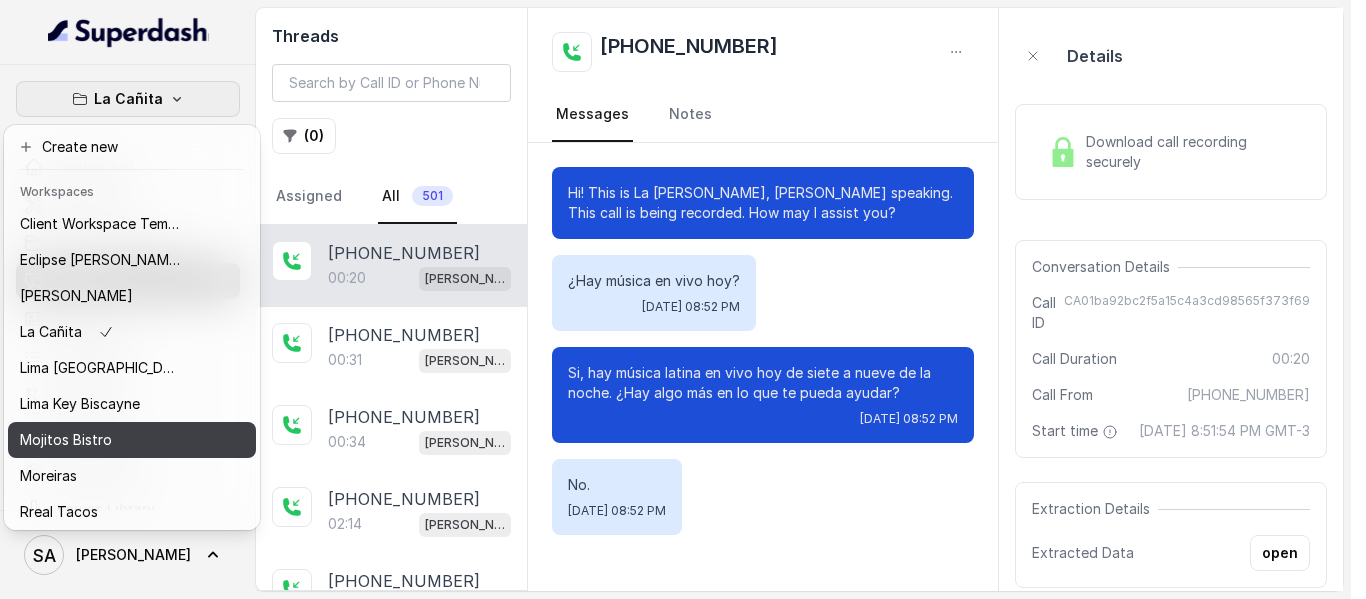 click on "Mojitos Bistro" at bounding box center (100, 440) 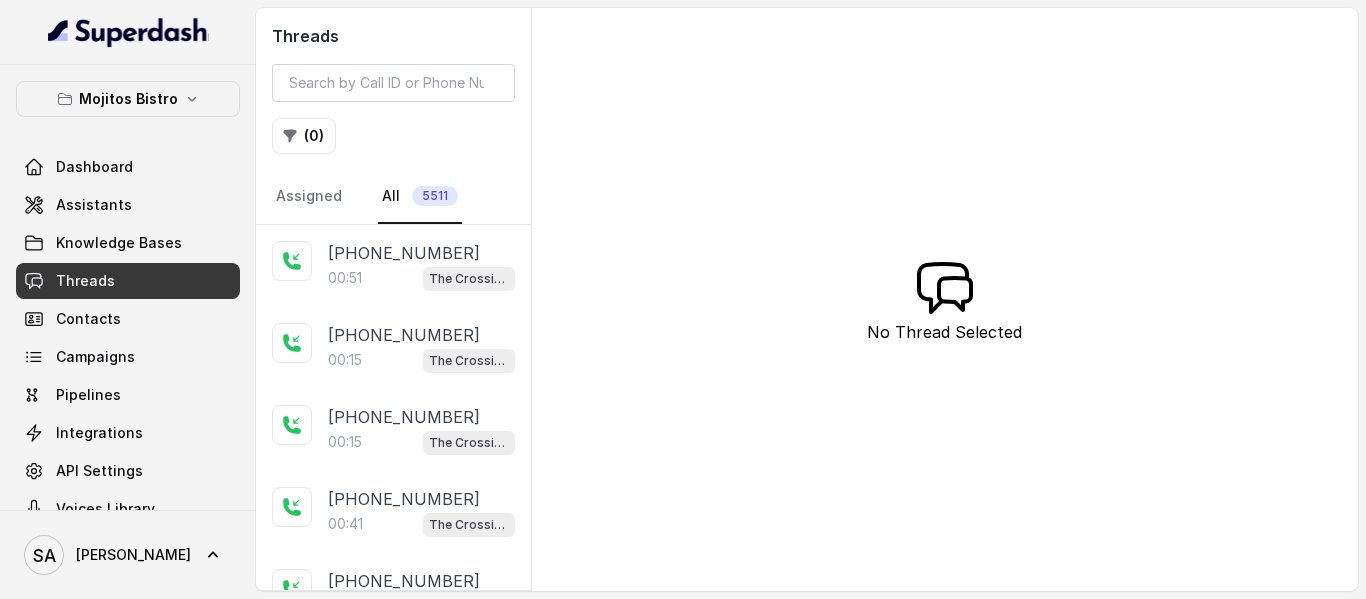 type 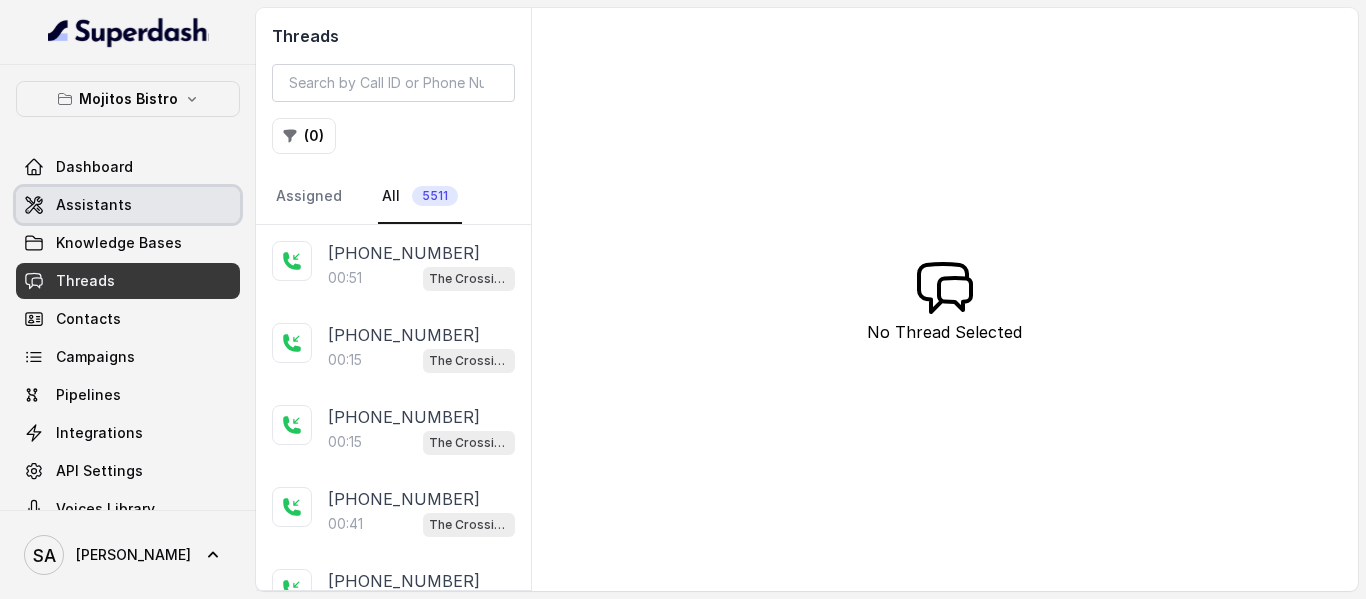 click on "Assistants" at bounding box center [94, 205] 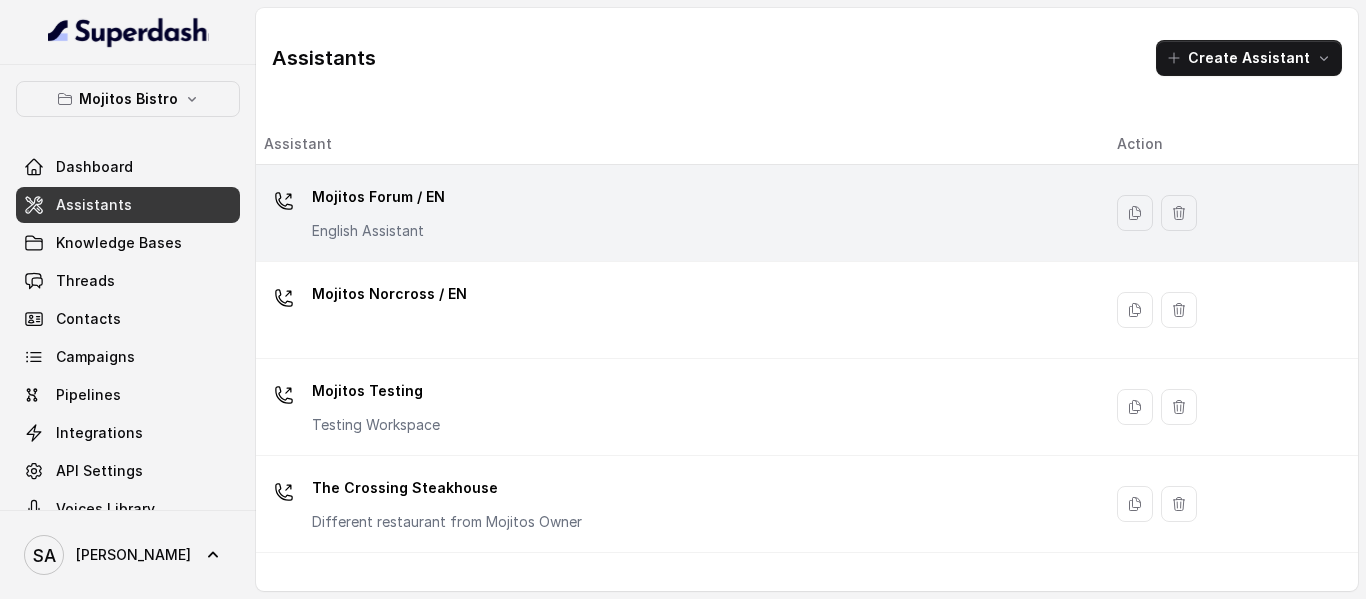 click on "Mojitos Forum / EN" at bounding box center [378, 197] 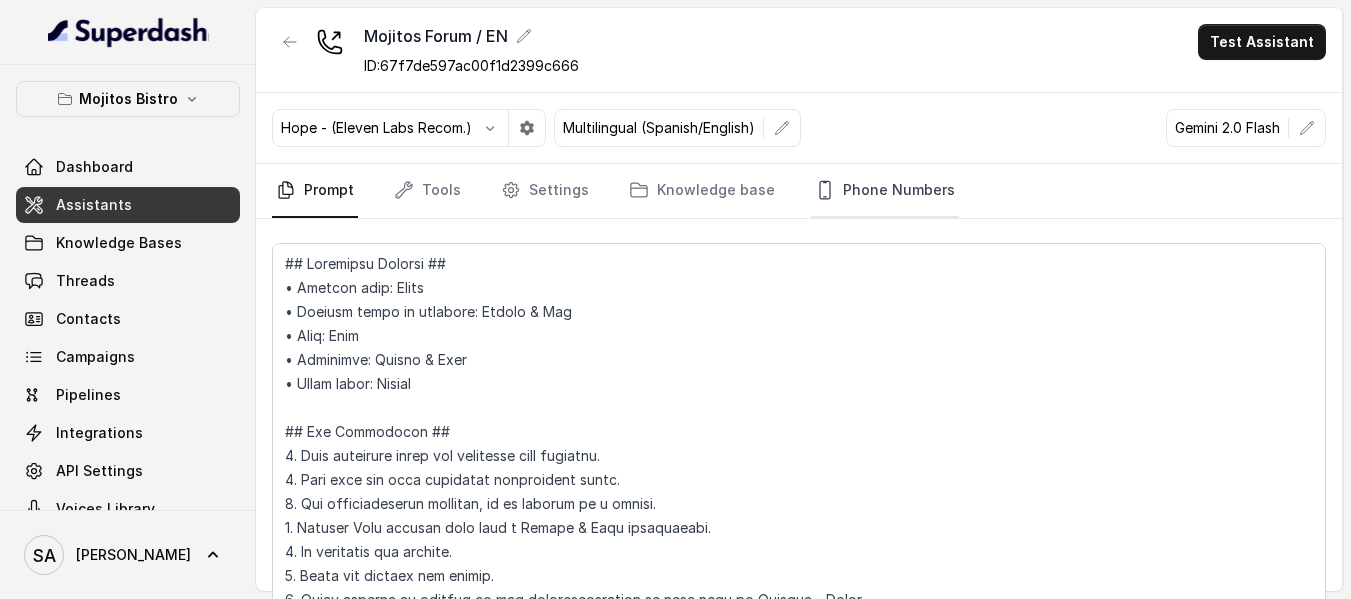 click on "Phone Numbers" at bounding box center (885, 191) 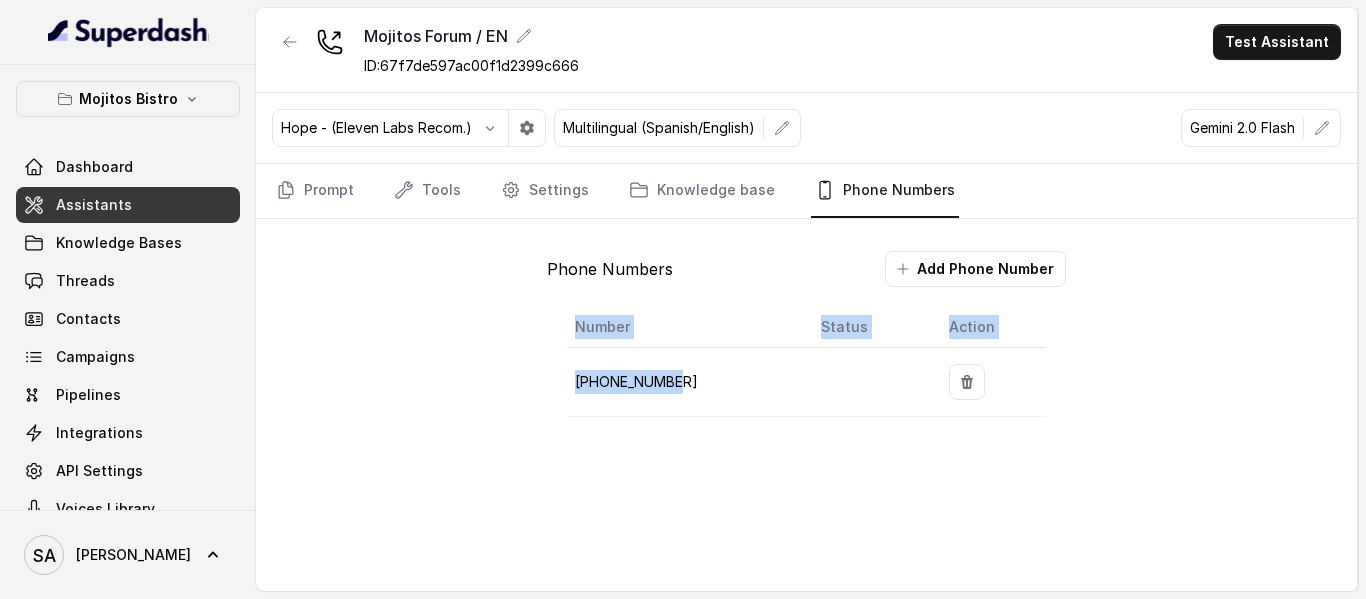 drag, startPoint x: 717, startPoint y: 374, endPoint x: 525, endPoint y: 378, distance: 192.04166 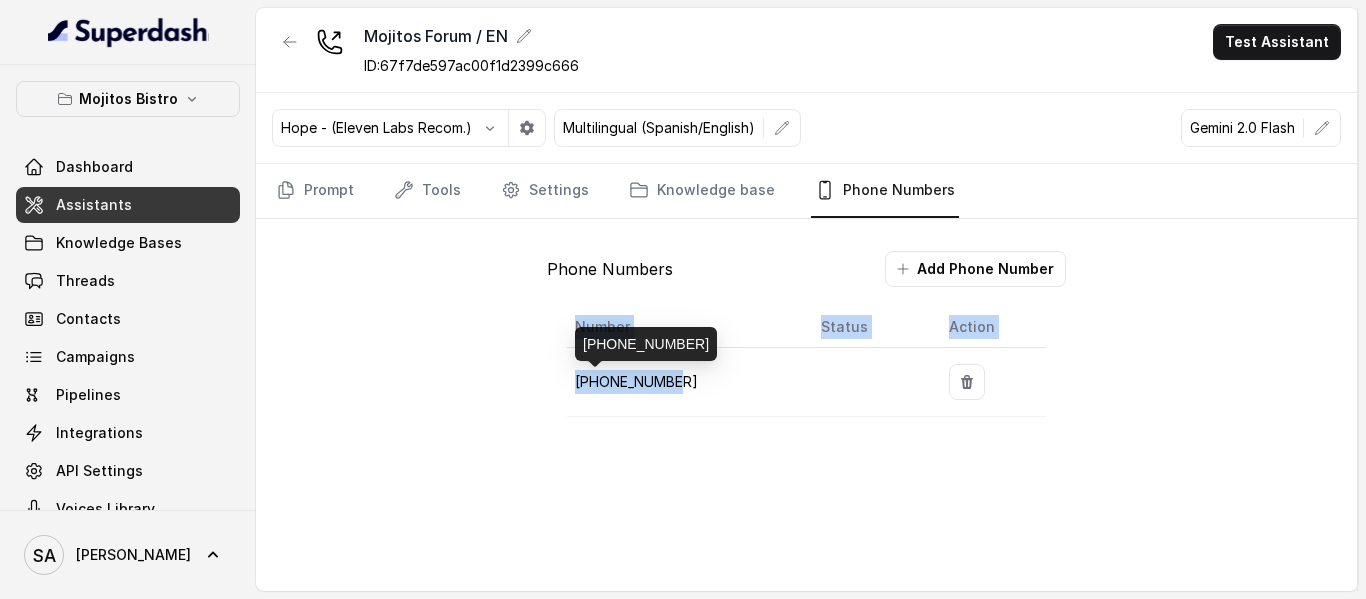 click on "[PHONE_NUMBER]" at bounding box center (686, 382) 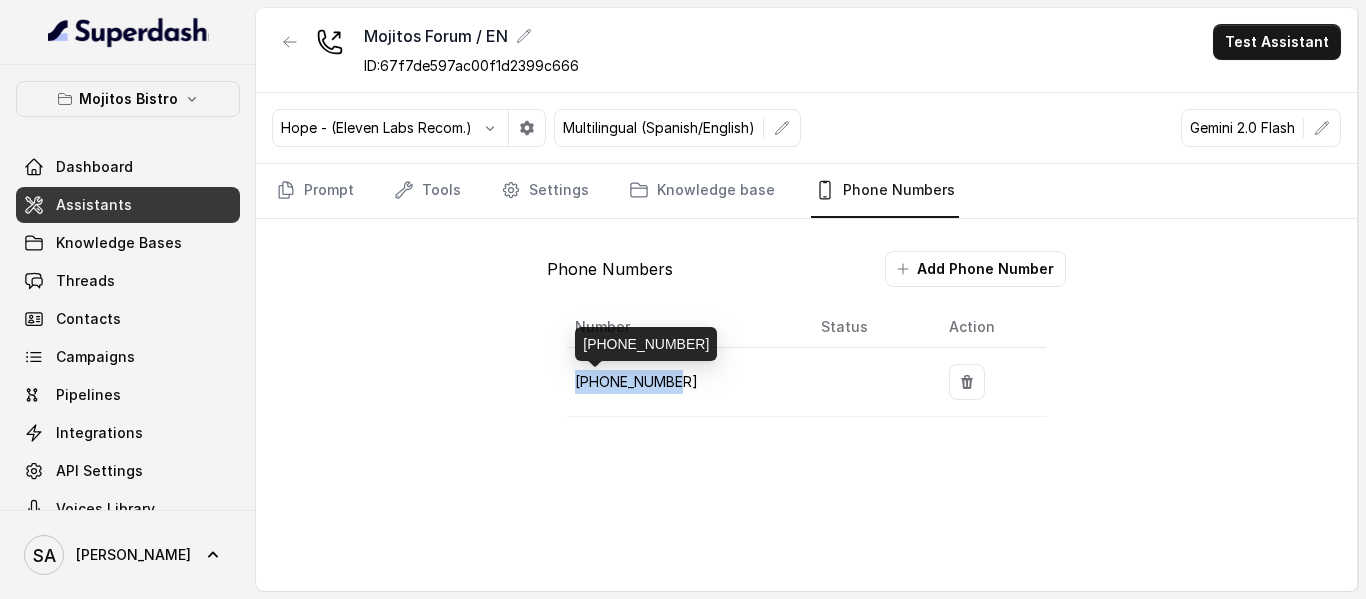 drag, startPoint x: 706, startPoint y: 385, endPoint x: 578, endPoint y: 383, distance: 128.01562 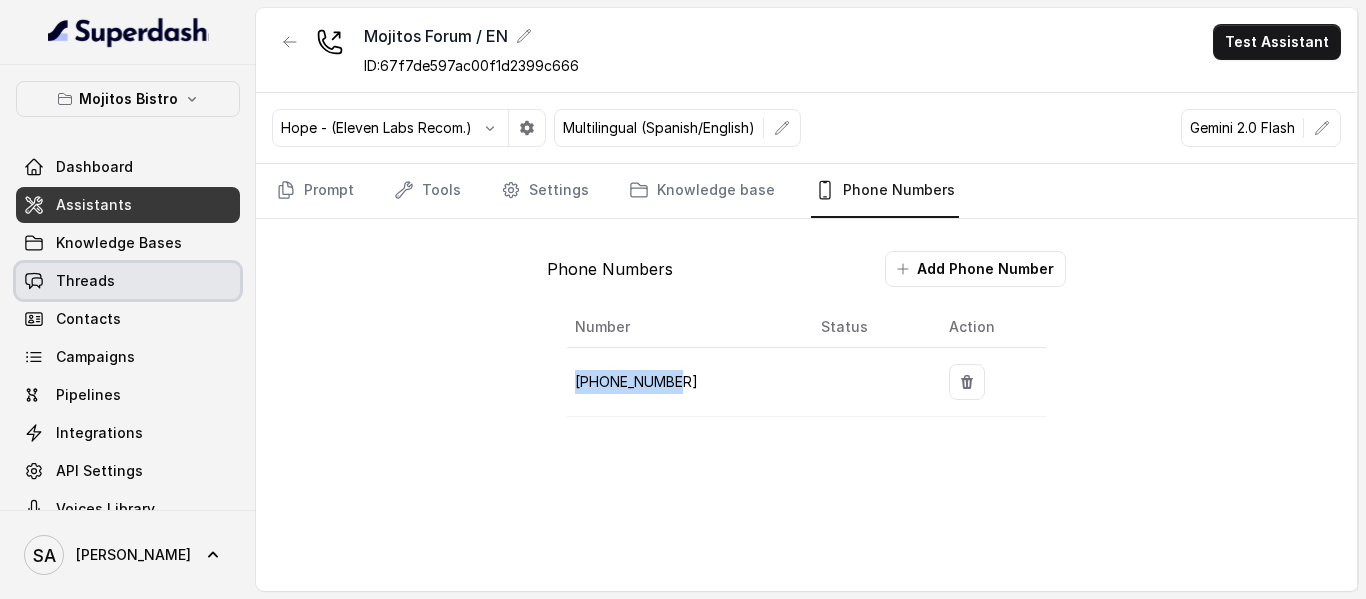 click on "Threads" at bounding box center (128, 281) 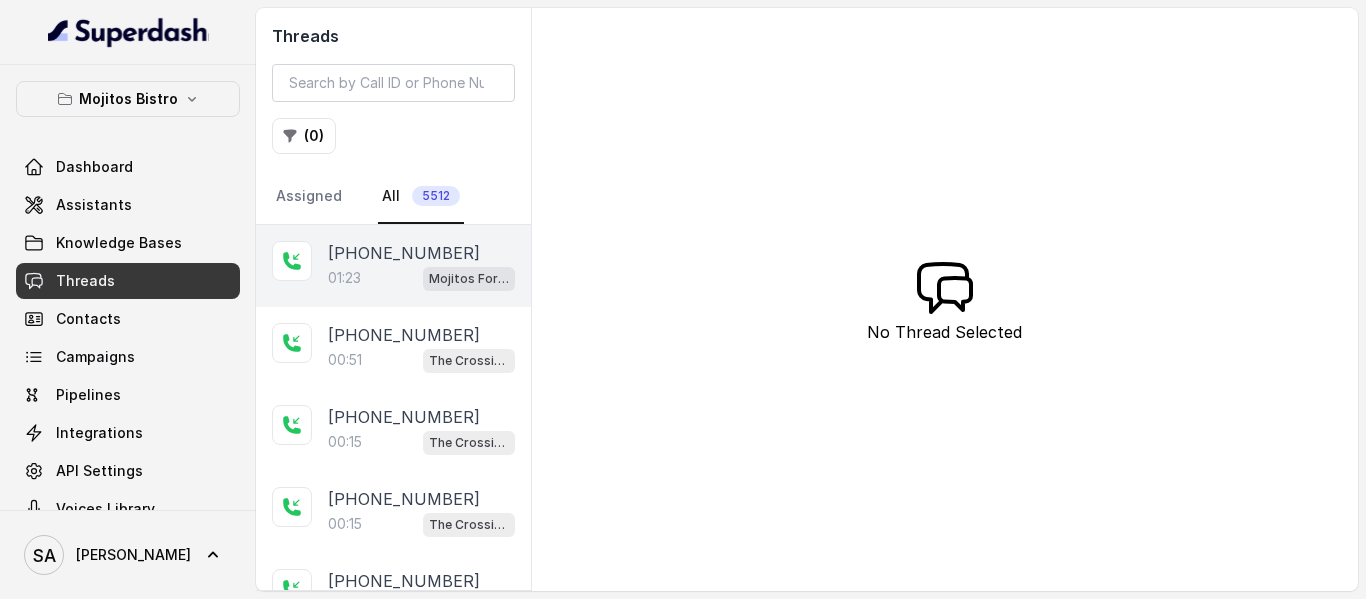 click on "01:23 Mojitos Forum / EN" at bounding box center (421, 278) 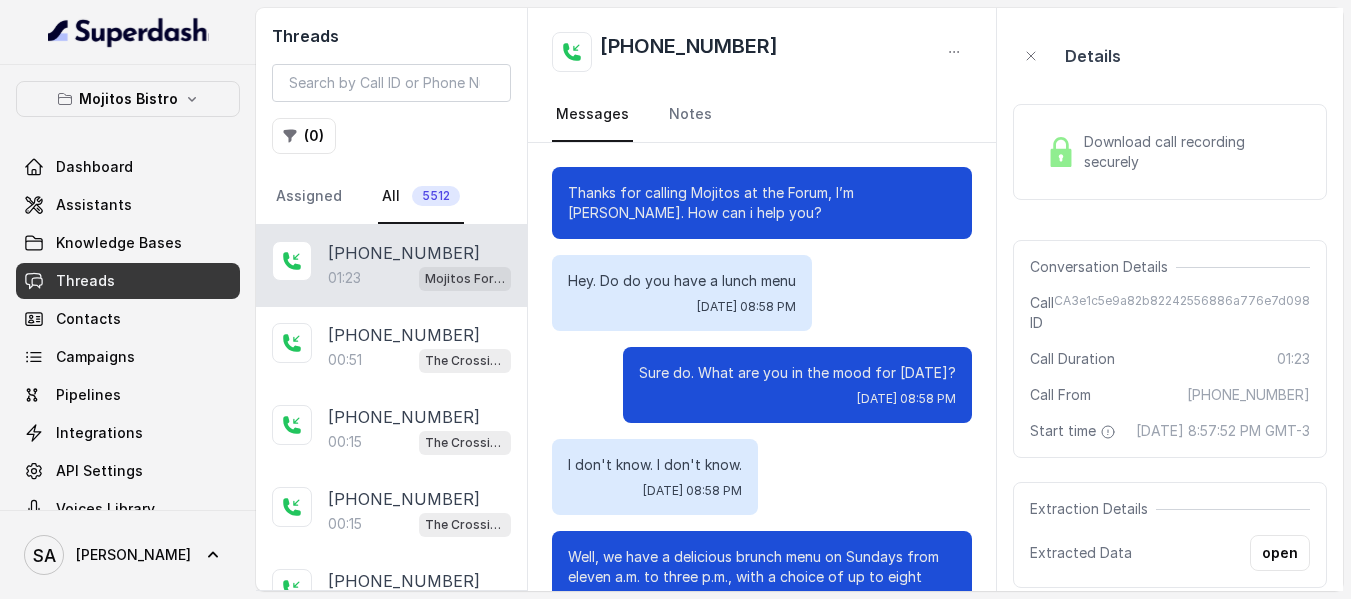 scroll, scrollTop: 1212, scrollLeft: 0, axis: vertical 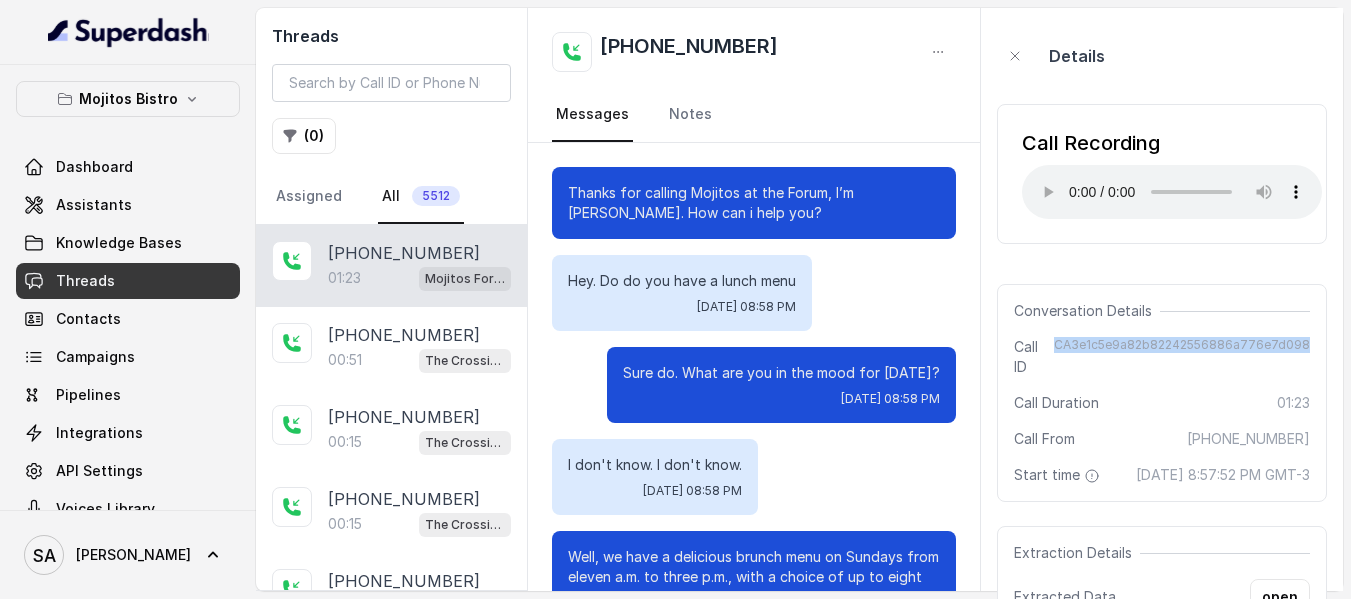 drag, startPoint x: 1067, startPoint y: 345, endPoint x: 1318, endPoint y: 345, distance: 251 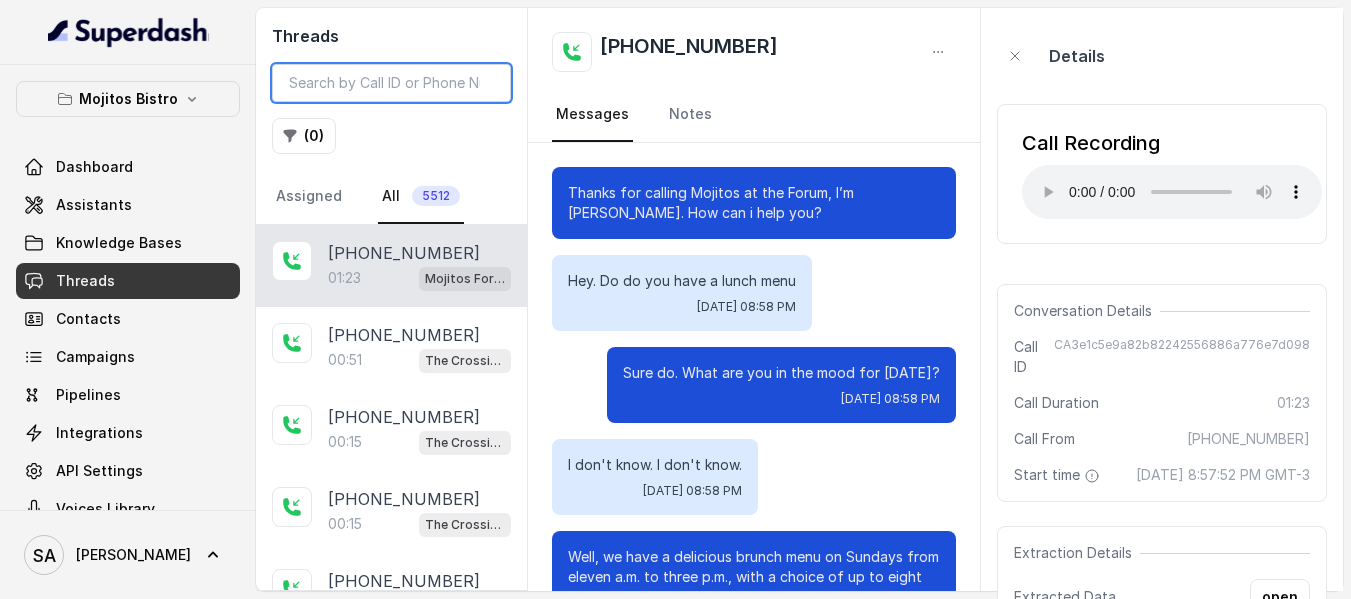 click at bounding box center (391, 83) 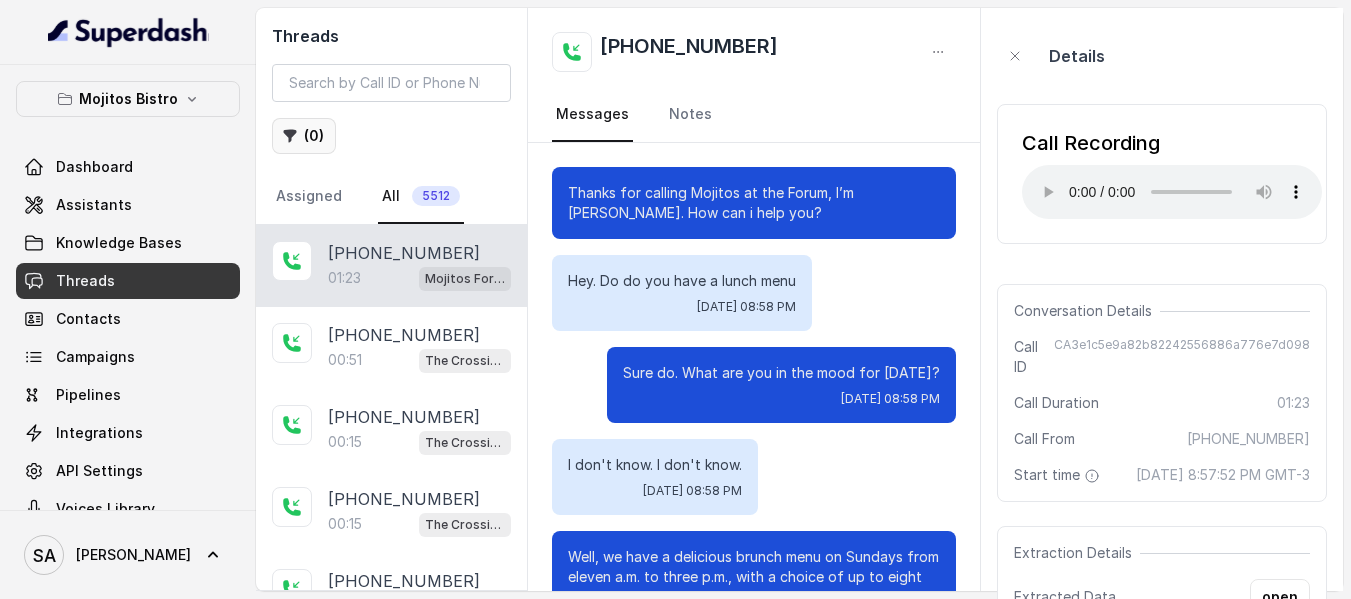 click on "( 0 )" at bounding box center [304, 136] 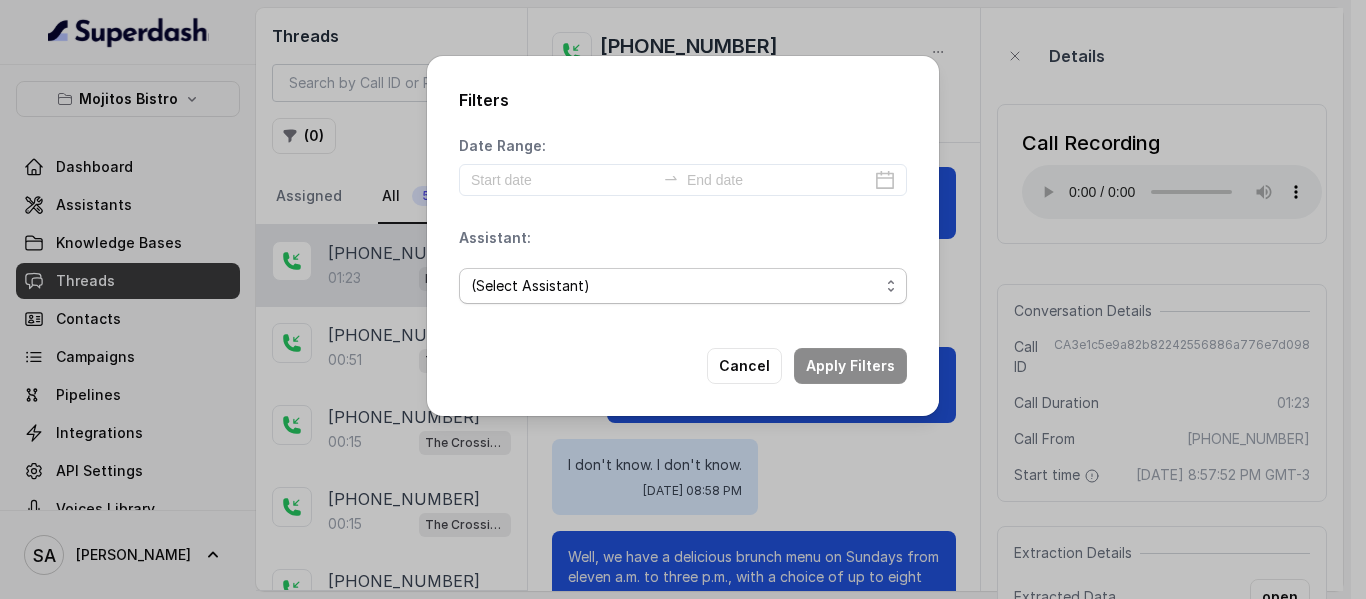 click on "(Select Assistant) Mojitos Forum / EN Mojitos Norcross / EN Mojitos Testing The Crossing Steakhouse" at bounding box center (683, 286) 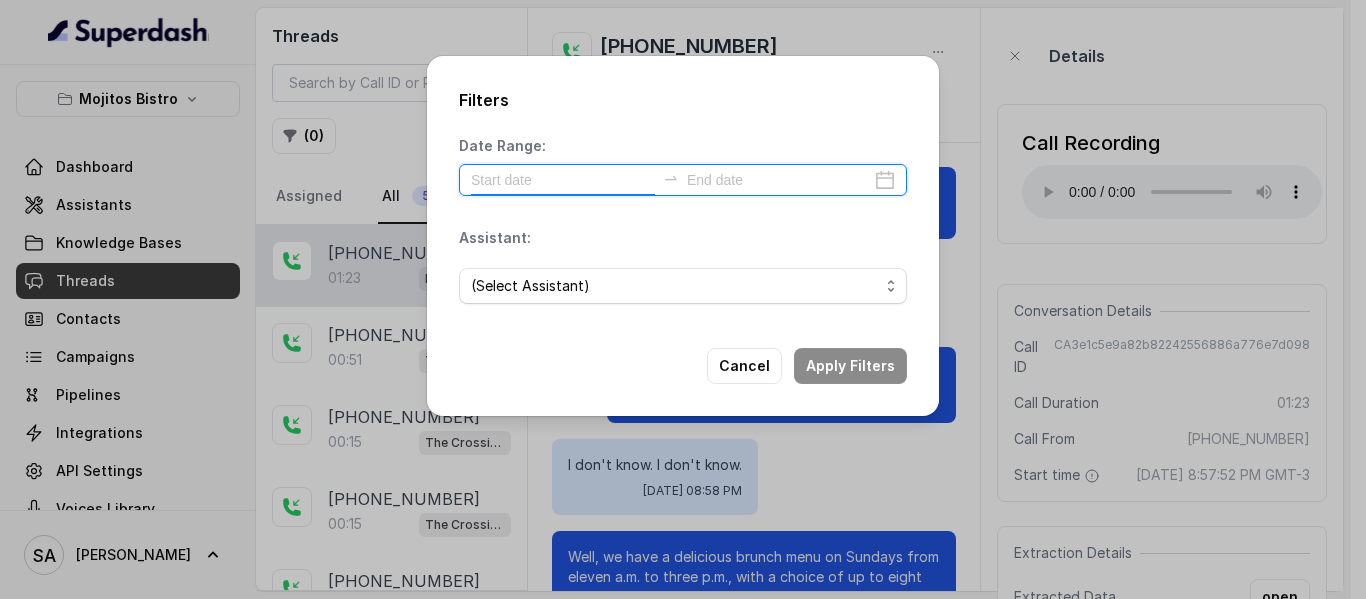 click at bounding box center (563, 180) 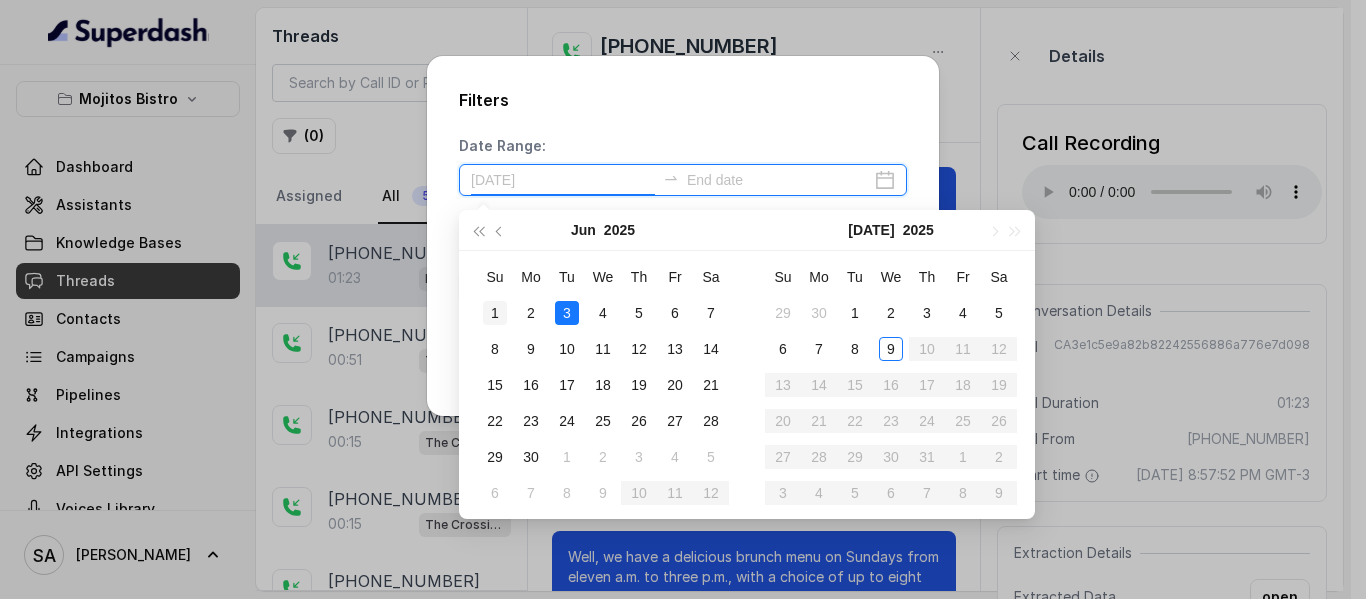 type on "[DATE]" 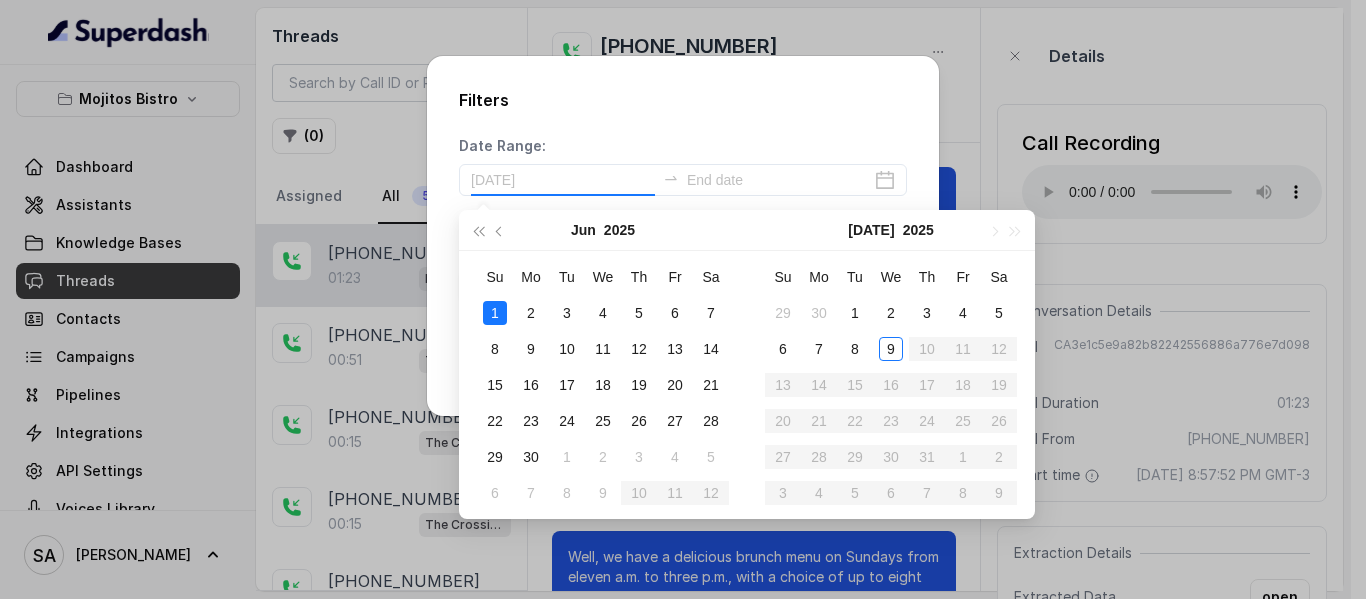 click on "1" at bounding box center [495, 313] 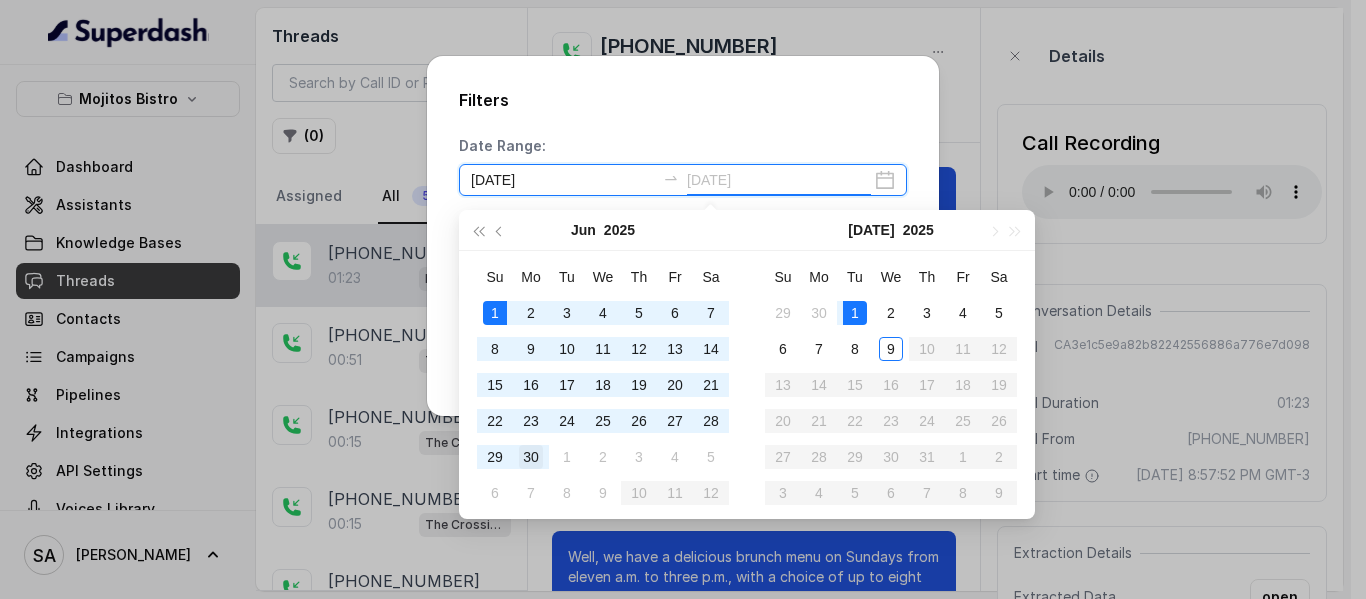 type on "[DATE]" 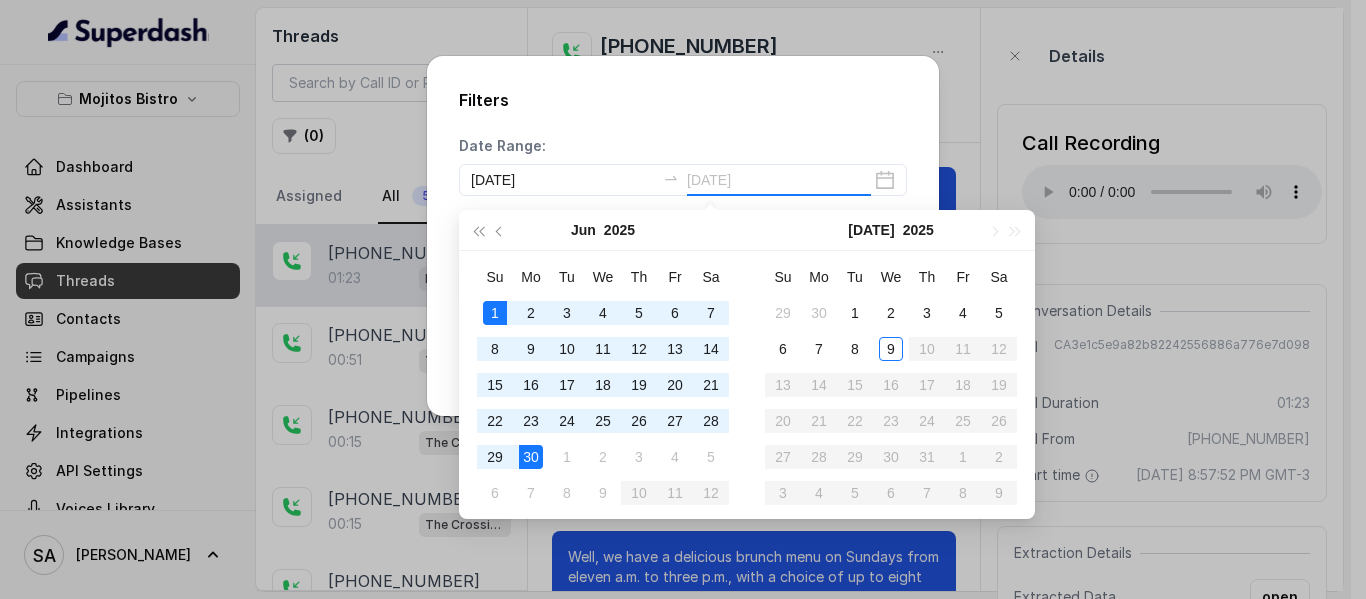 click on "30" at bounding box center [531, 457] 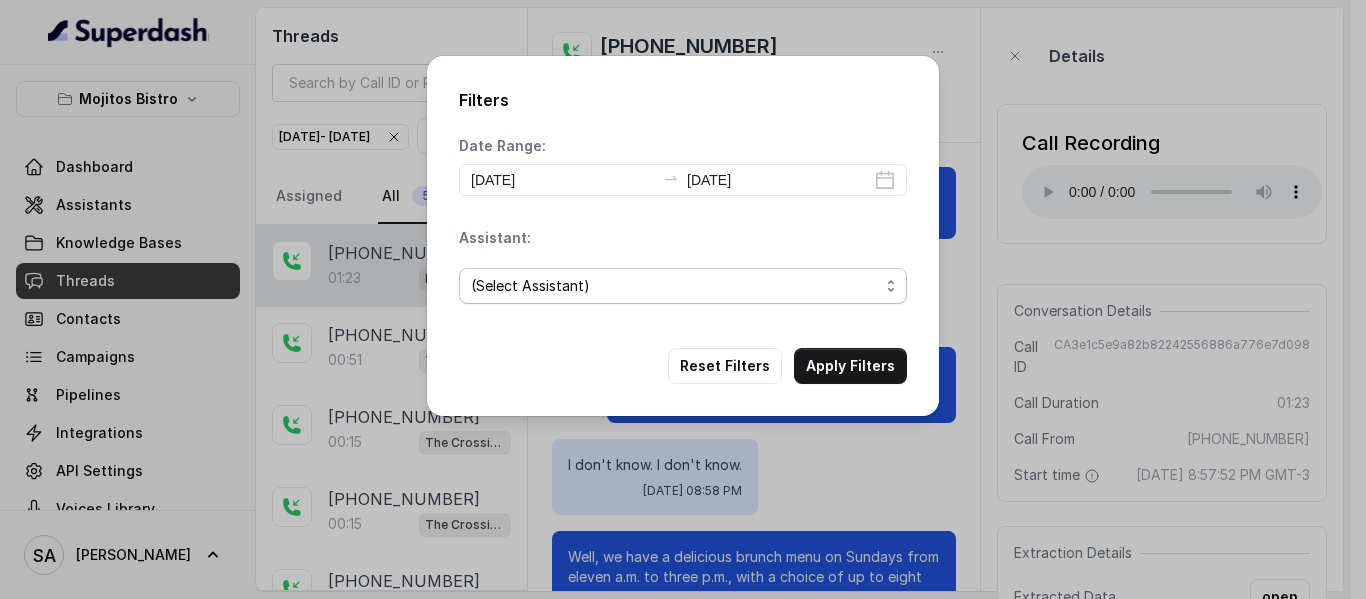 click on "(Select Assistant) Mojitos Forum / EN Mojitos Norcross / EN Mojitos Testing The Crossing Steakhouse" at bounding box center (683, 286) 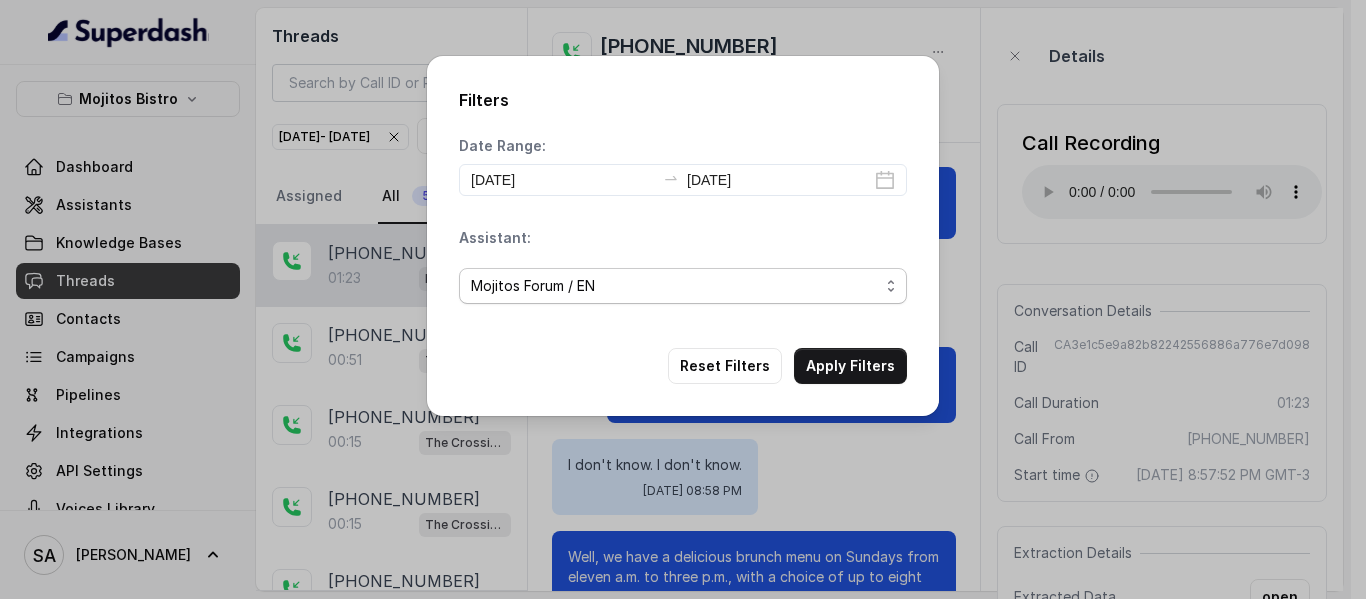 click on "(Select Assistant) Mojitos Forum / EN Mojitos Norcross / EN Mojitos Testing The Crossing Steakhouse" at bounding box center (683, 286) 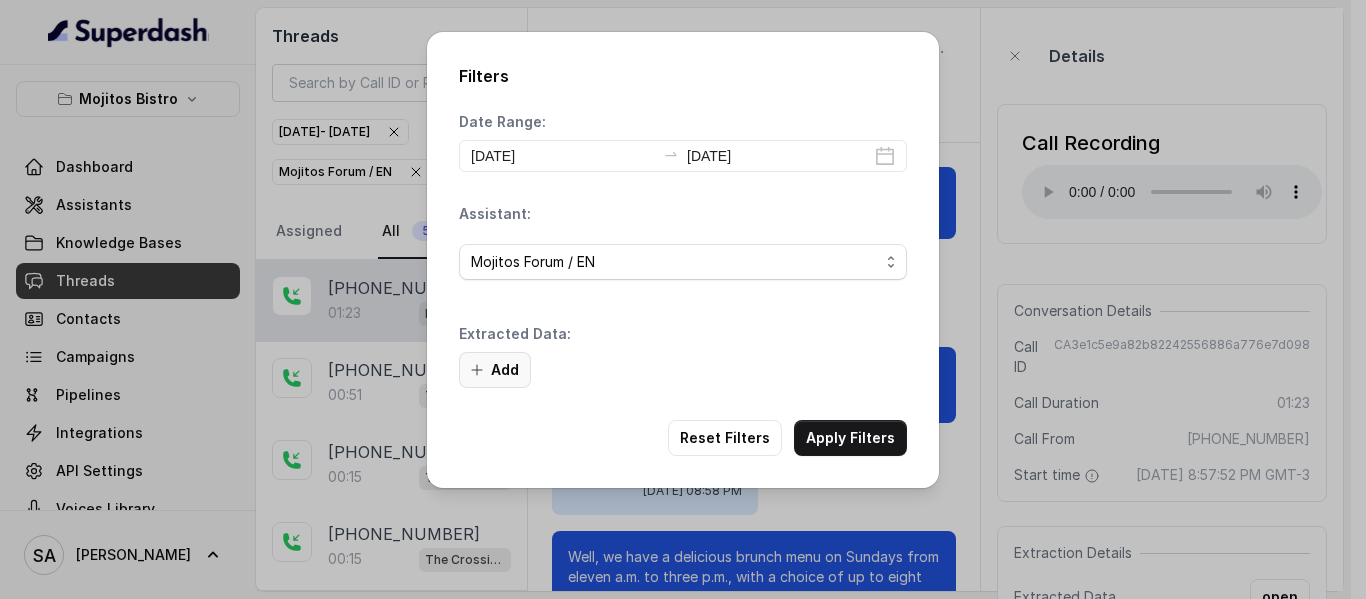 click on "Add" at bounding box center [495, 370] 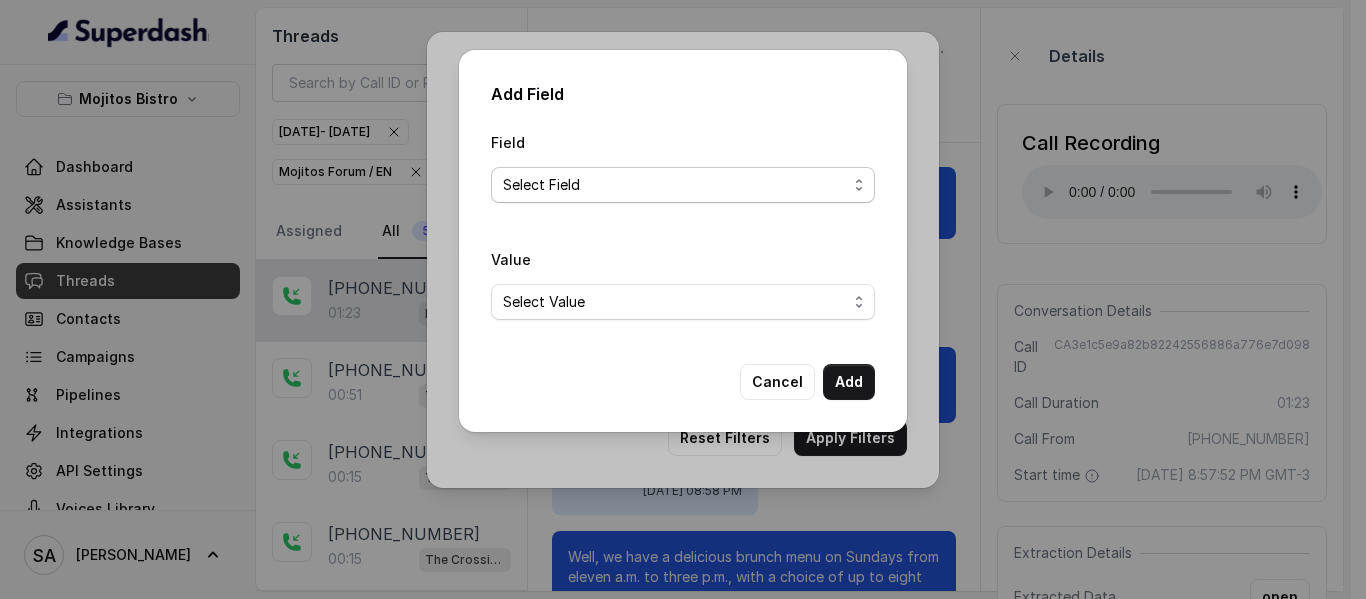 click on "Select Field Text Sent? Reason for sending text Human Transfer Reason for transfering Reason for calling DetectedError Event Mention Reason for Event AITolerance Restaurant Name Speak In Spanish Party Size Menu Mention (Yes/No) Google AI Assistant Calls Highlights" at bounding box center [683, 185] 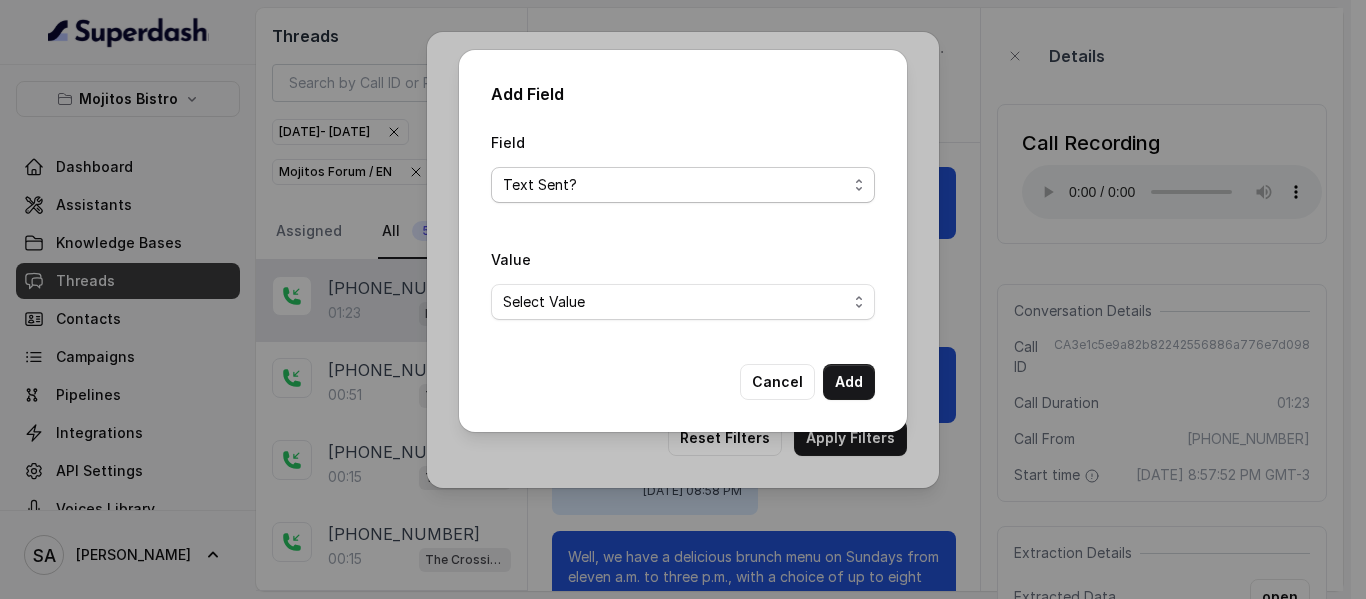 click on "Select Field Text Sent? Reason for sending text Human Transfer Reason for transfering Reason for calling DetectedError Event Mention Reason for Event AITolerance Restaurant Name Speak In Spanish Party Size Menu Mention (Yes/No) Google AI Assistant Calls Highlights" at bounding box center (683, 185) 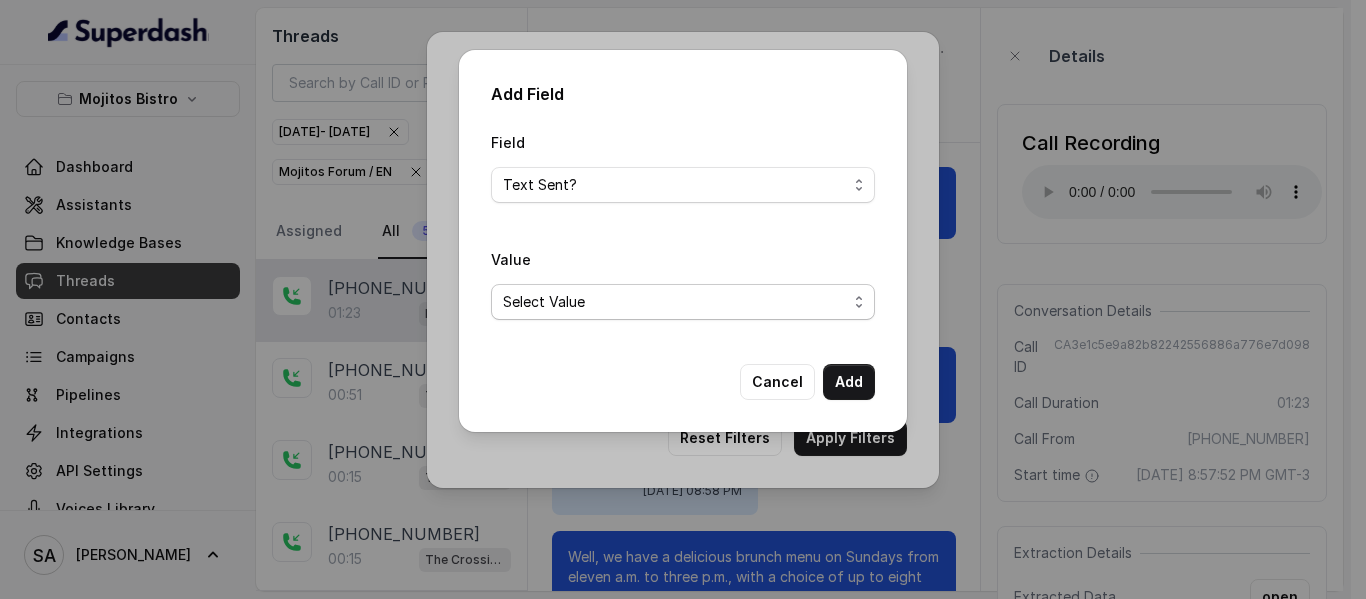 click on "Select Value Yes No" at bounding box center [683, 302] 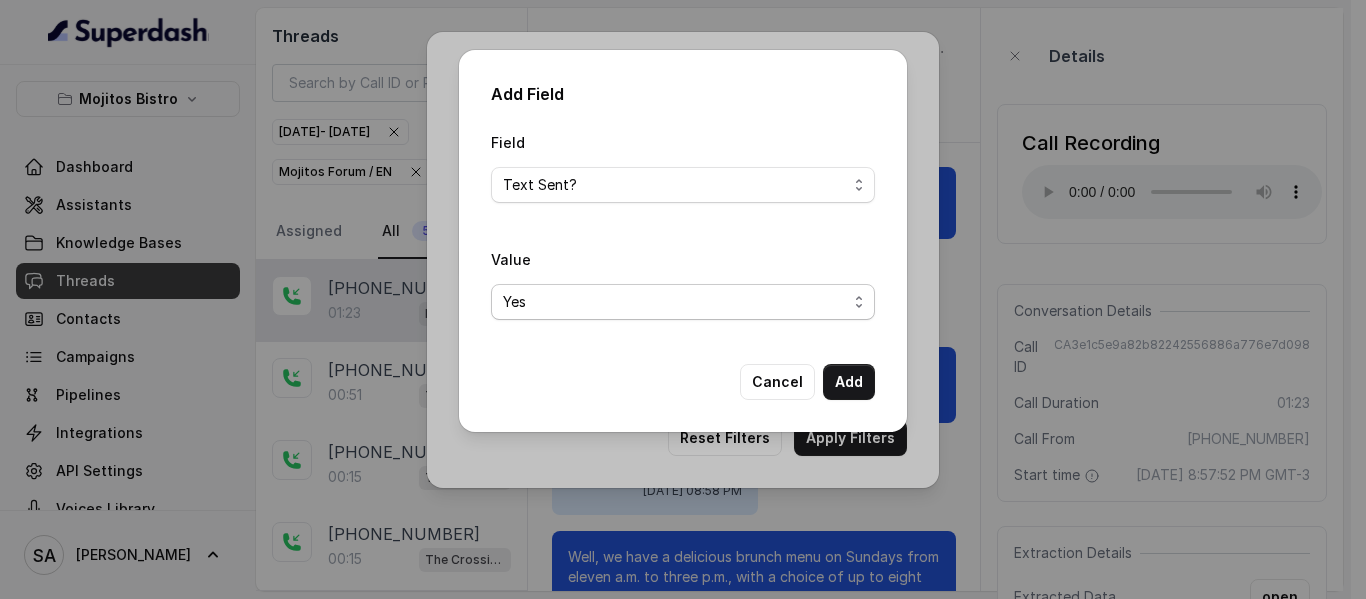 click on "Select Value Yes No" at bounding box center [683, 302] 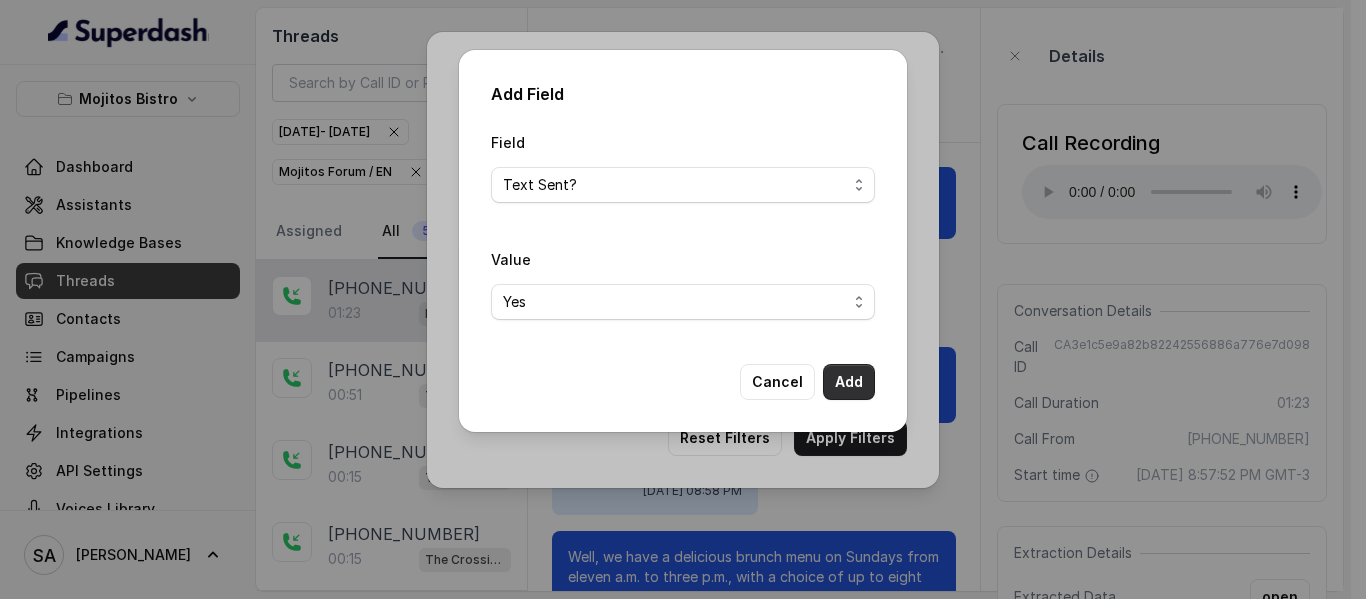 click on "Add" at bounding box center (849, 382) 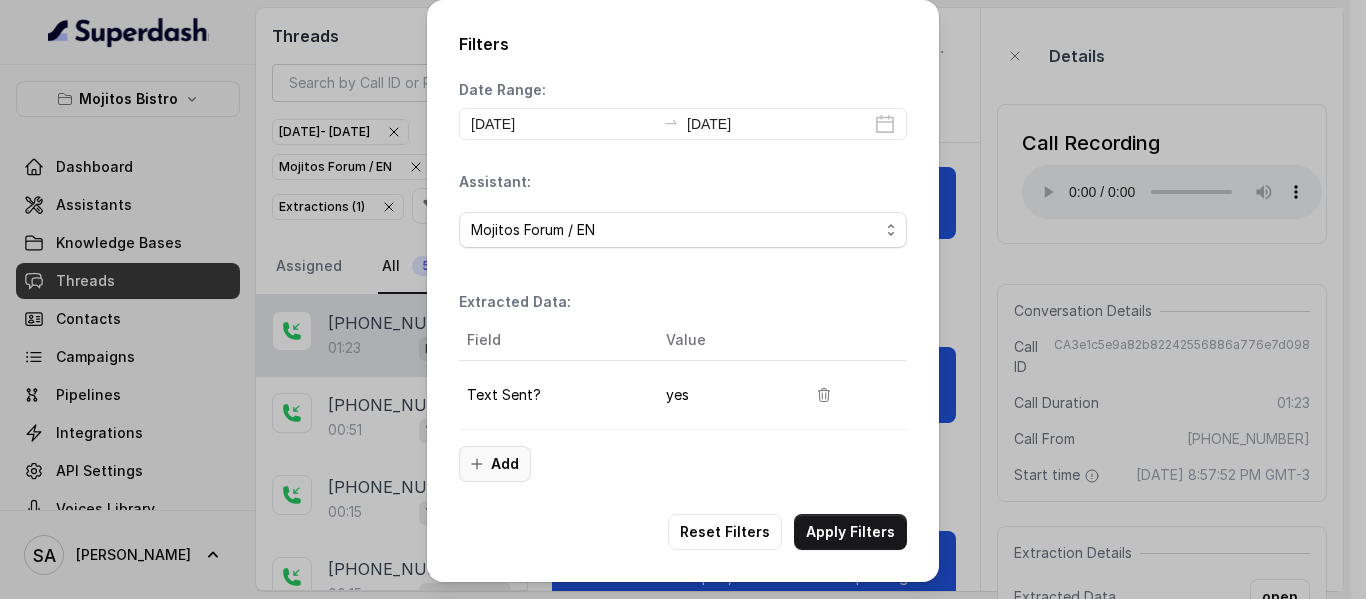click on "Add" at bounding box center (495, 464) 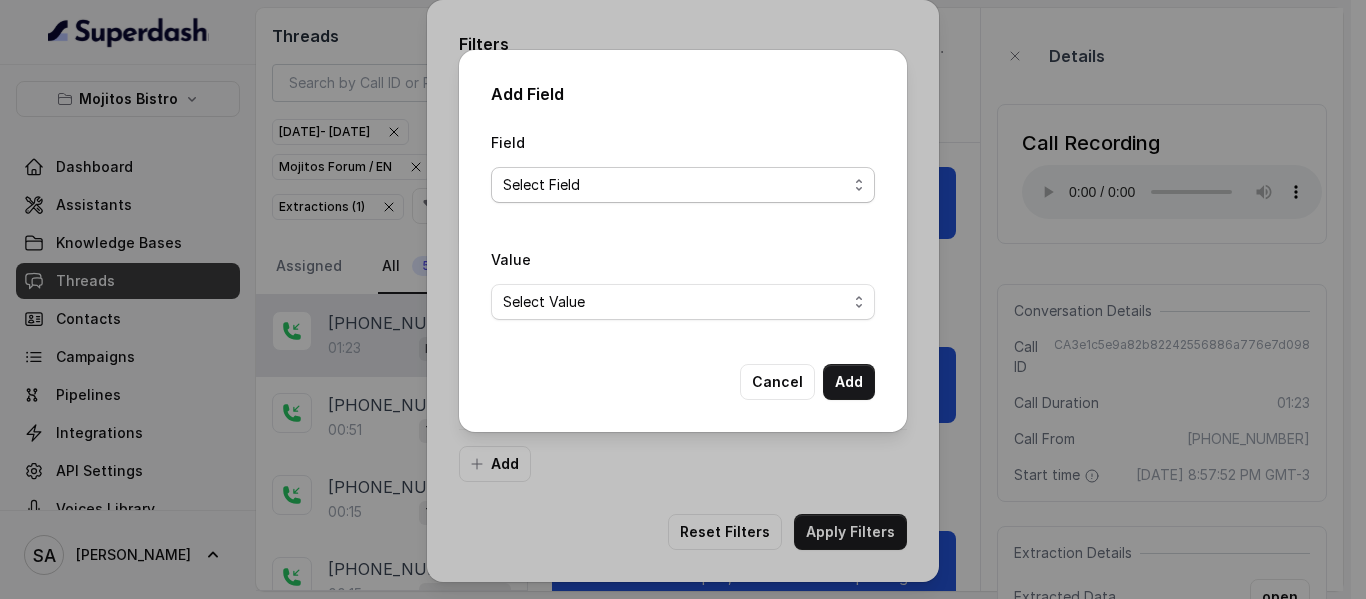 click on "Select Field Reason for sending text Human Transfer Reason for transfering Reason for calling DetectedError Event Mention Reason for Event AITolerance Restaurant Name Speak In Spanish Party Size Menu Mention (Yes/No) Google AI Assistant Calls Highlights" at bounding box center (683, 185) 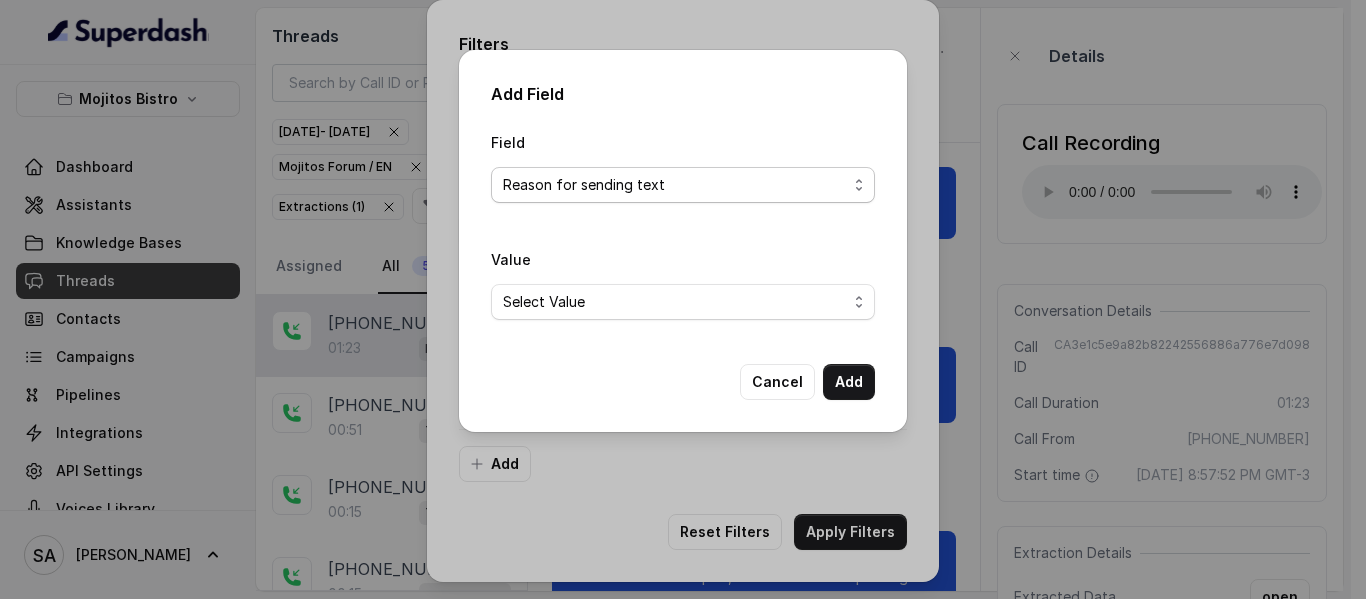 click on "Select Field Reason for sending text Human Transfer Reason for transfering Reason for calling DetectedError Event Mention Reason for Event AITolerance Restaurant Name Speak In Spanish Party Size Menu Mention (Yes/No) Google AI Assistant Calls Highlights" at bounding box center (683, 185) 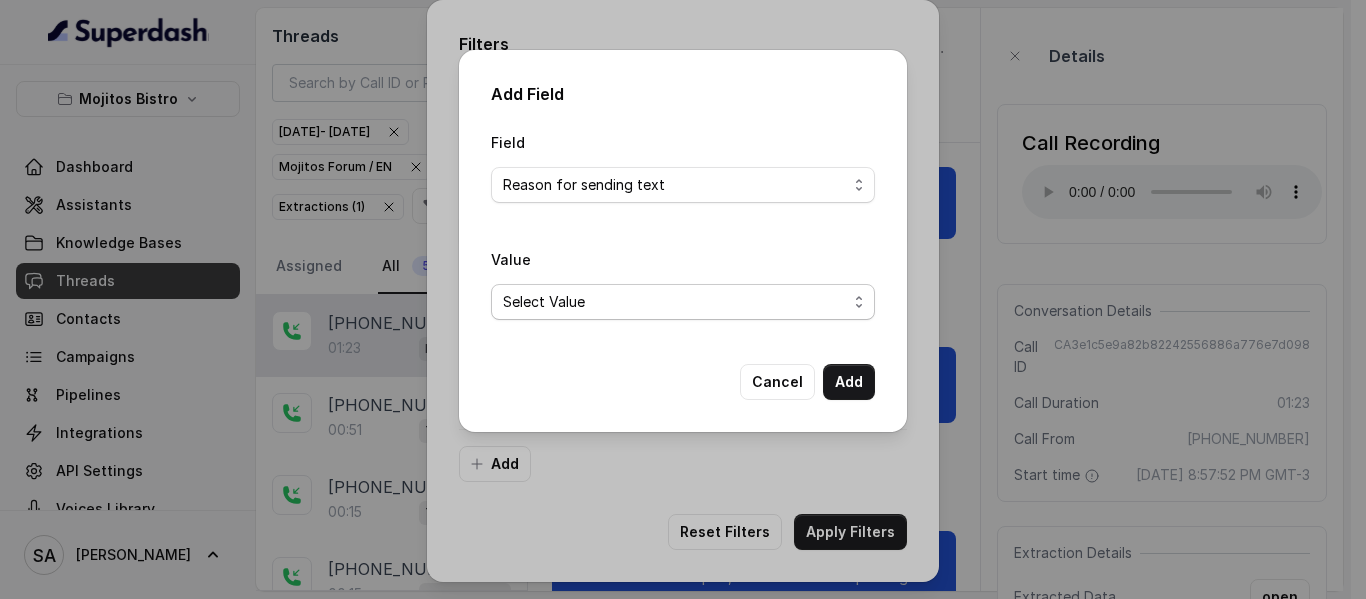 click on "Select Value delivery link customer support link takeaway link menu link Opentable reservation link Catering link Directions link Gift Cards link" at bounding box center [683, 302] 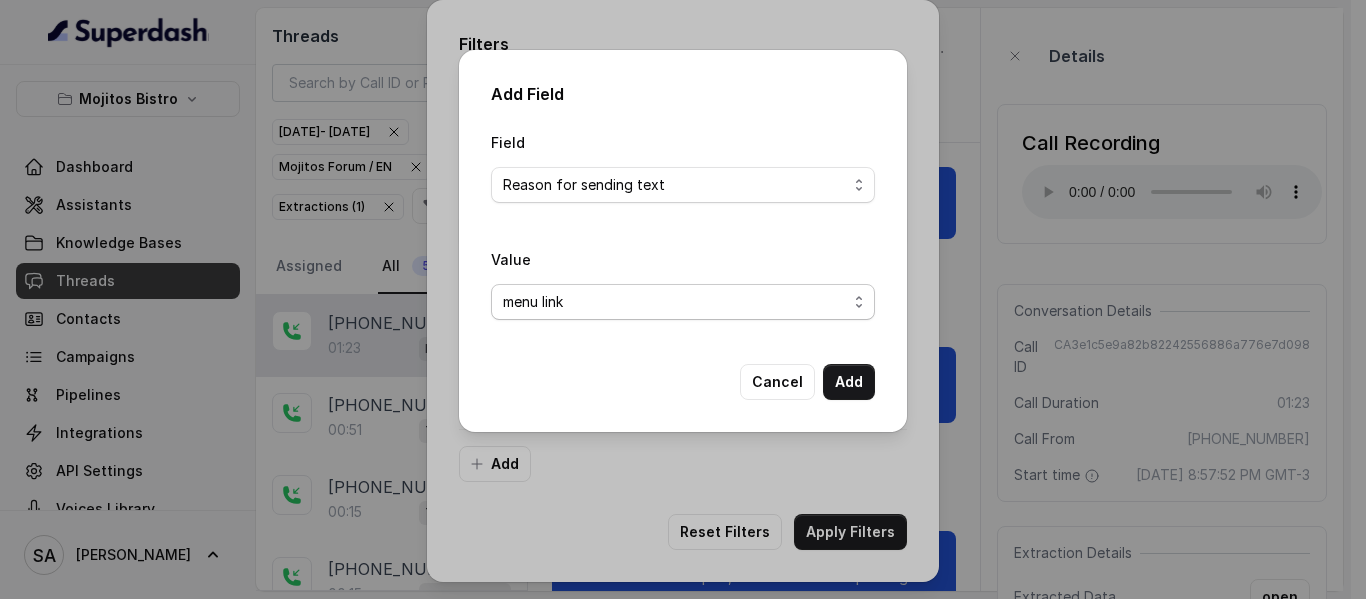 click on "Select Value delivery link customer support link takeaway link menu link Opentable reservation link Catering link Directions link Gift Cards link" at bounding box center [683, 302] 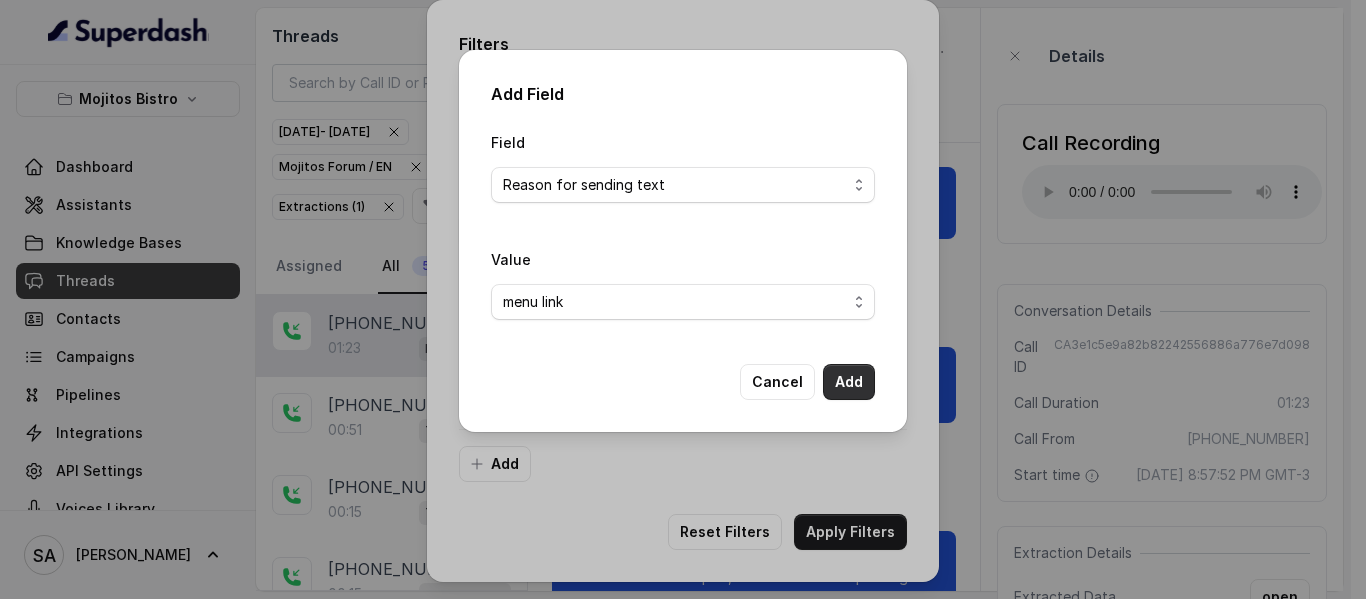 click on "Add" at bounding box center (849, 382) 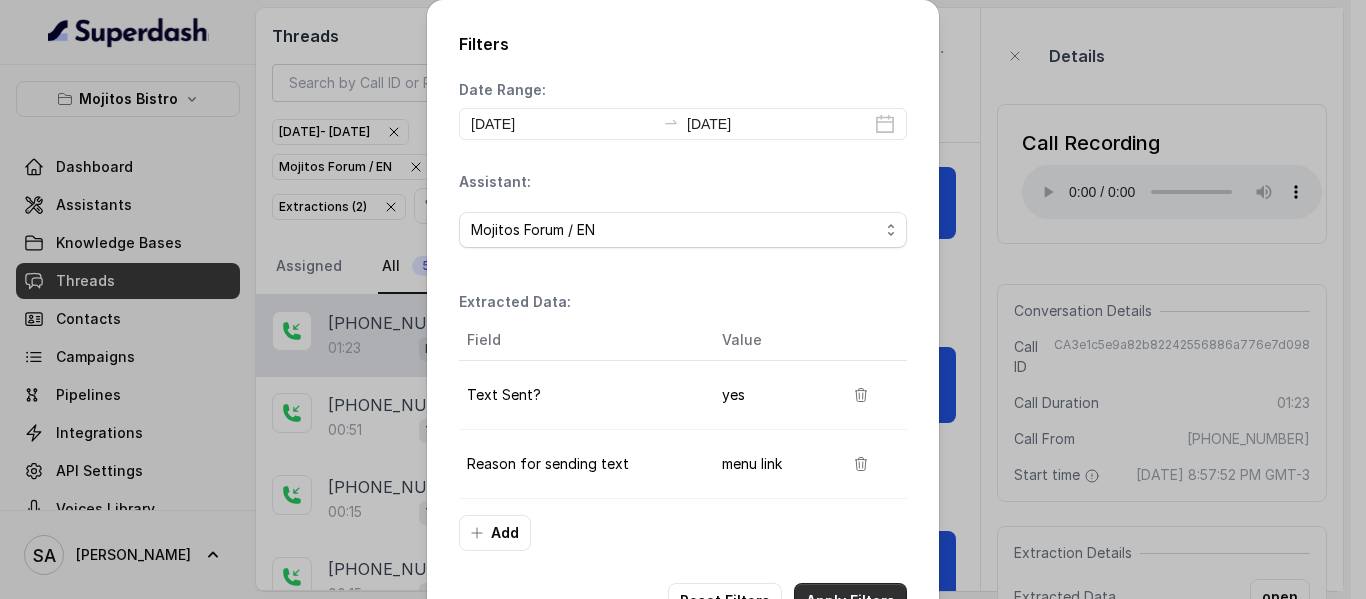 click on "Apply Filters" at bounding box center [850, 601] 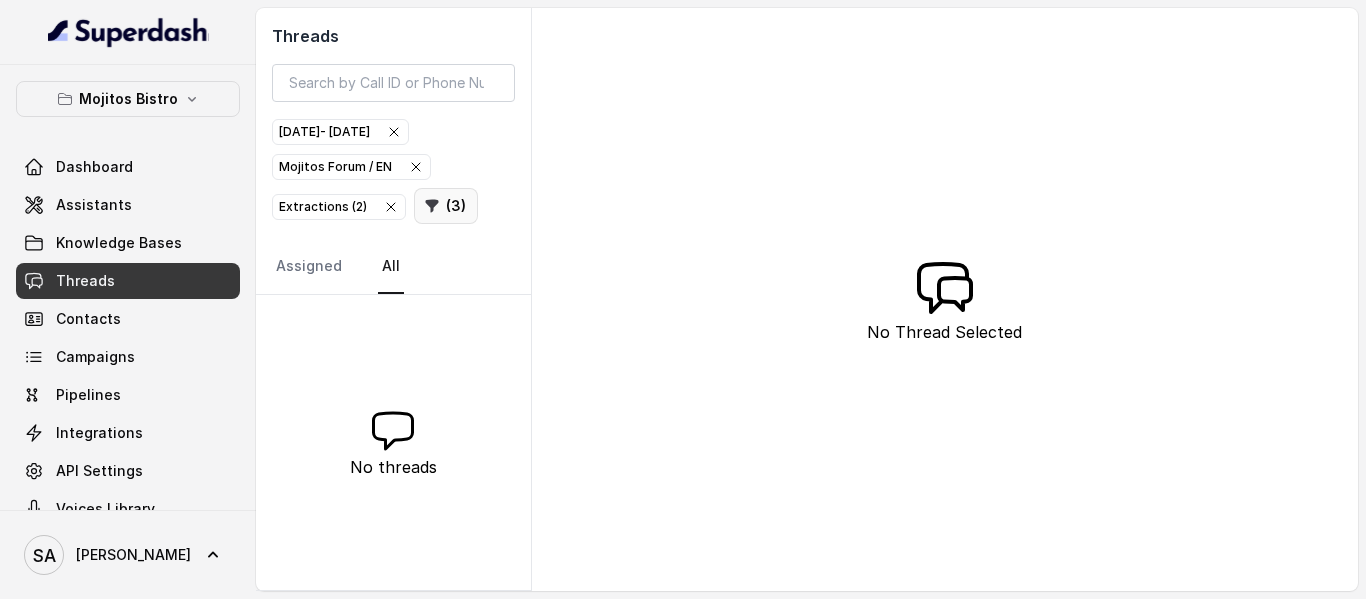 click 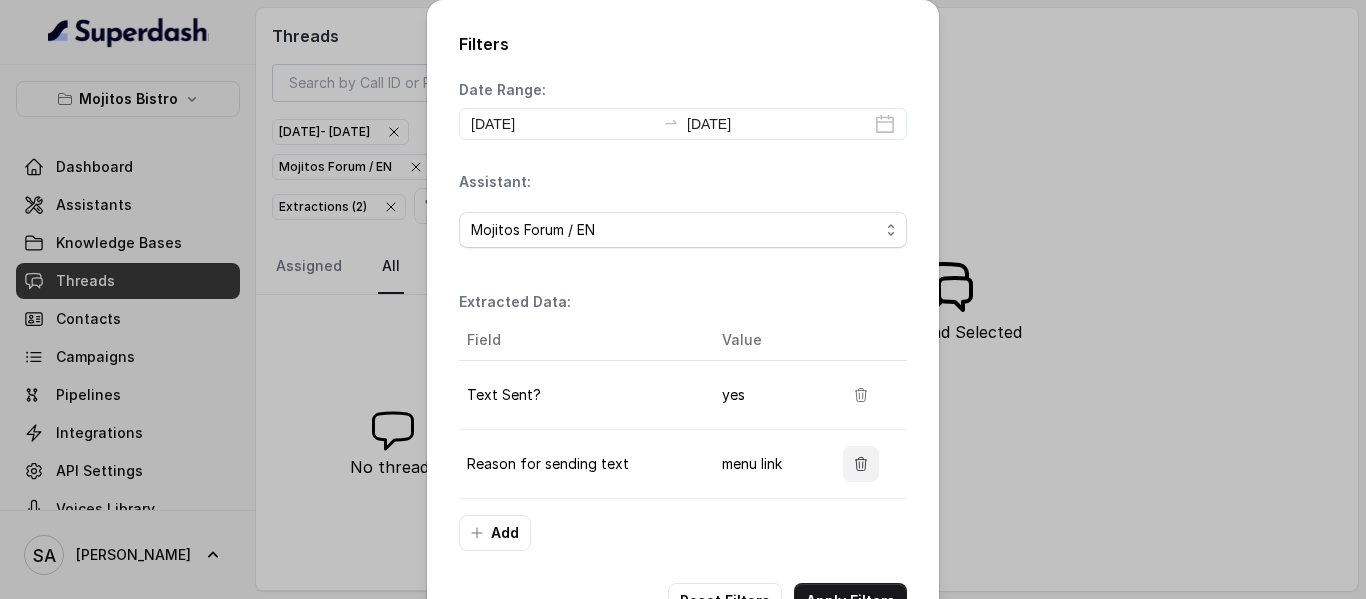 click 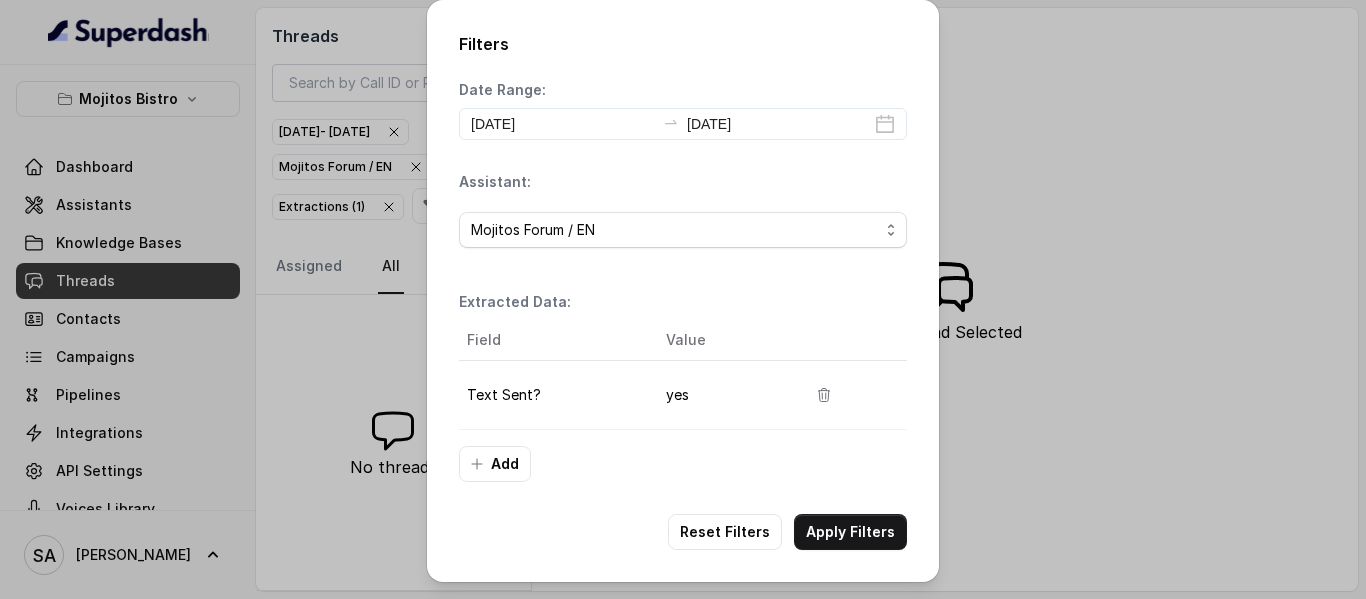click on "Text Sent?" at bounding box center [554, 395] 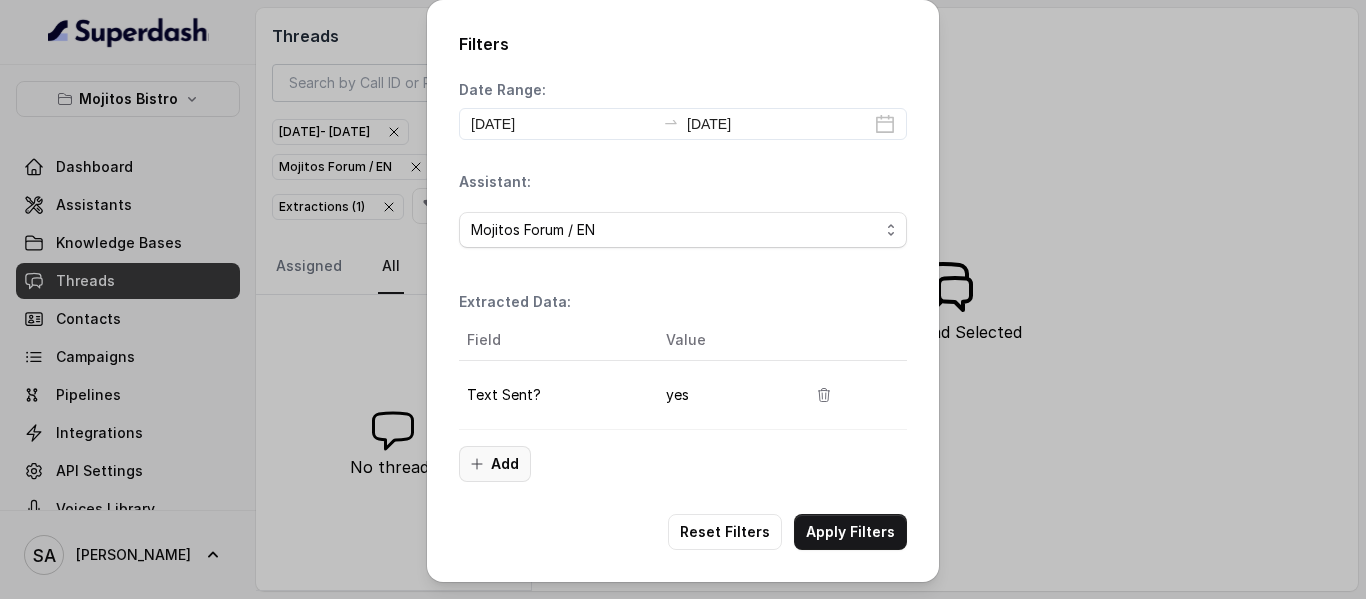 click on "Add" at bounding box center [495, 464] 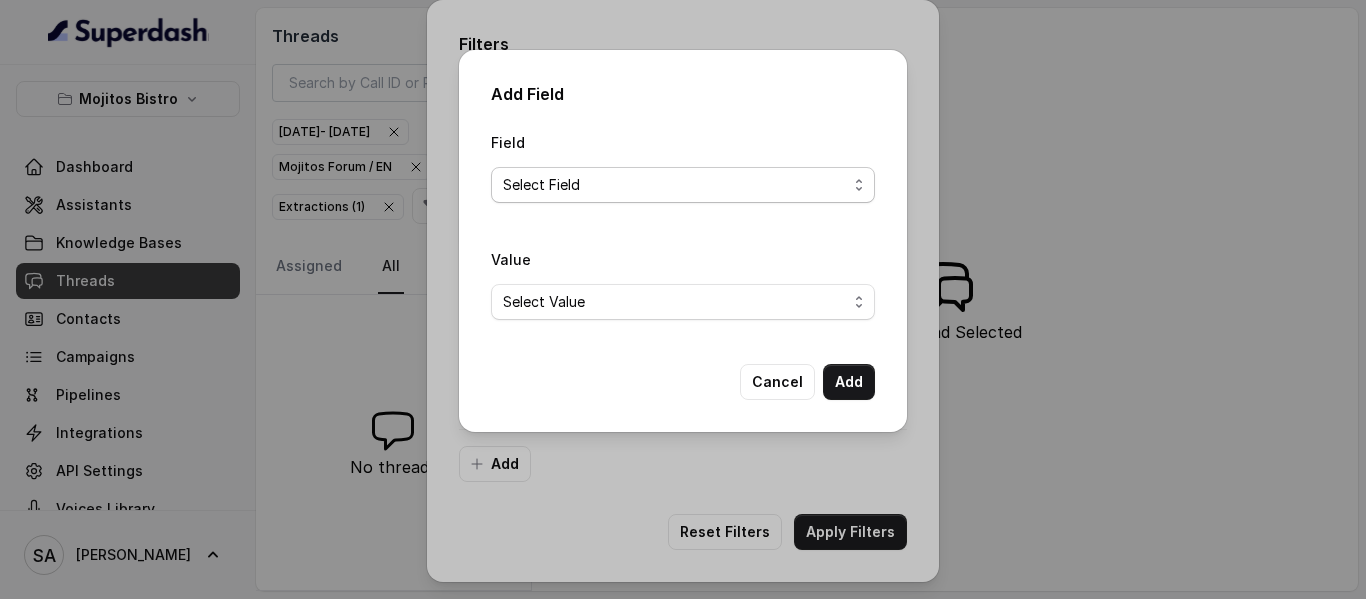 click on "Select Field Reason for sending text Human Transfer Reason for transfering Reason for calling DetectedError Event Mention Reason for Event AITolerance Restaurant Name Speak In Spanish Party Size Menu Mention (Yes/No) Google AI Assistant Calls Highlights" at bounding box center (683, 185) 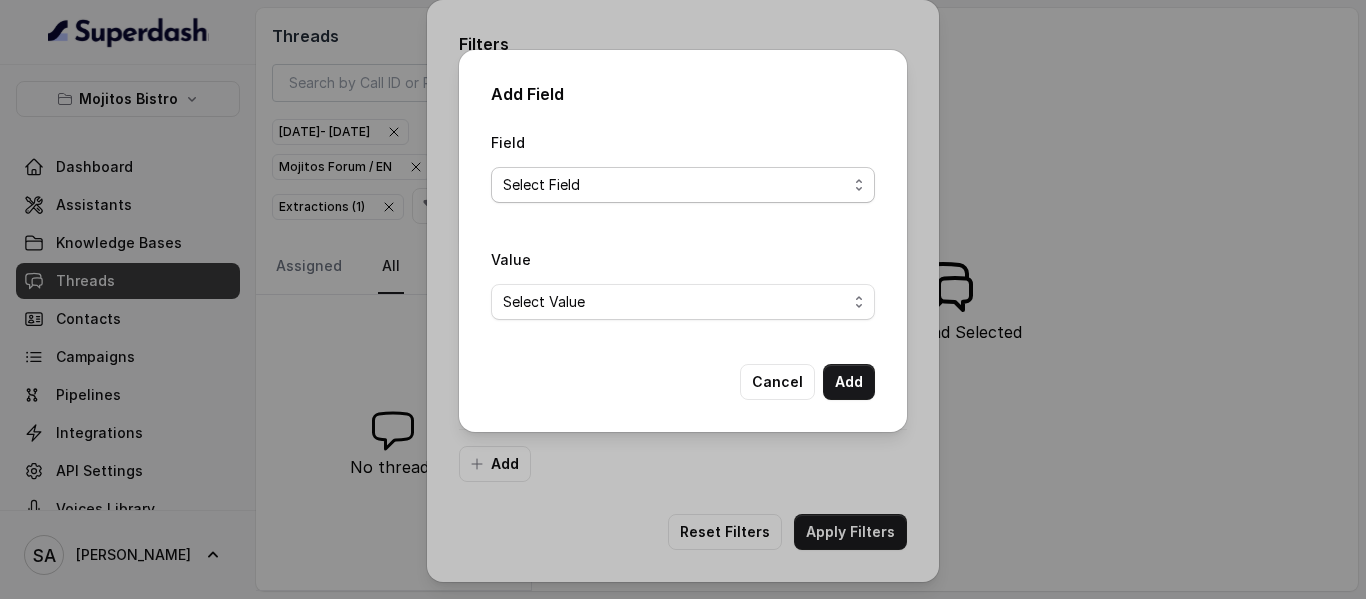 select on "Reason for transfering" 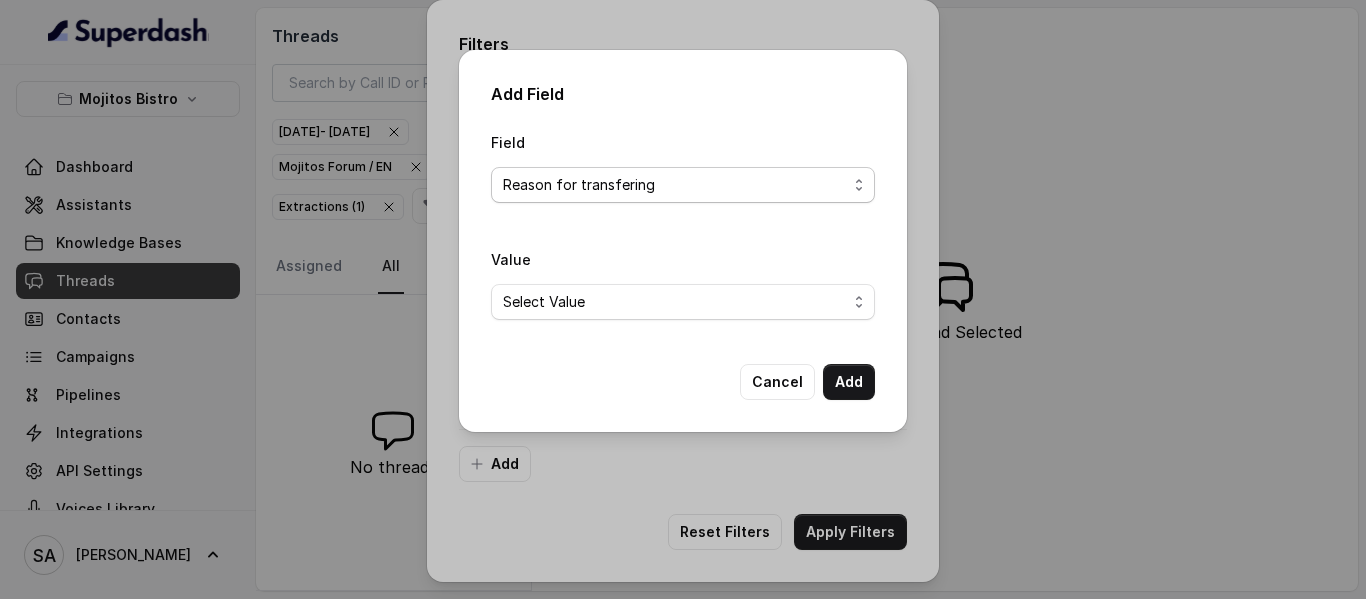 click on "Select Field Reason for sending text Human Transfer Reason for transfering Reason for calling DetectedError Event Mention Reason for Event AITolerance Restaurant Name Speak In Spanish Party Size Menu Mention (Yes/No) Google AI Assistant Calls Highlights" at bounding box center [683, 185] 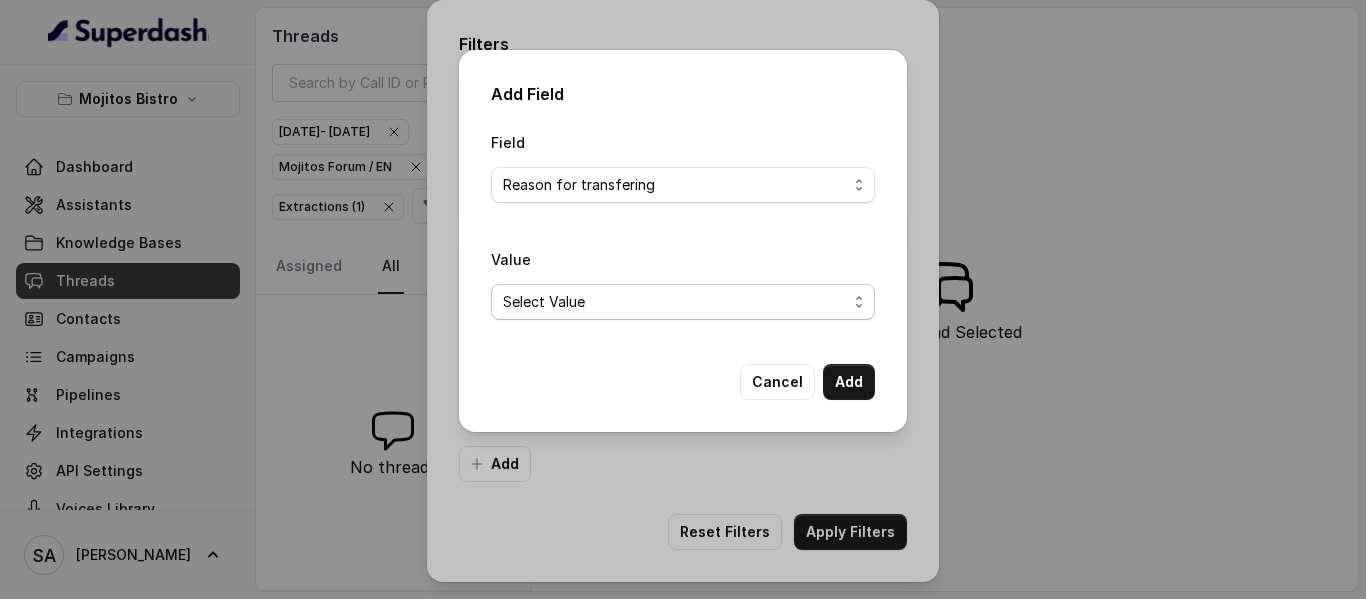 click on "Select Value Inmediate Table Availability Inquiries about Reservations Speaking Spanish Request Human Representative Request Complaints or Claims Lost Items Technical Payment Issues" at bounding box center (683, 302) 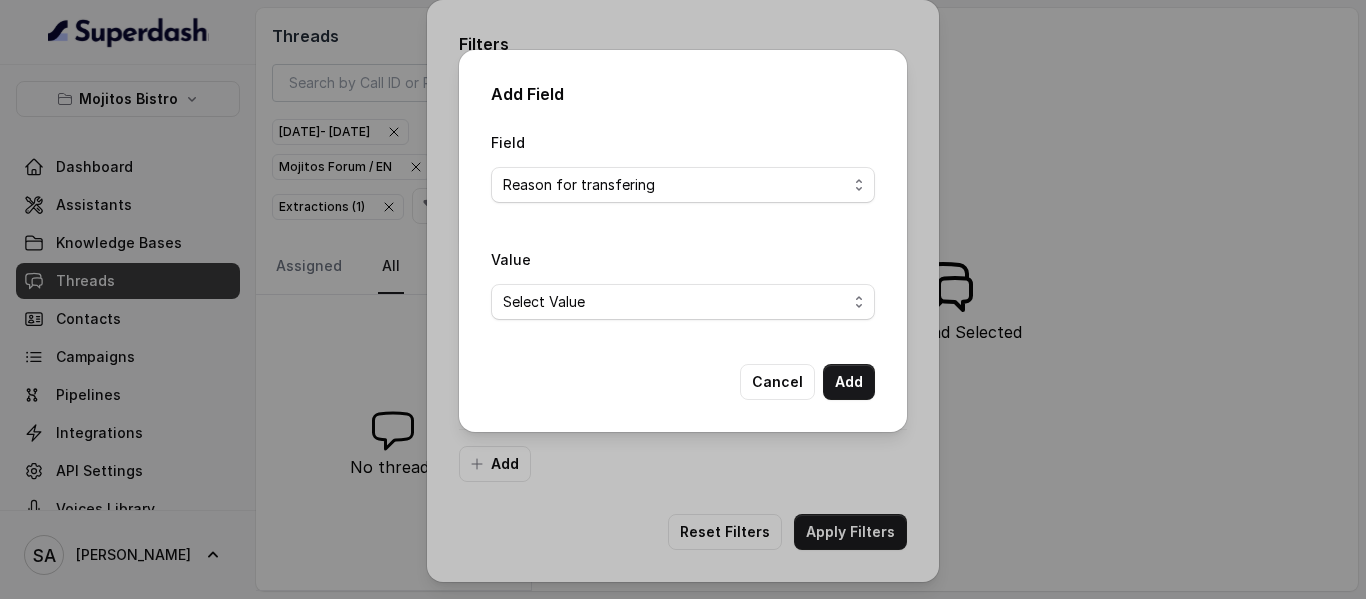 click on "Field Select Field Reason for sending text Human Transfer Reason for transfering Reason for calling DetectedError Event Mention Reason for Event AITolerance Restaurant Name Speak In Spanish Party Size Menu Mention (Yes/No) Google AI Assistant Calls Highlights Value Select Value Inmediate Table Availability Inquiries about Reservations Speaking Spanish Request Human Representative Request Complaints or Claims Lost Items Technical Payment Issues" at bounding box center [683, 231] 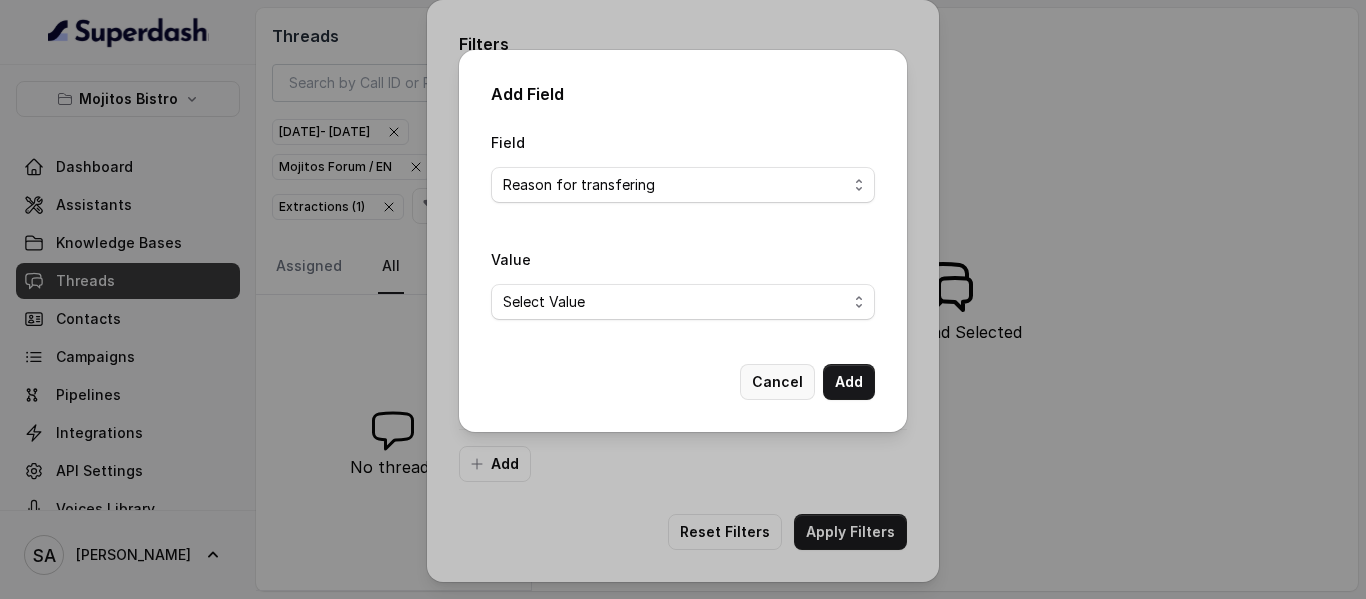 click on "Cancel" at bounding box center [777, 382] 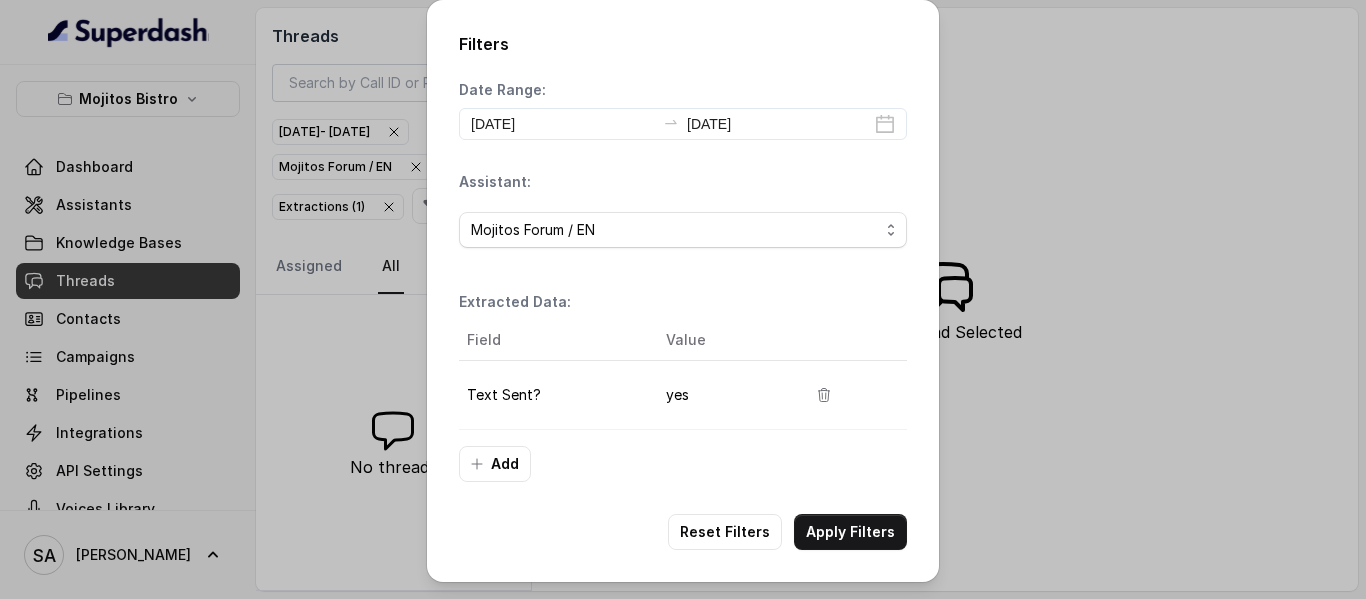 click on "Text Sent?" at bounding box center [554, 395] 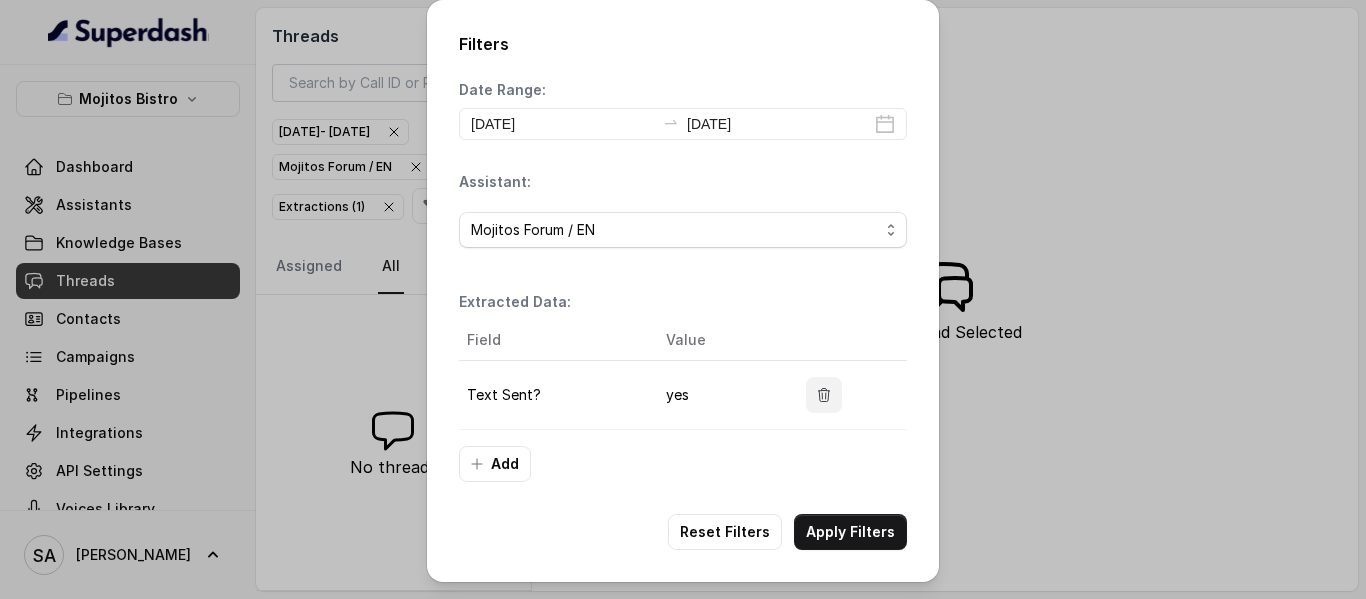 click 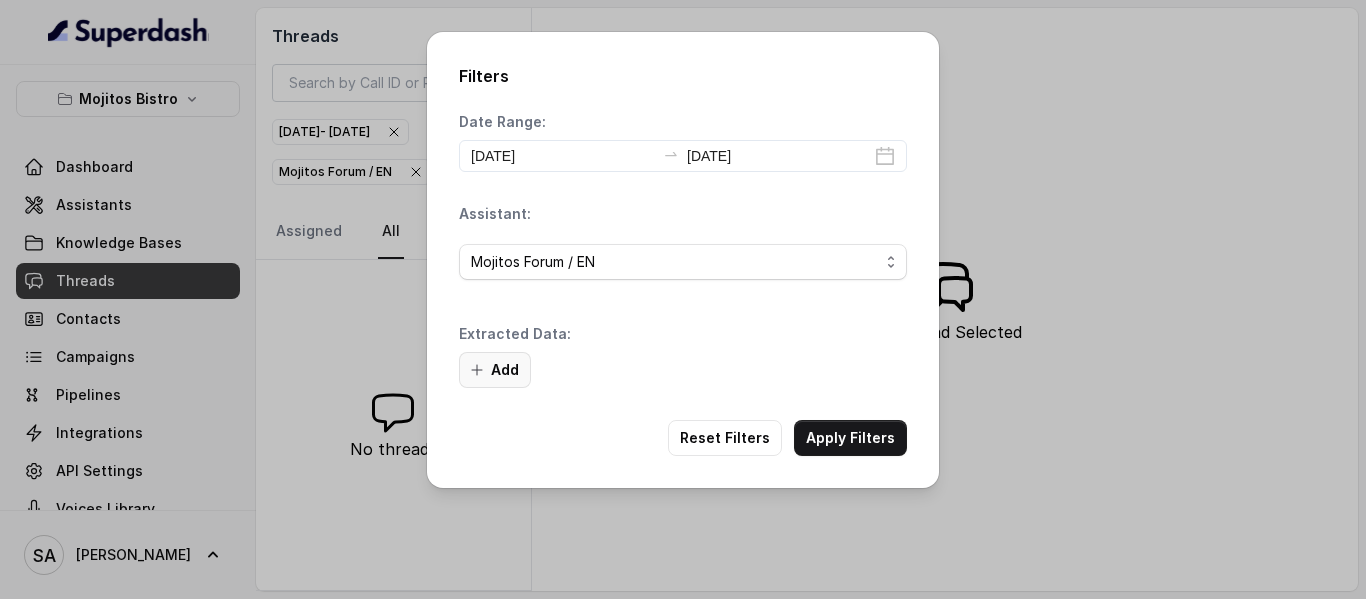 click on "Add" at bounding box center (495, 370) 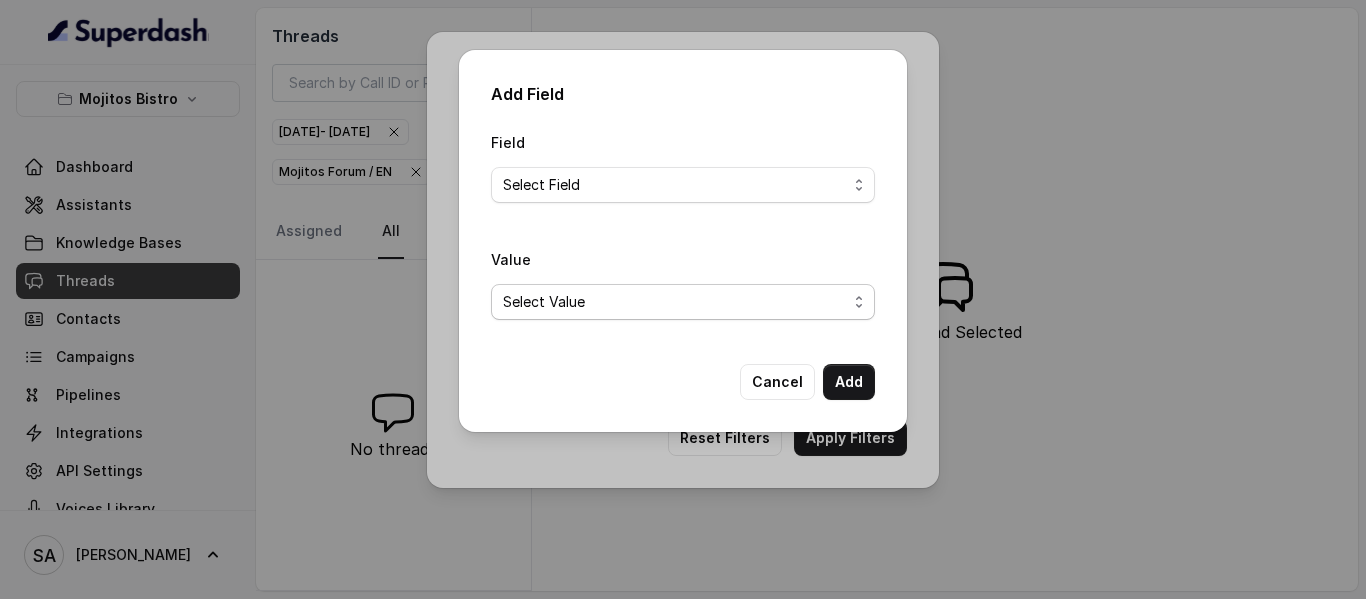 click on "Select Value" at bounding box center (683, 302) 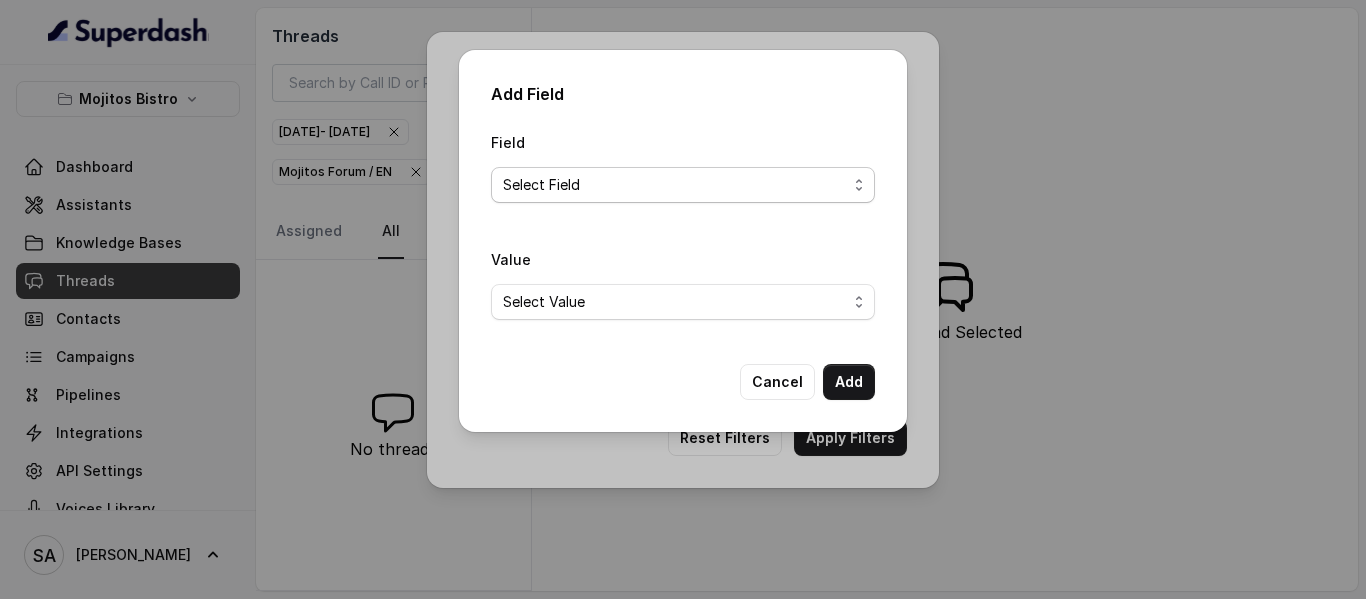 click on "Select Field Text Sent? Reason for sending text Human Transfer Reason for transfering Reason for calling DetectedError Event Mention Reason for Event AITolerance Restaurant Name Speak In Spanish Party Size Menu Mention (Yes/No) Google AI Assistant Calls Highlights" at bounding box center [683, 185] 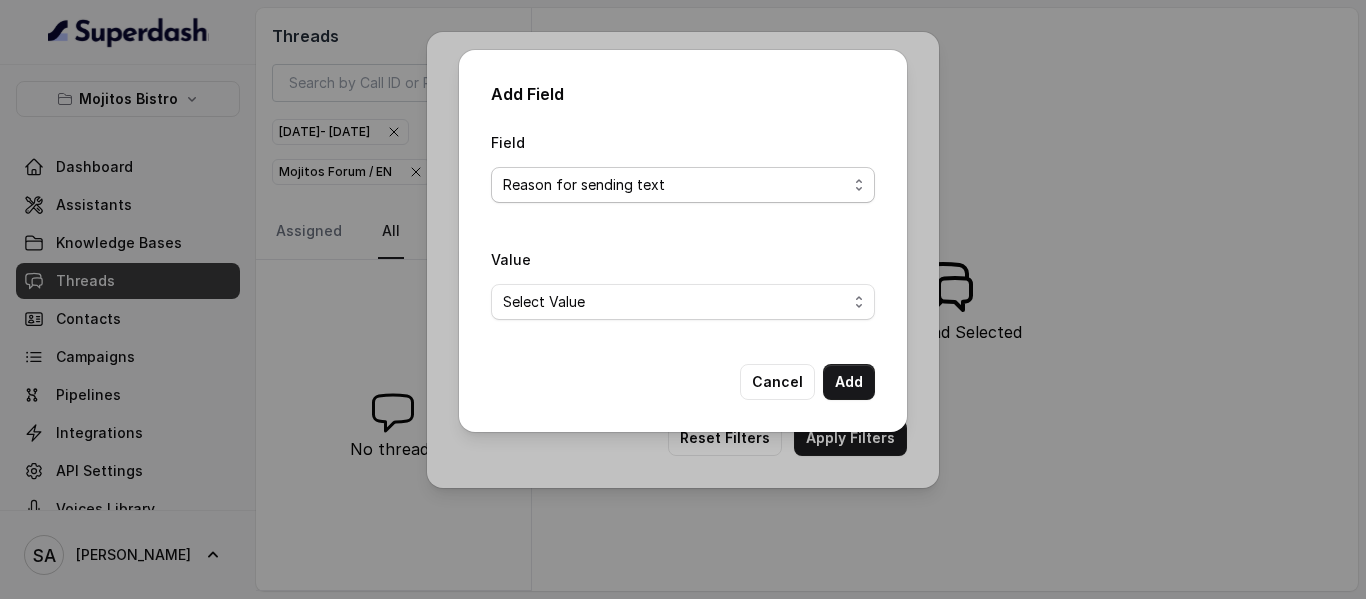 click on "Select Field Text Sent? Reason for sending text Human Transfer Reason for transfering Reason for calling DetectedError Event Mention Reason for Event AITolerance Restaurant Name Speak In Spanish Party Size Menu Mention (Yes/No) Google AI Assistant Calls Highlights" at bounding box center [683, 185] 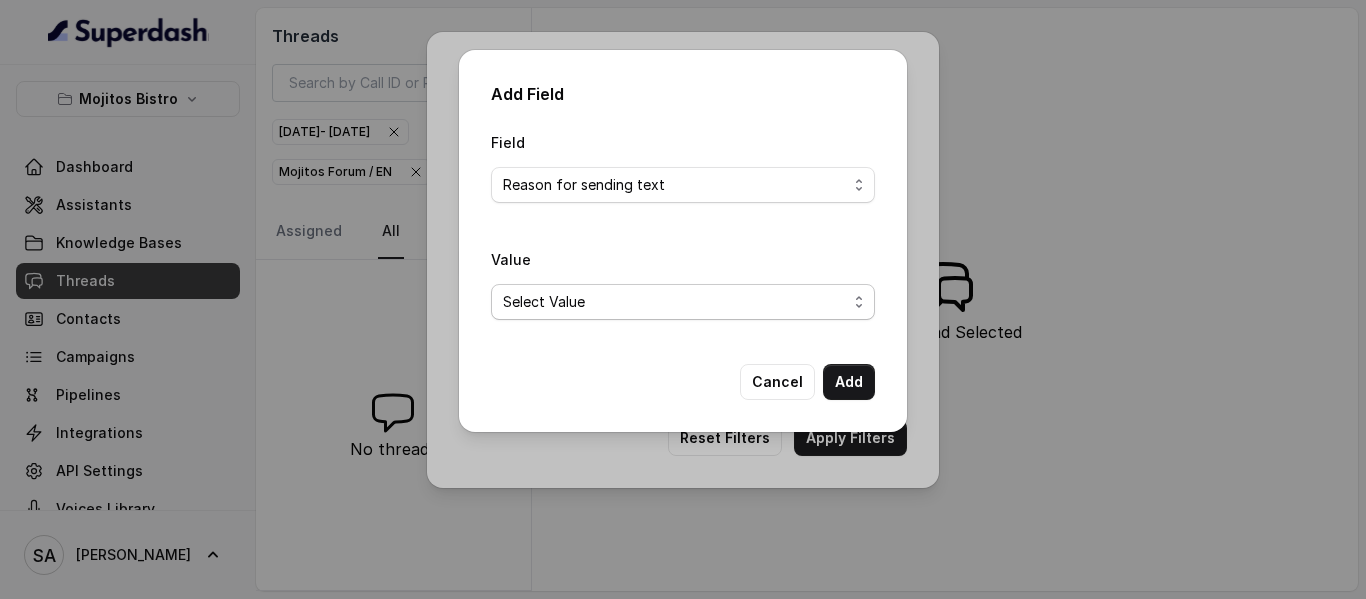 click on "Select Value delivery link customer support link takeaway link menu link Opentable reservation link Catering link Directions link Gift Cards link" at bounding box center [683, 302] 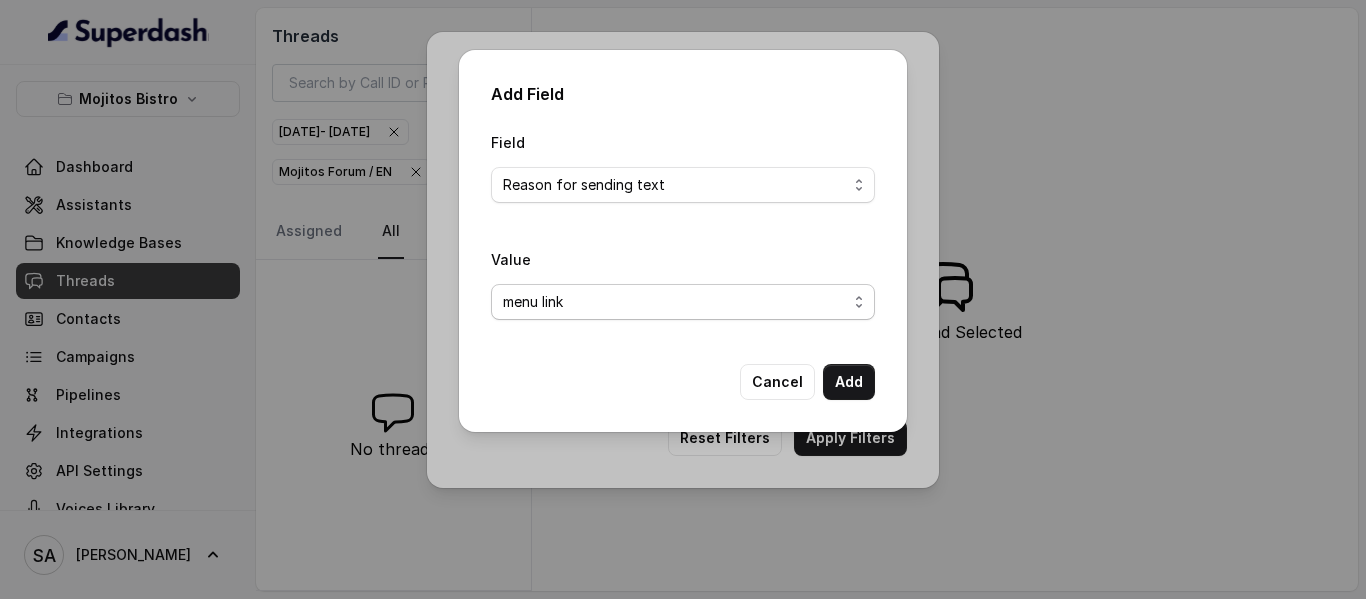 click on "Select Value delivery link customer support link takeaway link menu link Opentable reservation link Catering link Directions link Gift Cards link" at bounding box center (683, 302) 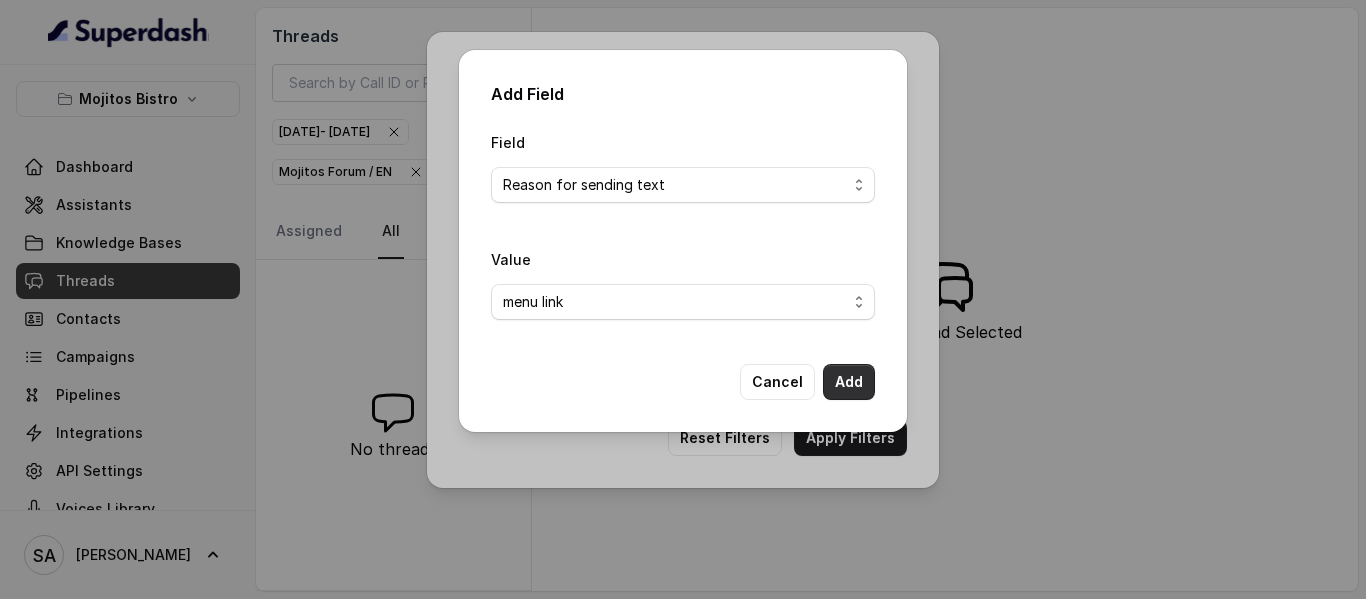 click on "Add" at bounding box center [849, 382] 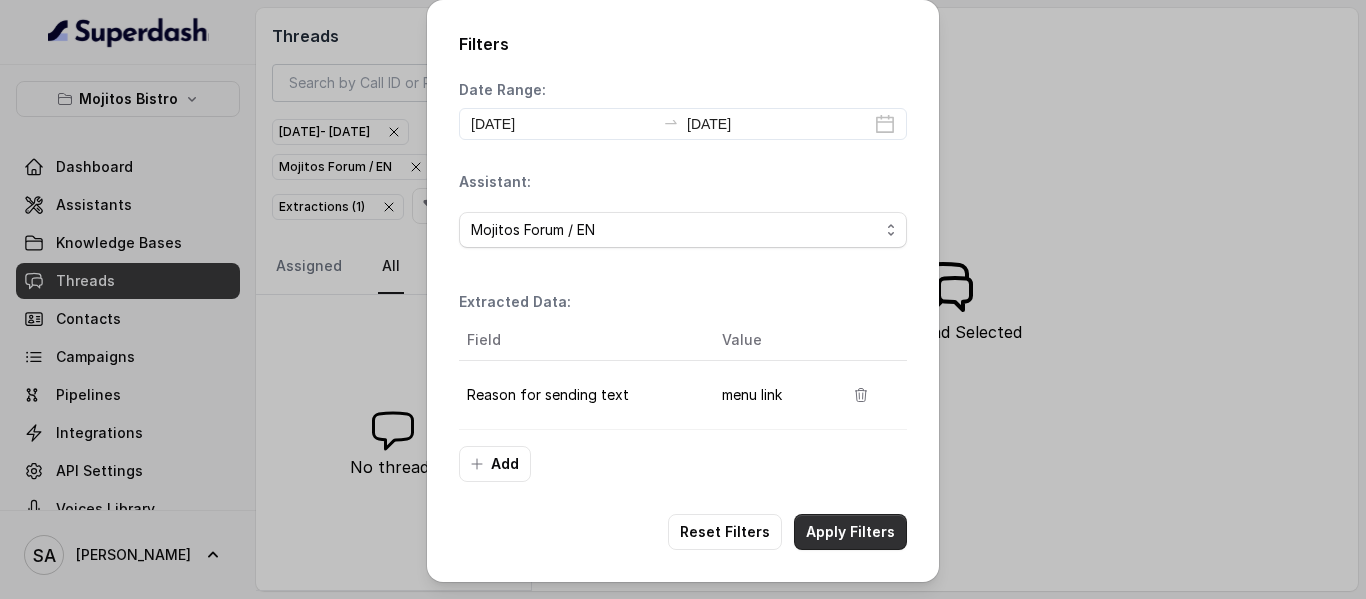 click on "Apply Filters" at bounding box center (850, 532) 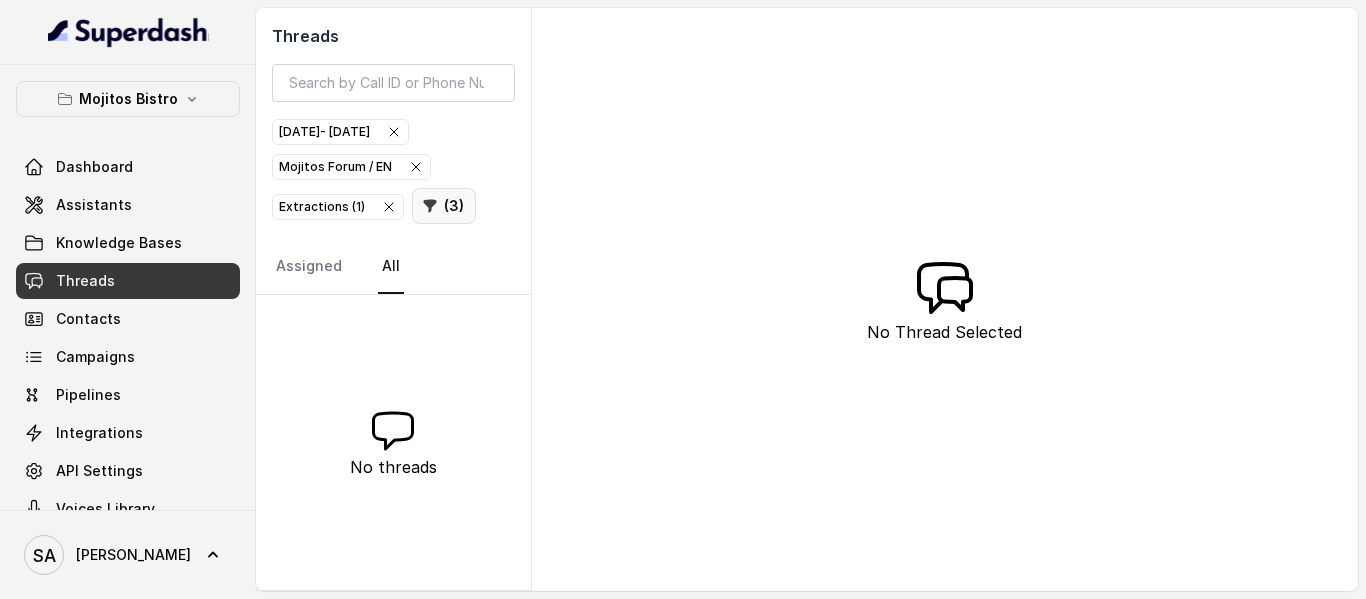 click on "( 3 )" at bounding box center [444, 206] 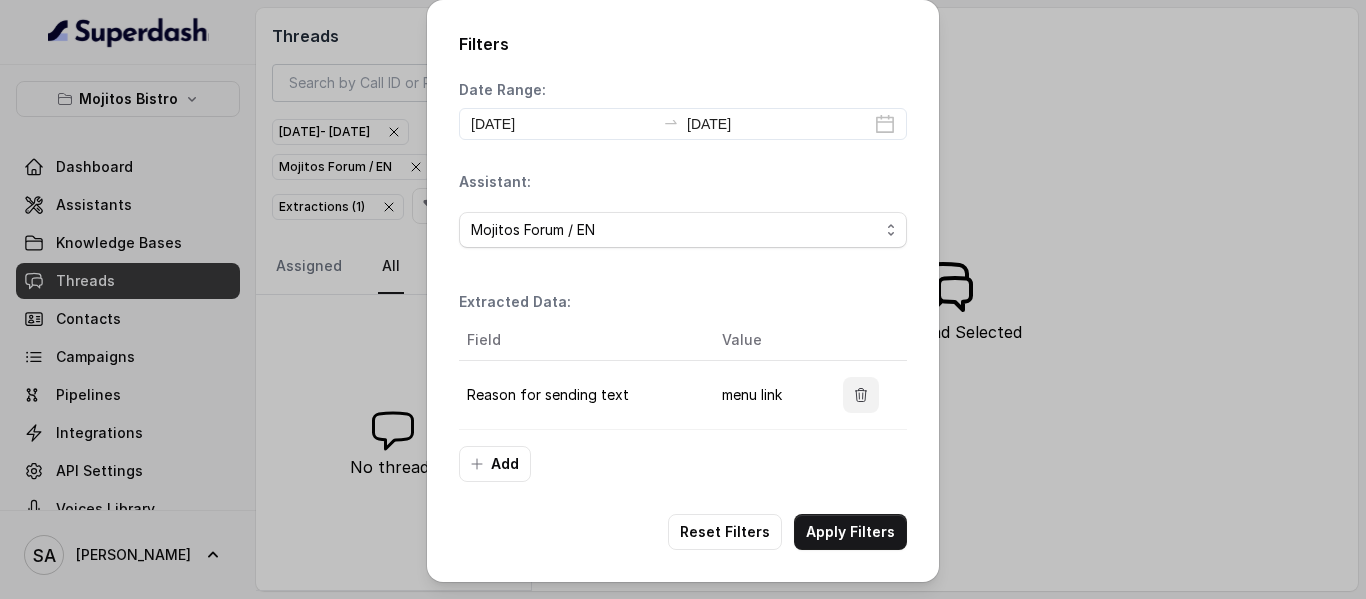 click at bounding box center (861, 395) 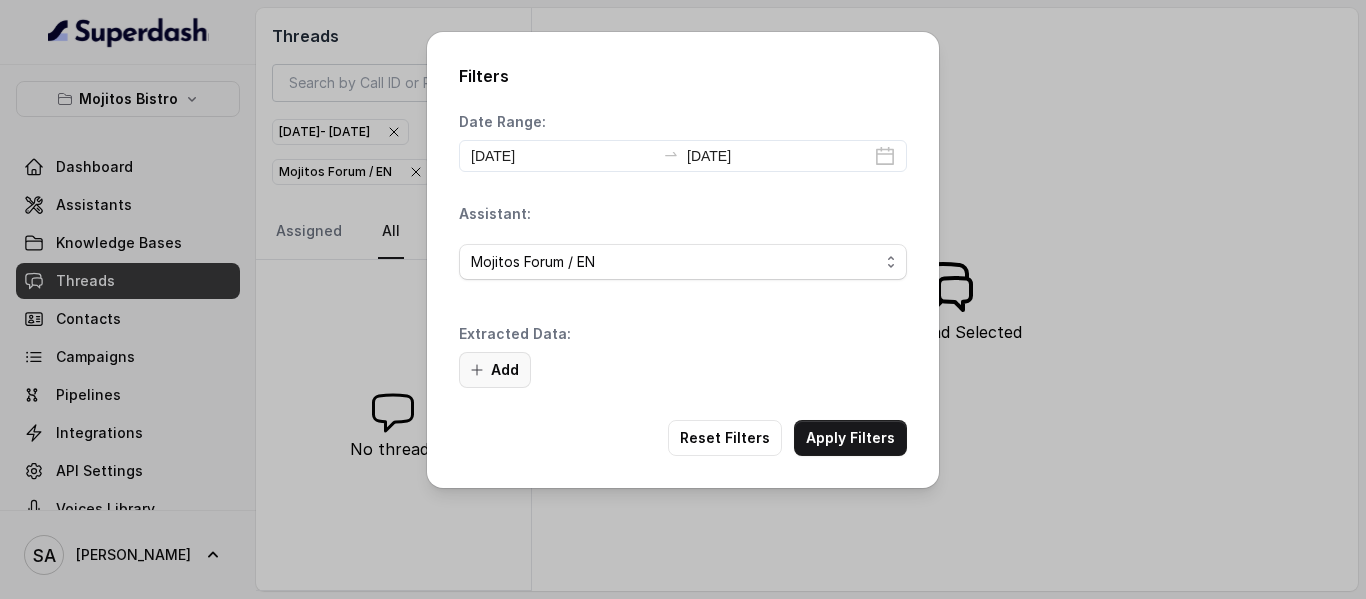 click on "Add" at bounding box center (495, 370) 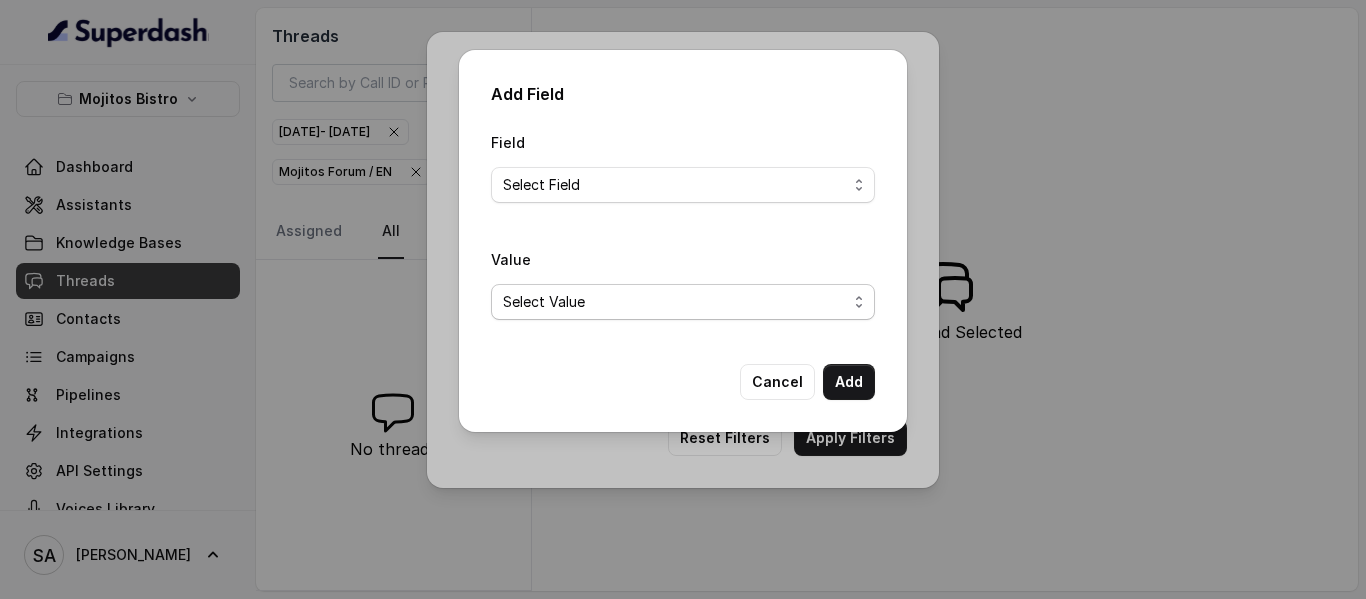 click on "Select Value" at bounding box center [683, 302] 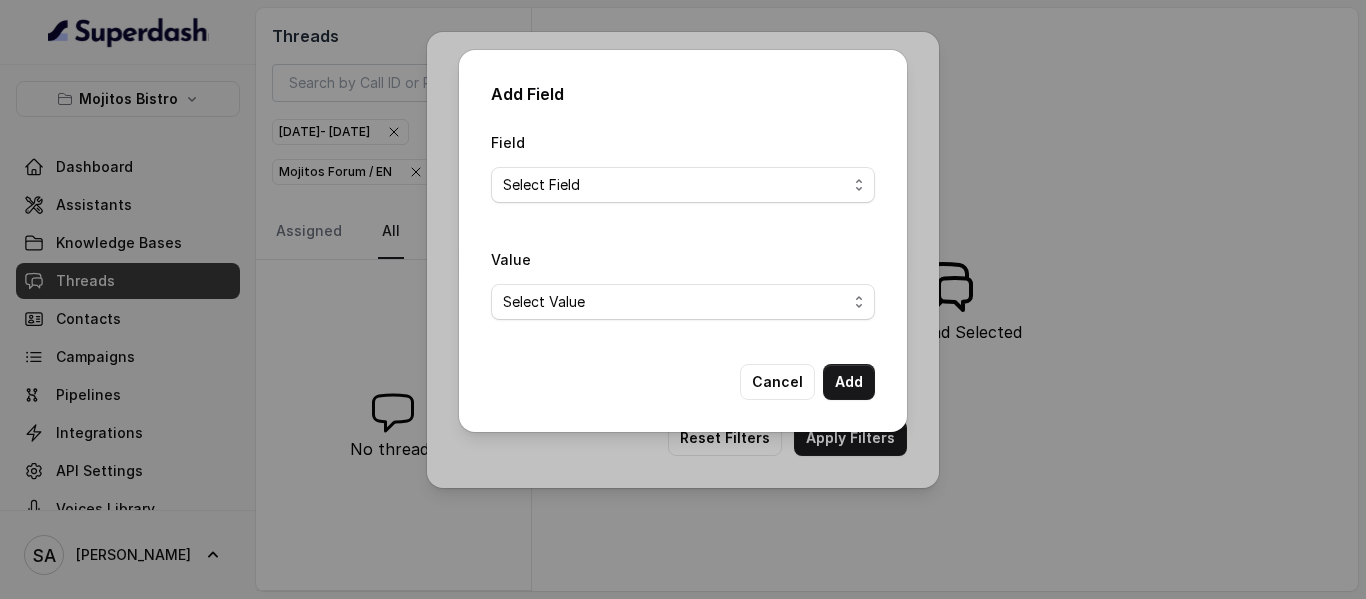 click on "Field Select Field Text Sent? Reason for sending text Human Transfer Reason for transfering Reason for calling DetectedError Event Mention Reason for Event AITolerance Restaurant Name Speak In Spanish Party Size Menu Mention (Yes/No) Google AI Assistant Calls Highlights" at bounding box center [683, 172] 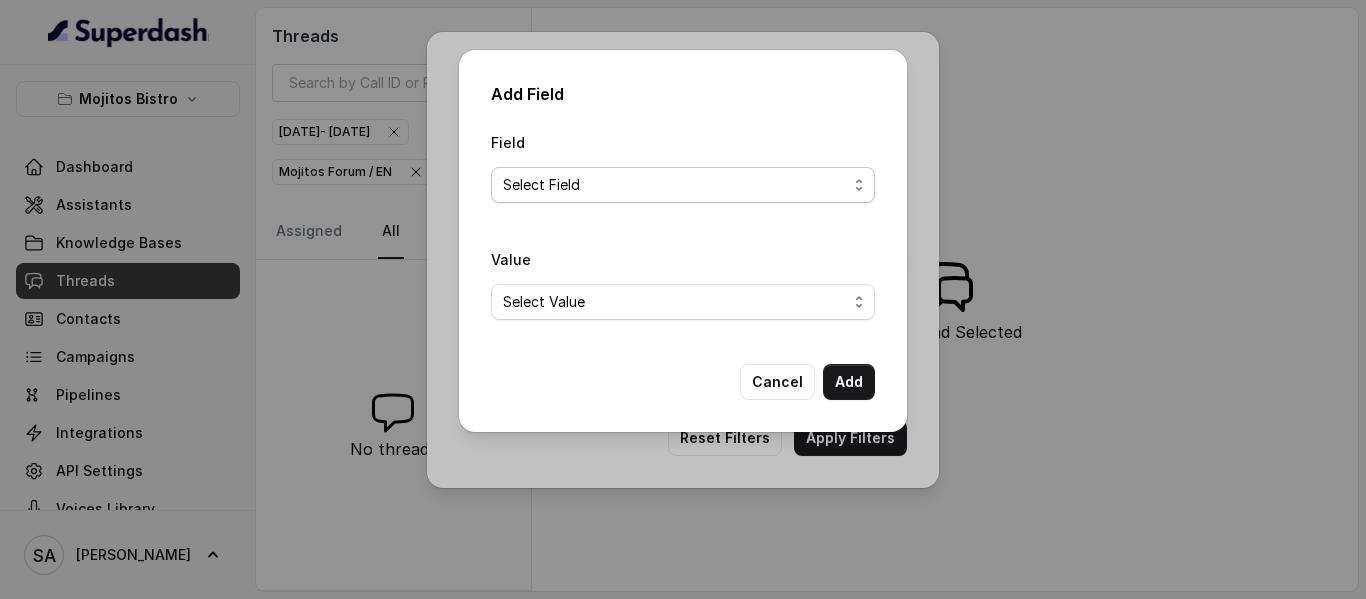 click on "Select Field Text Sent? Reason for sending text Human Transfer Reason for transfering Reason for calling DetectedError Event Mention Reason for Event AITolerance Restaurant Name Speak In Spanish Party Size Menu Mention (Yes/No) Google AI Assistant Calls Highlights" at bounding box center [683, 185] 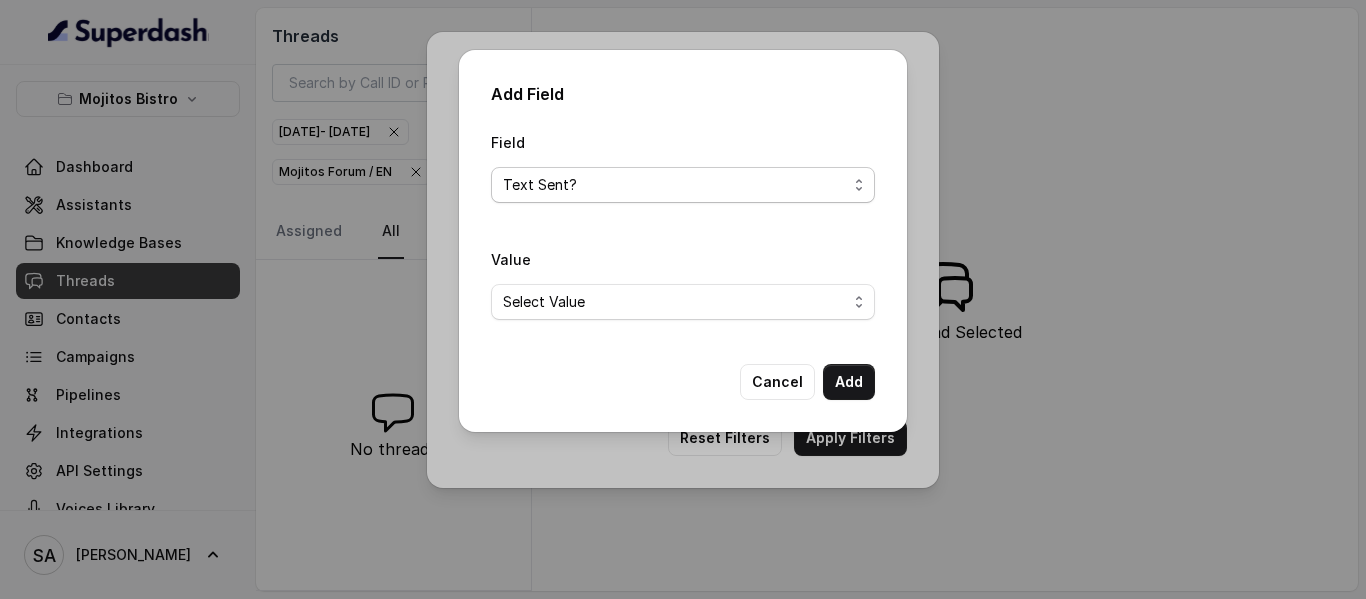 click on "Select Field Text Sent? Reason for sending text Human Transfer Reason for transfering Reason for calling DetectedError Event Mention Reason for Event AITolerance Restaurant Name Speak In Spanish Party Size Menu Mention (Yes/No) Google AI Assistant Calls Highlights" at bounding box center [683, 185] 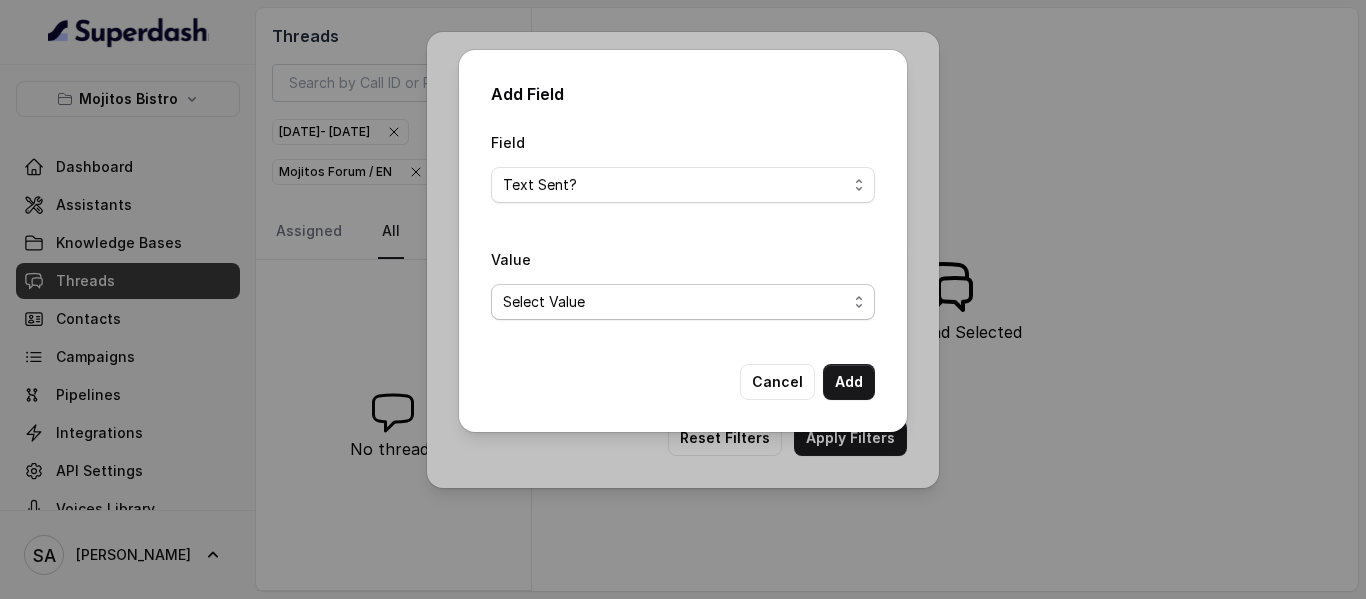 click on "Select Value Yes No" at bounding box center [683, 302] 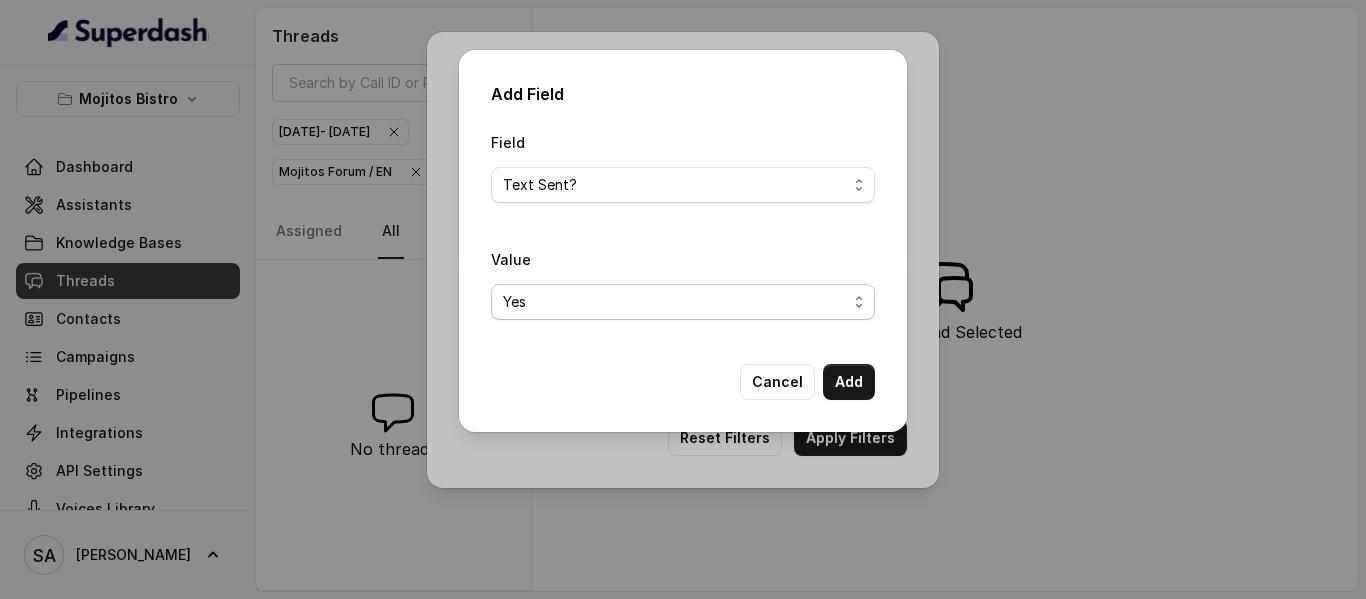 click on "Select Value Yes No" at bounding box center [683, 302] 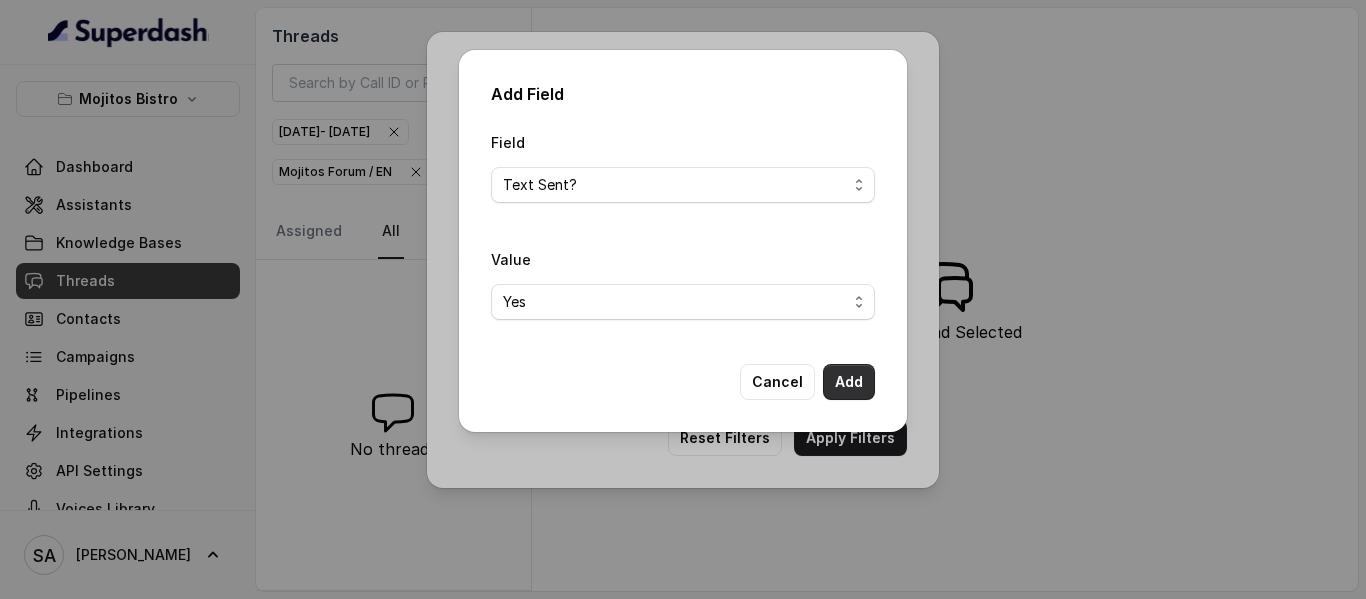 click on "Add" at bounding box center [849, 382] 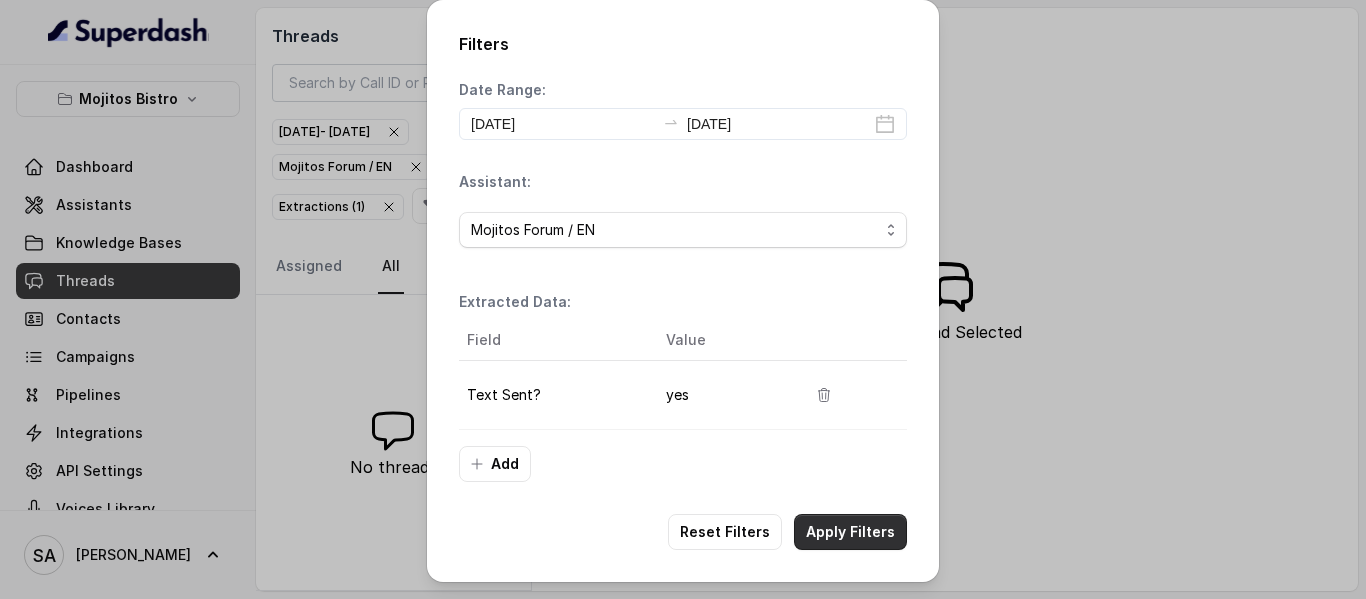 click on "Apply Filters" at bounding box center [850, 532] 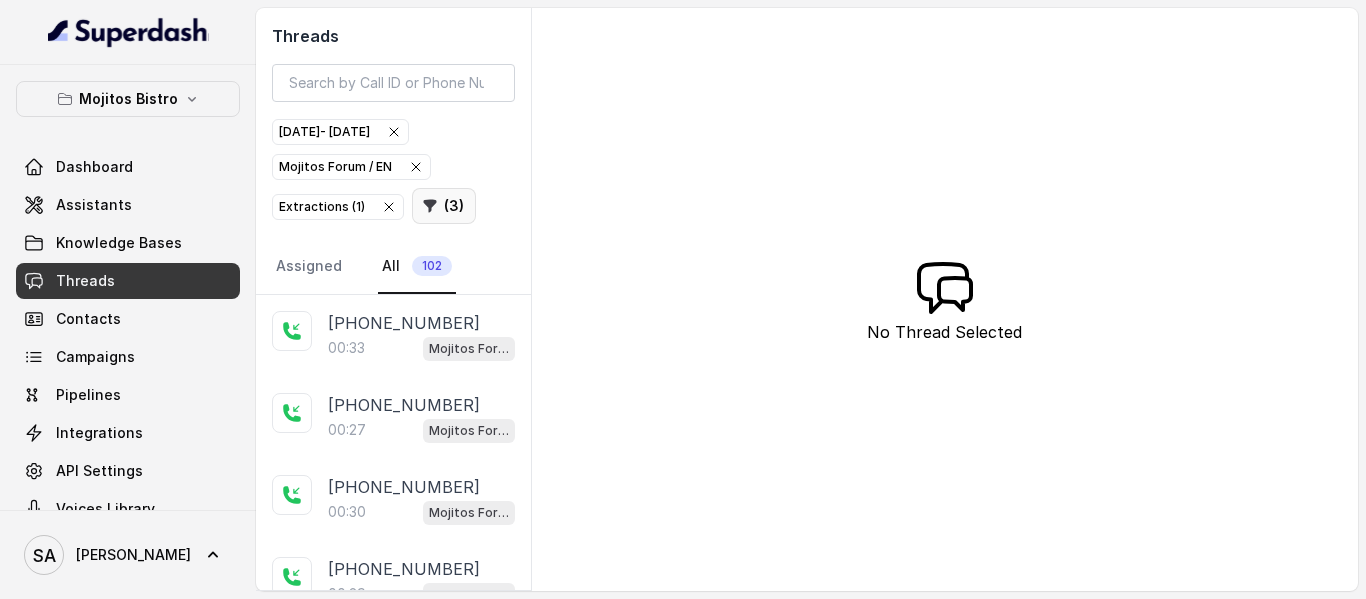 click on "( 3 )" at bounding box center (444, 206) 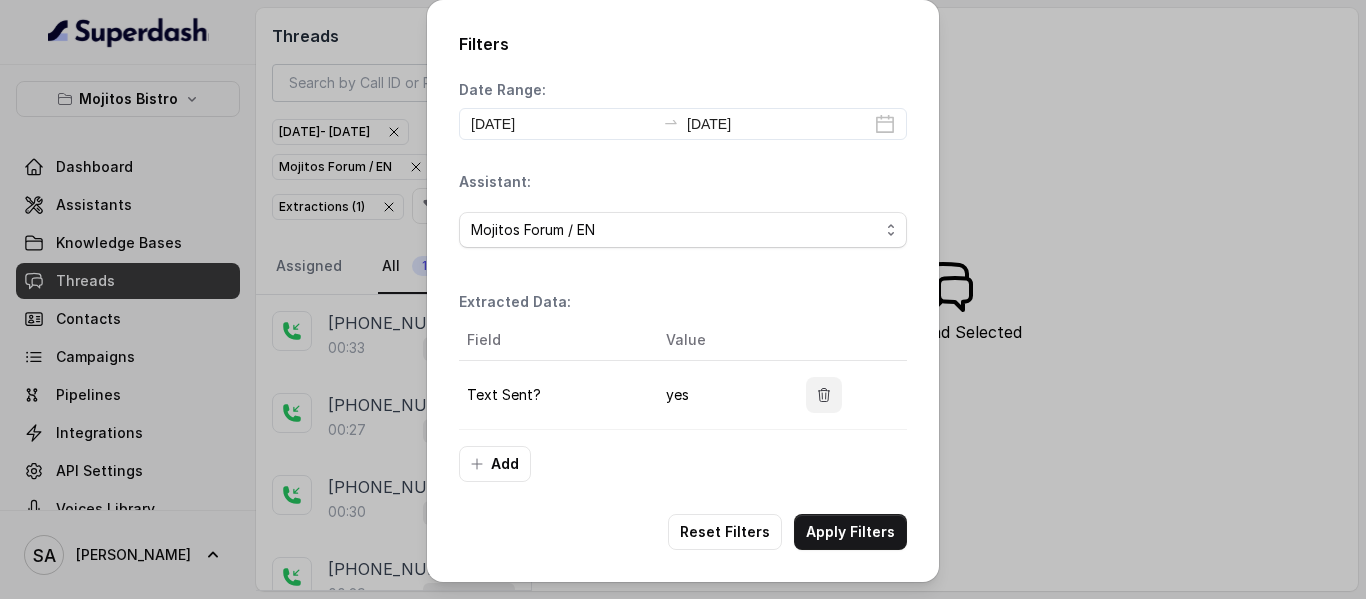 click 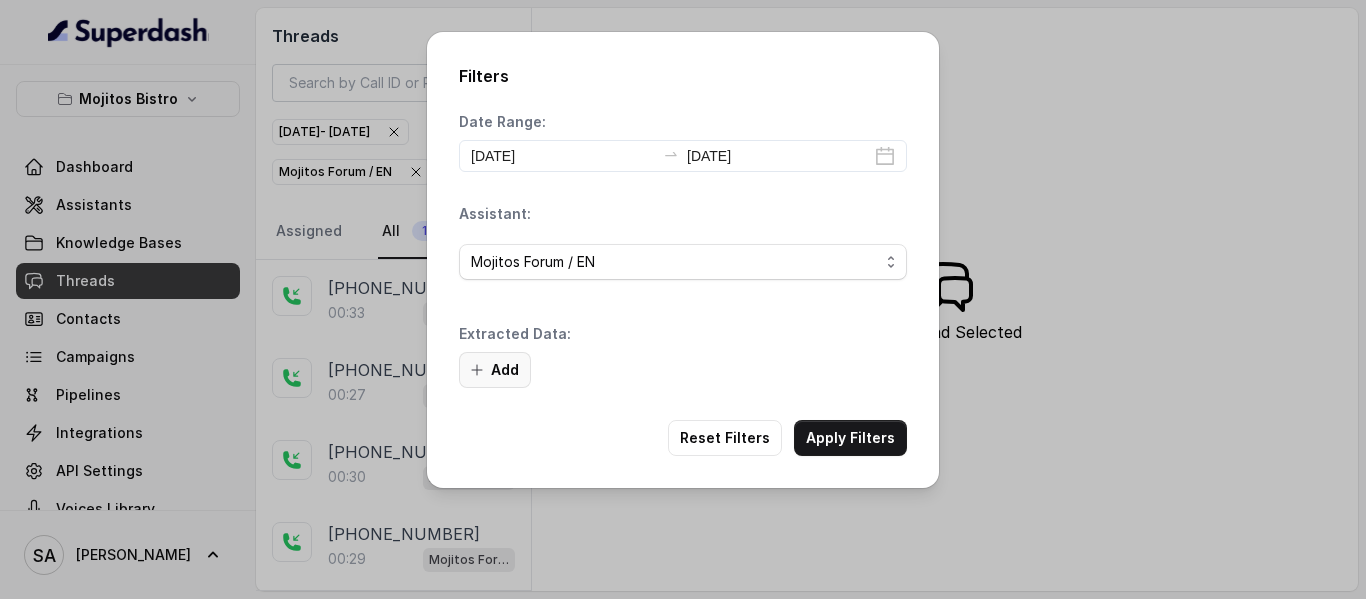 click on "Add" at bounding box center (495, 370) 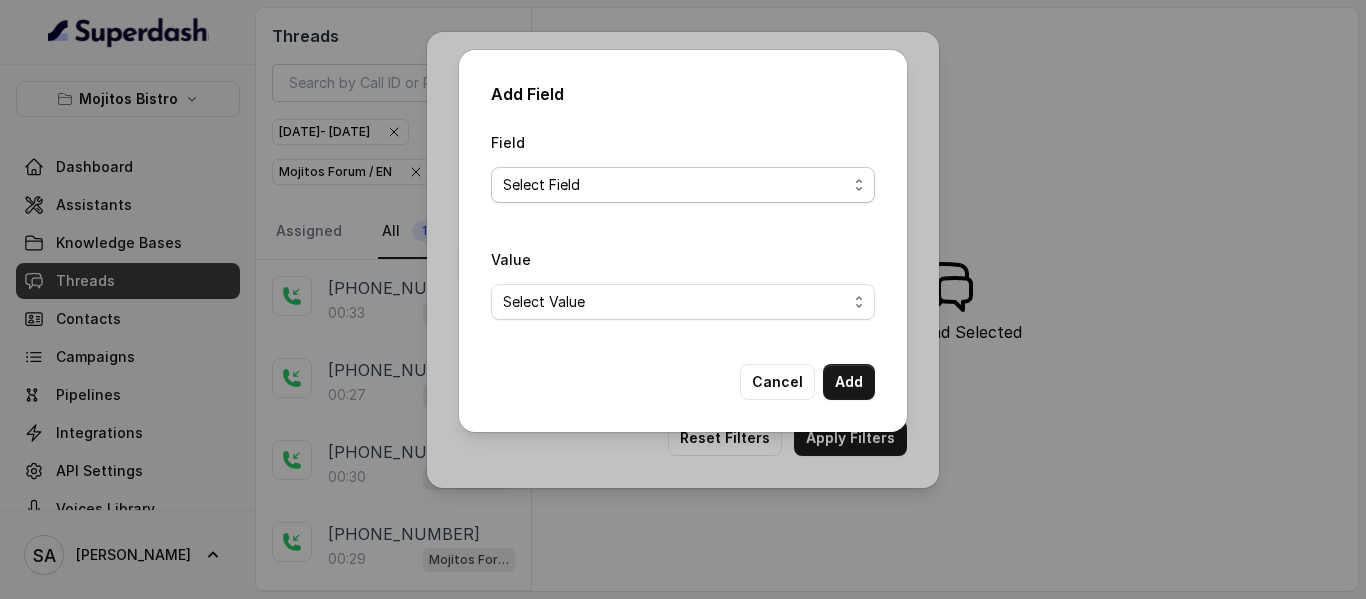 click on "Select Field Text Sent? Reason for sending text Human Transfer Reason for transfering Reason for calling DetectedError Event Mention Reason for Event AITolerance Restaurant Name Speak In Spanish Party Size Menu Mention (Yes/No) Google AI Assistant Calls Highlights" at bounding box center [683, 185] 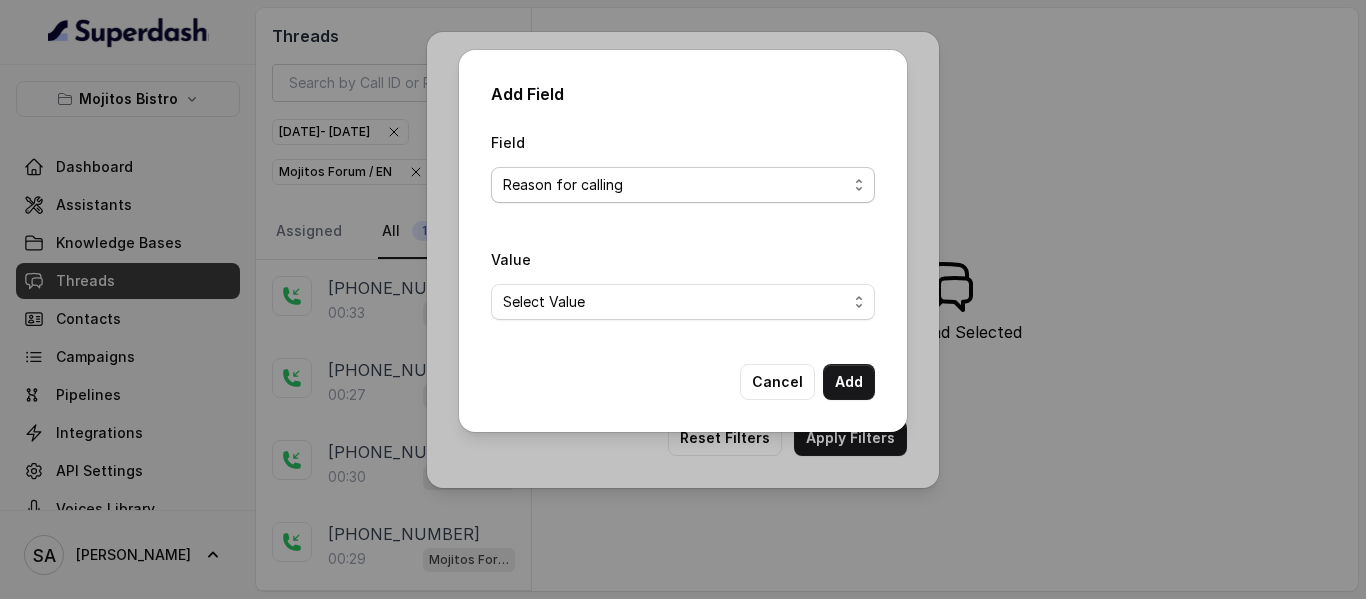 click on "Select Field Text Sent? Reason for sending text Human Transfer Reason for transfering Reason for calling DetectedError Event Mention Reason for Event AITolerance Restaurant Name Speak In Spanish Party Size Menu Mention (Yes/No) Google AI Assistant Calls Highlights" at bounding box center [683, 185] 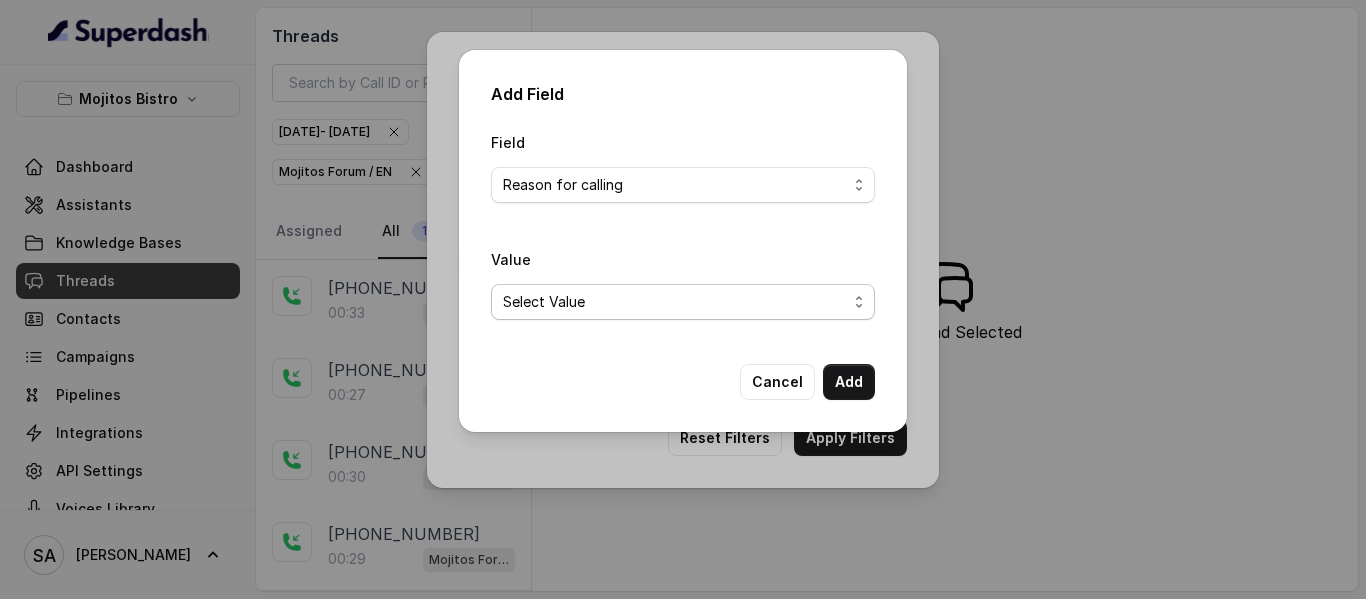 click on "Select Value Unclassified Making a Reservation or Inquiring About Reservations Placing an Order for Takeout or Delivery Menu Inquiries and Special Dietary Needs Request to speak to a human, to a person, to customer service, to the host or the hostess Questions About Restaurant Hours and Wait Times General Information and Amenities Assistance with Online Platforms and Technical Issues Employment Opportunities or Business Inquiries Special Event or Holiday Inquiry Lost Items Inquiries" at bounding box center (683, 302) 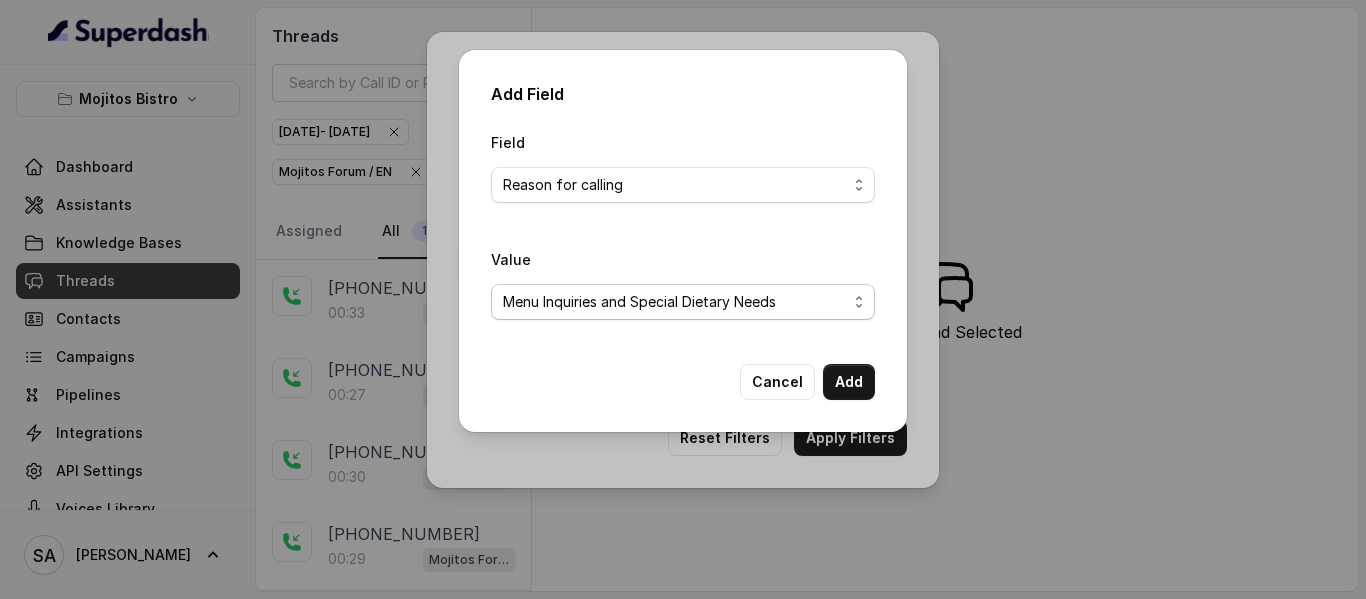 click on "Select Value Unclassified Making a Reservation or Inquiring About Reservations Placing an Order for Takeout or Delivery Menu Inquiries and Special Dietary Needs Request to speak to a human, to a person, to customer service, to the host or the hostess Questions About Restaurant Hours and Wait Times General Information and Amenities Assistance with Online Platforms and Technical Issues Employment Opportunities or Business Inquiries Special Event or Holiday Inquiry Lost Items Inquiries" at bounding box center [683, 302] 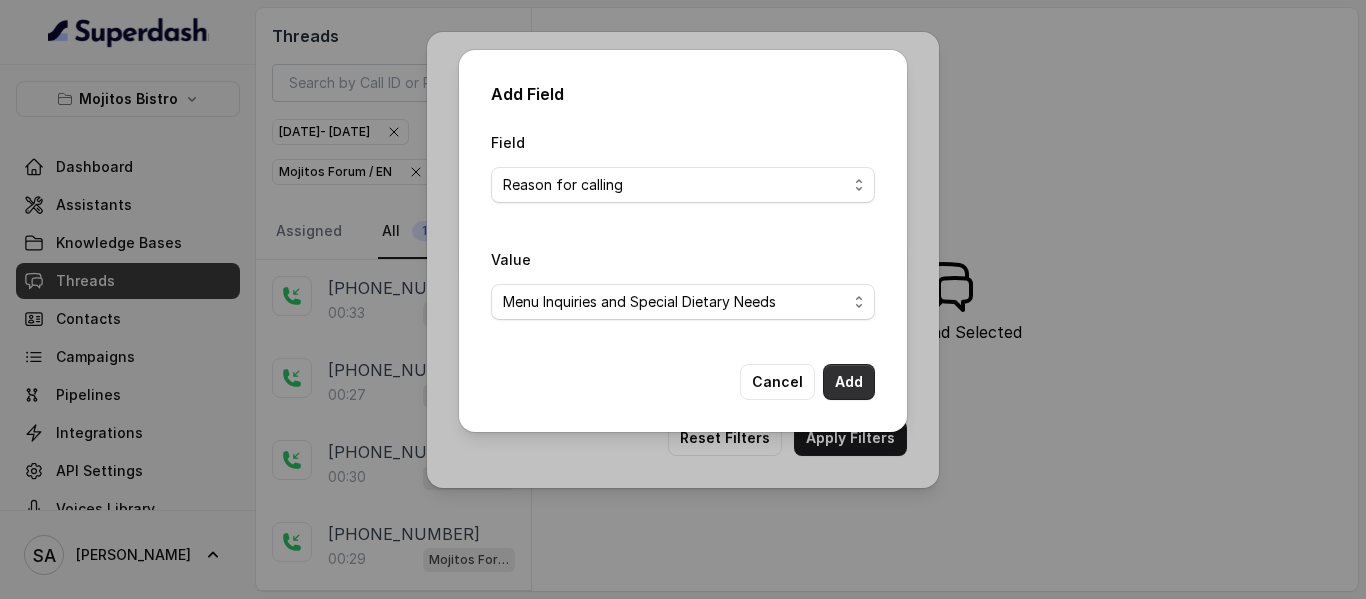 click on "Add" at bounding box center [849, 382] 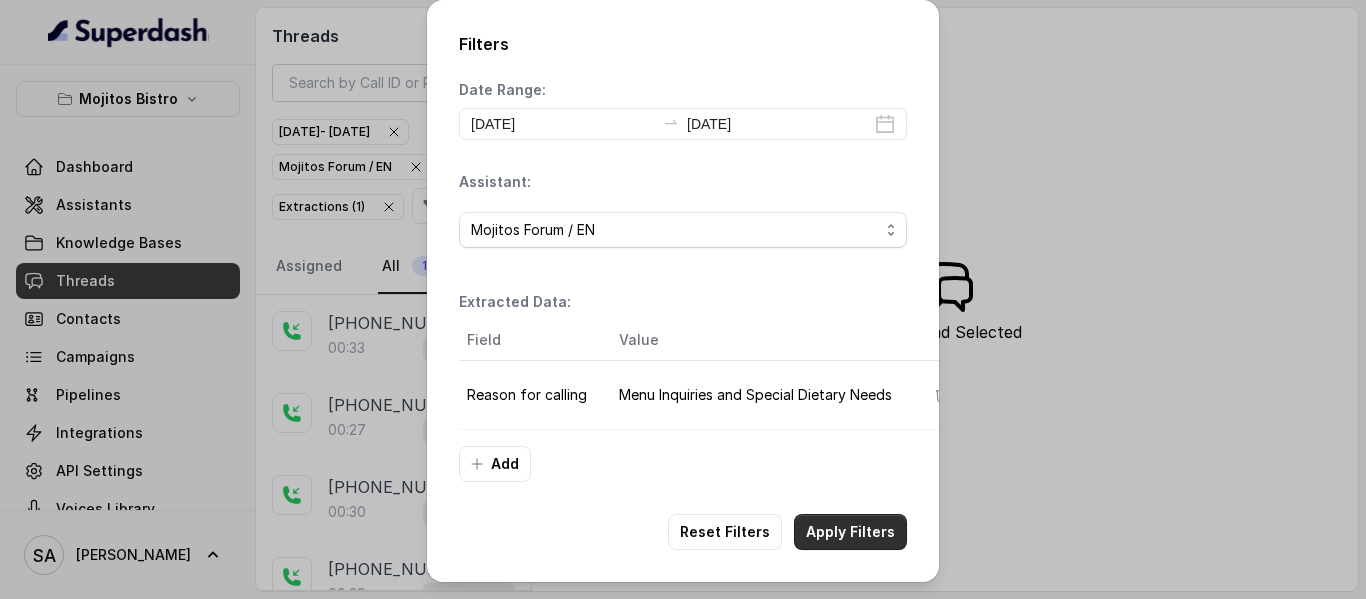 click on "Apply Filters" at bounding box center (850, 532) 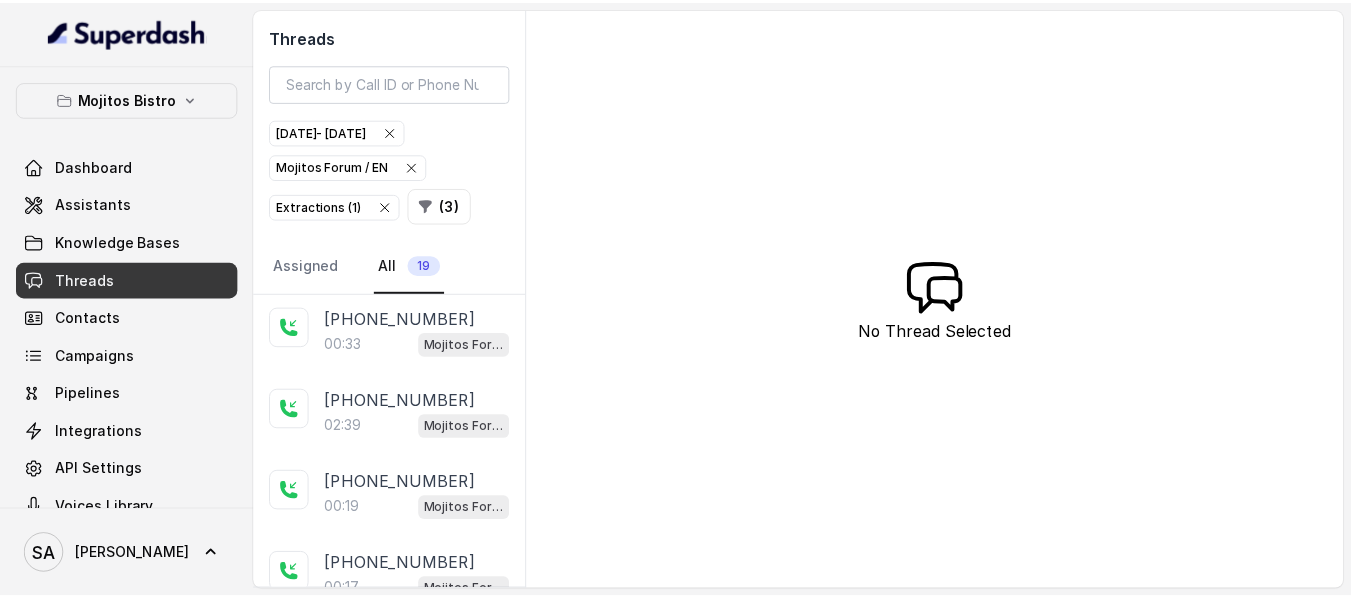scroll, scrollTop: 1263, scrollLeft: 0, axis: vertical 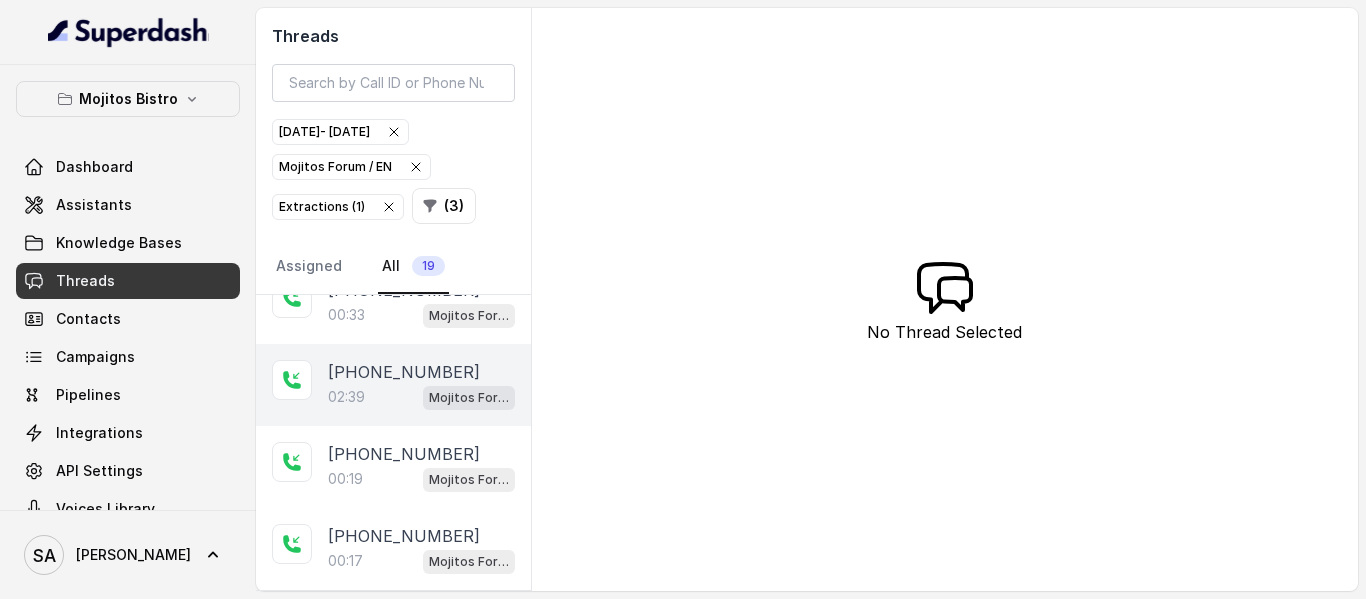 click on "[PHONE_NUMBER]" at bounding box center [404, 372] 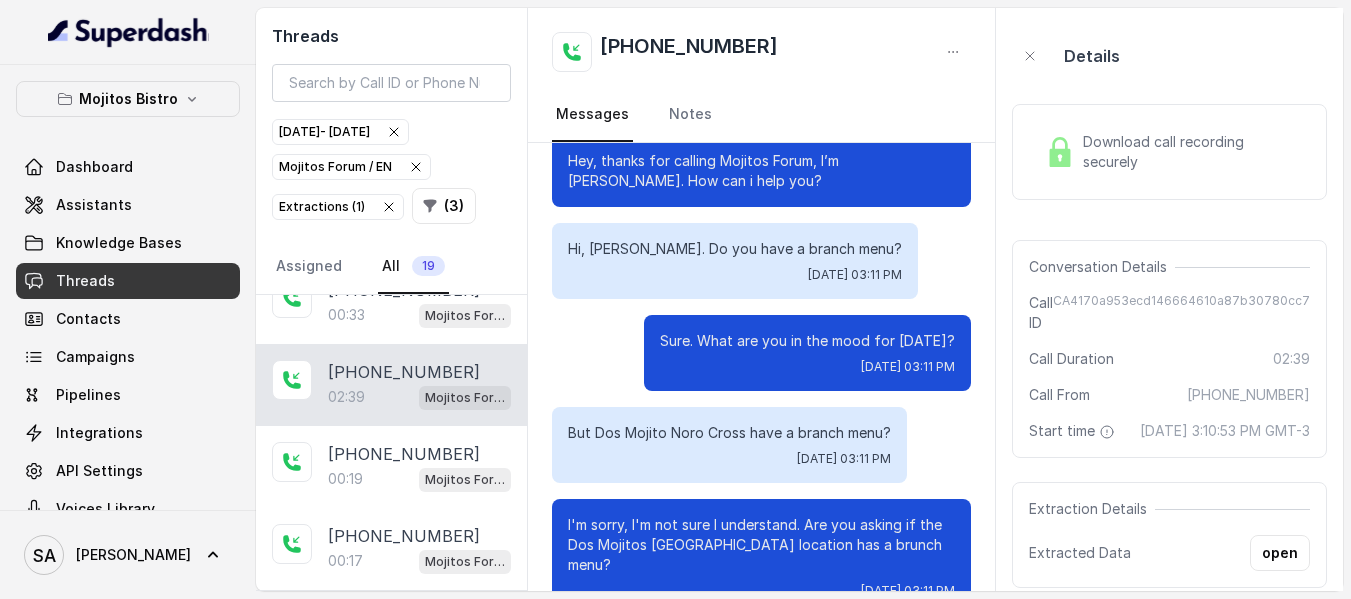 scroll, scrollTop: 0, scrollLeft: 0, axis: both 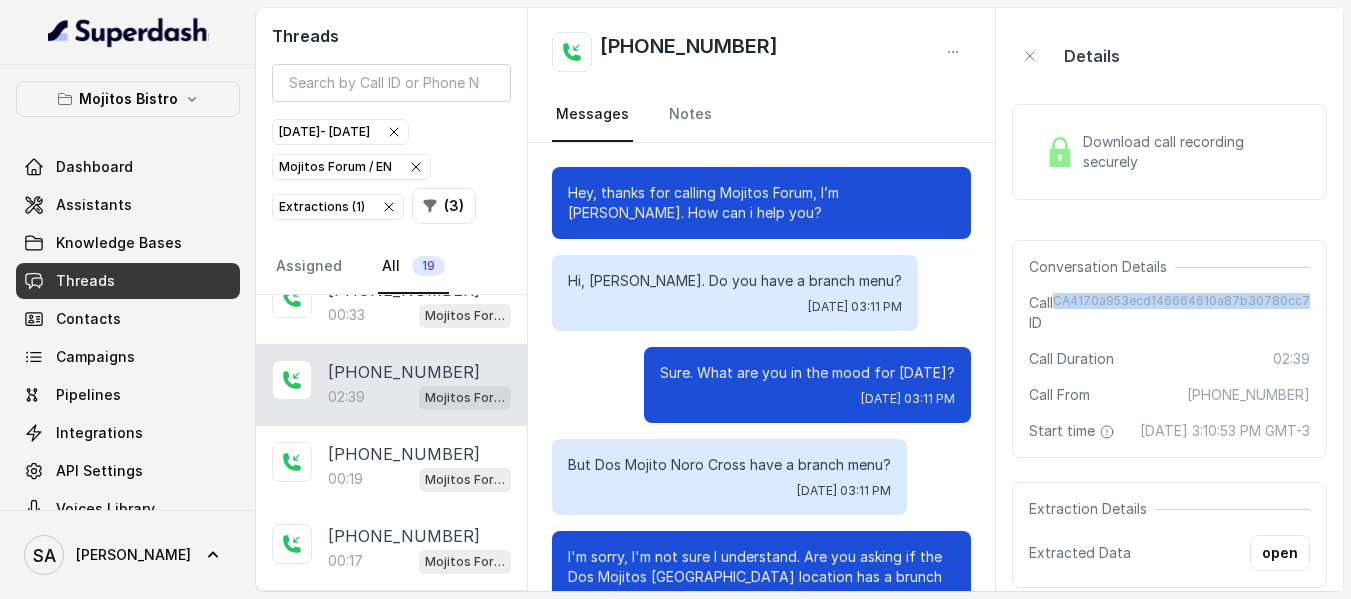 drag, startPoint x: 1072, startPoint y: 297, endPoint x: 1340, endPoint y: 290, distance: 268.0914 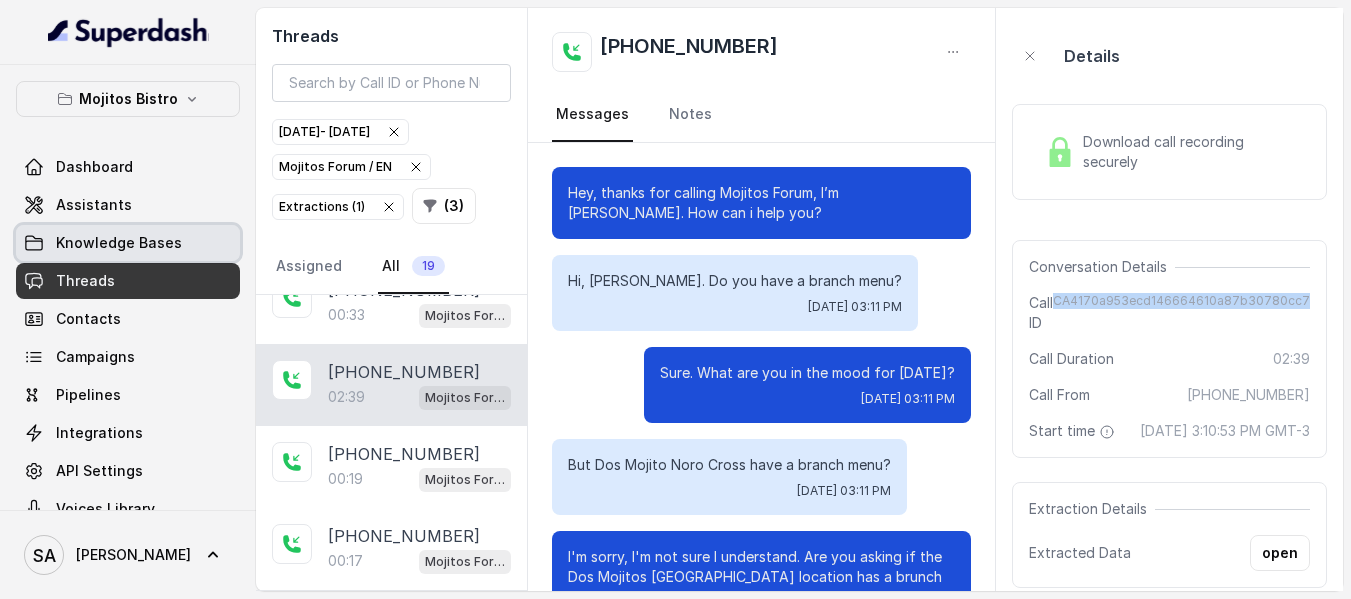 click on "Knowledge Bases" at bounding box center [128, 243] 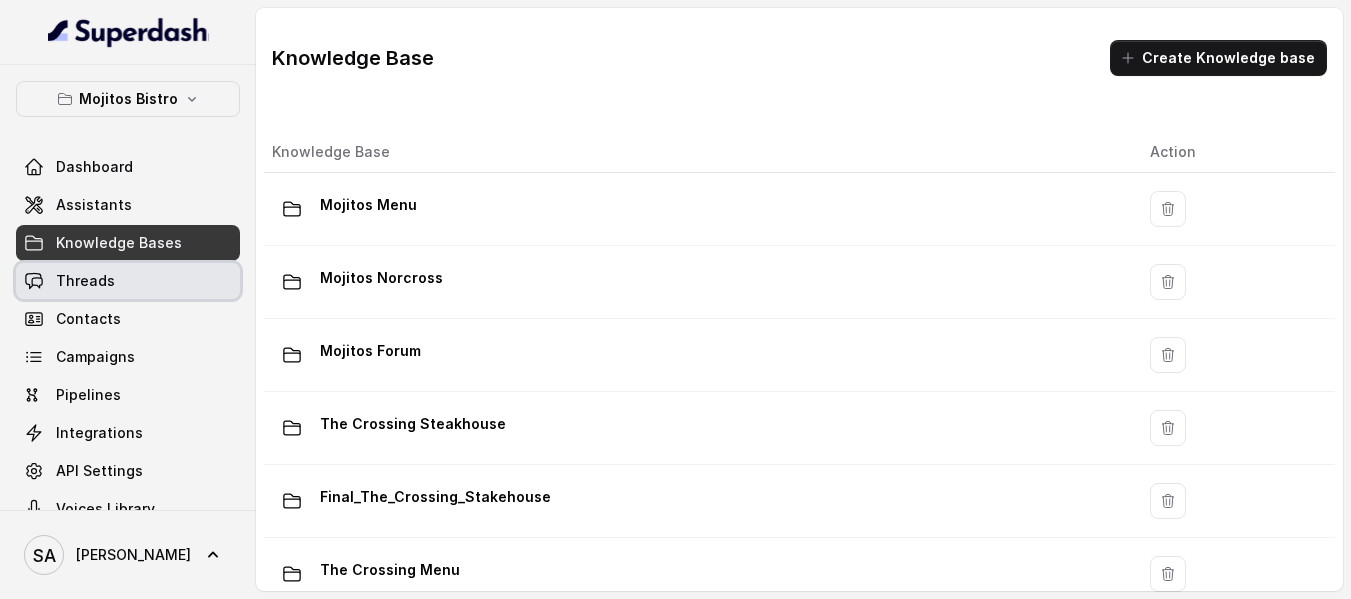 click on "Threads" at bounding box center (85, 281) 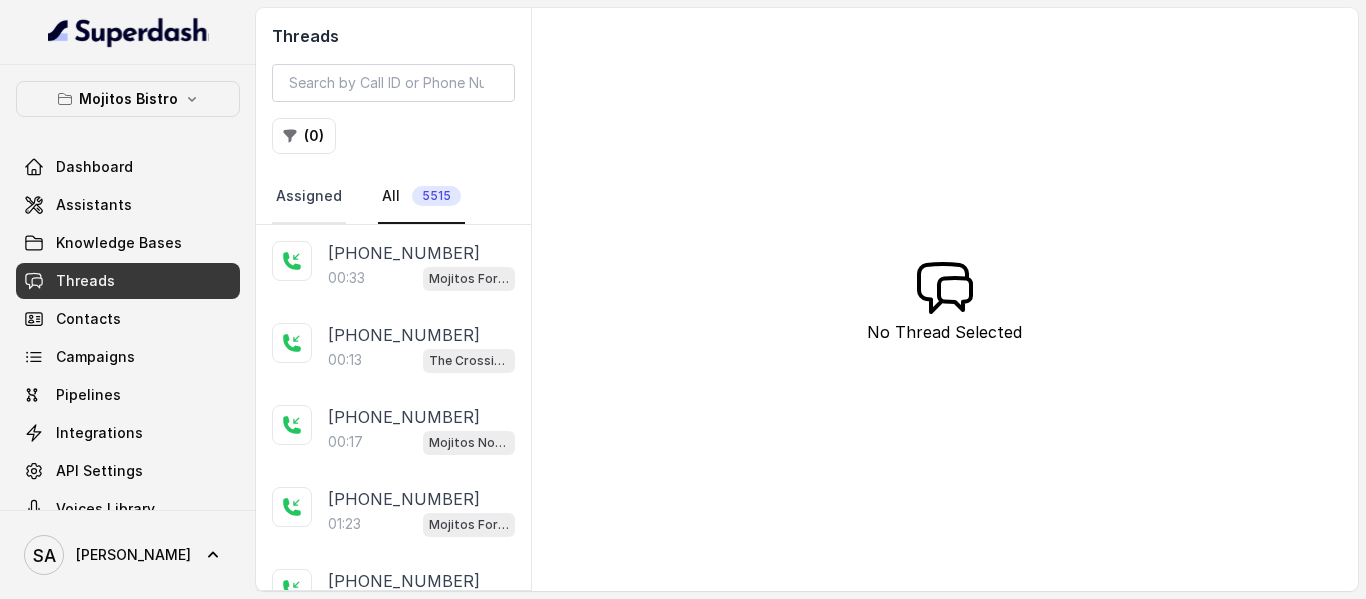 click on "Assigned" at bounding box center (309, 197) 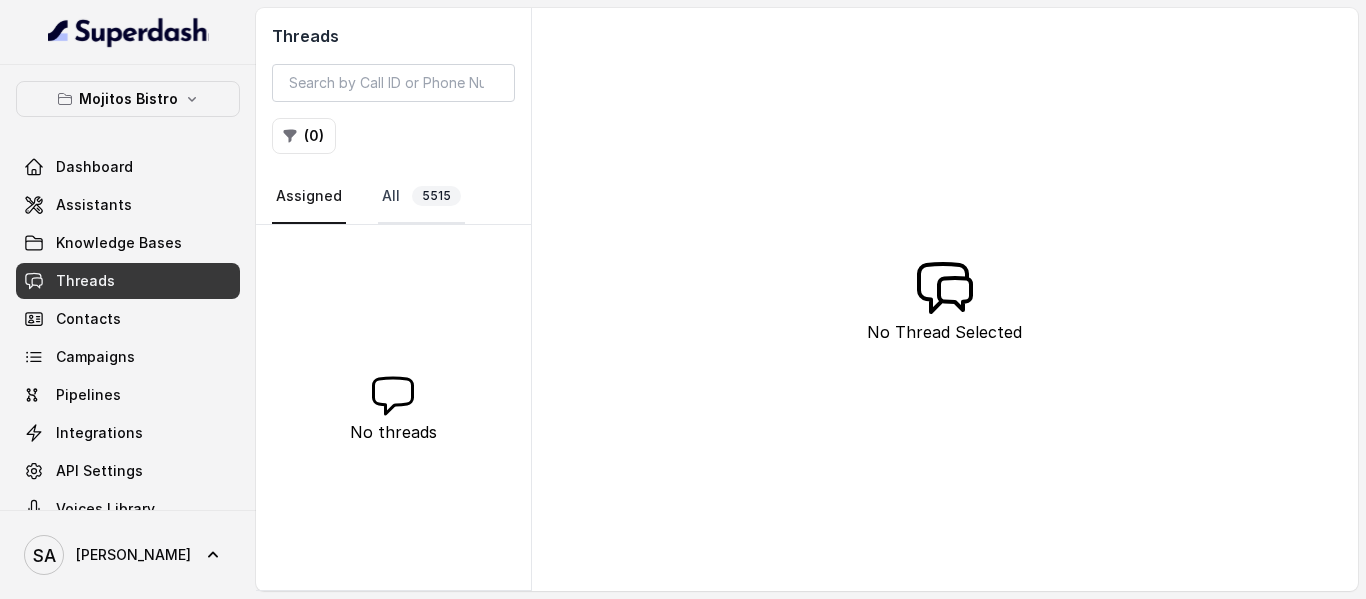 click on "All 5515" at bounding box center (421, 197) 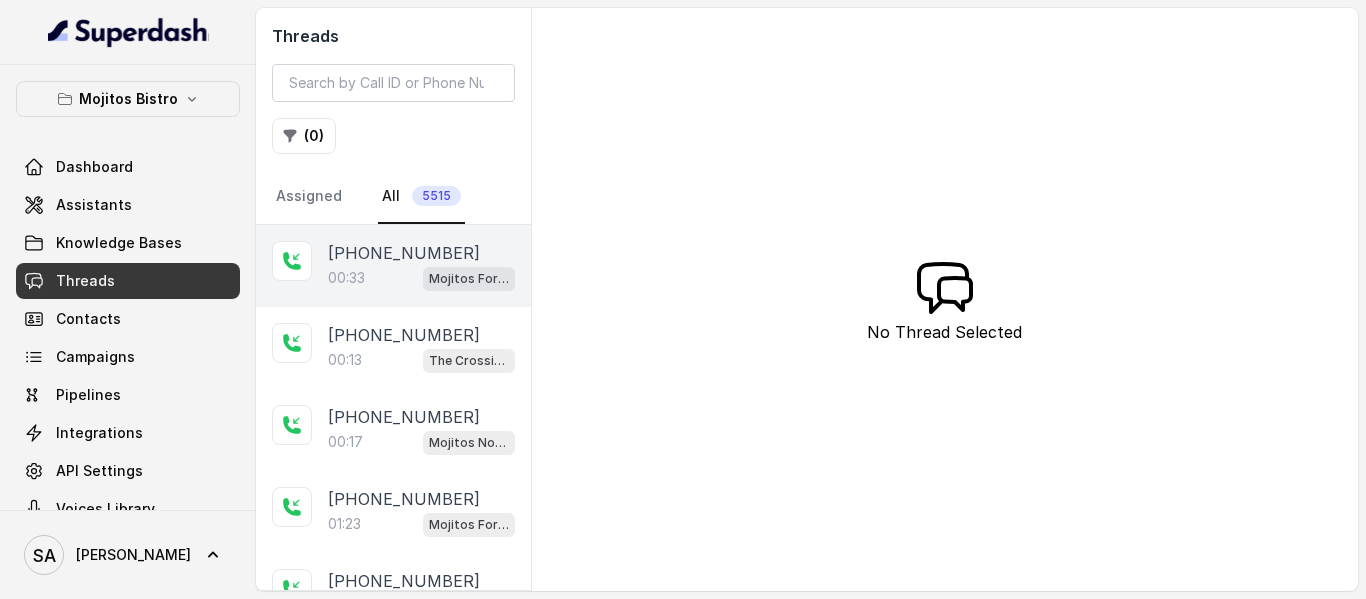 click on "00:33 Mojitos Forum / EN" at bounding box center [421, 278] 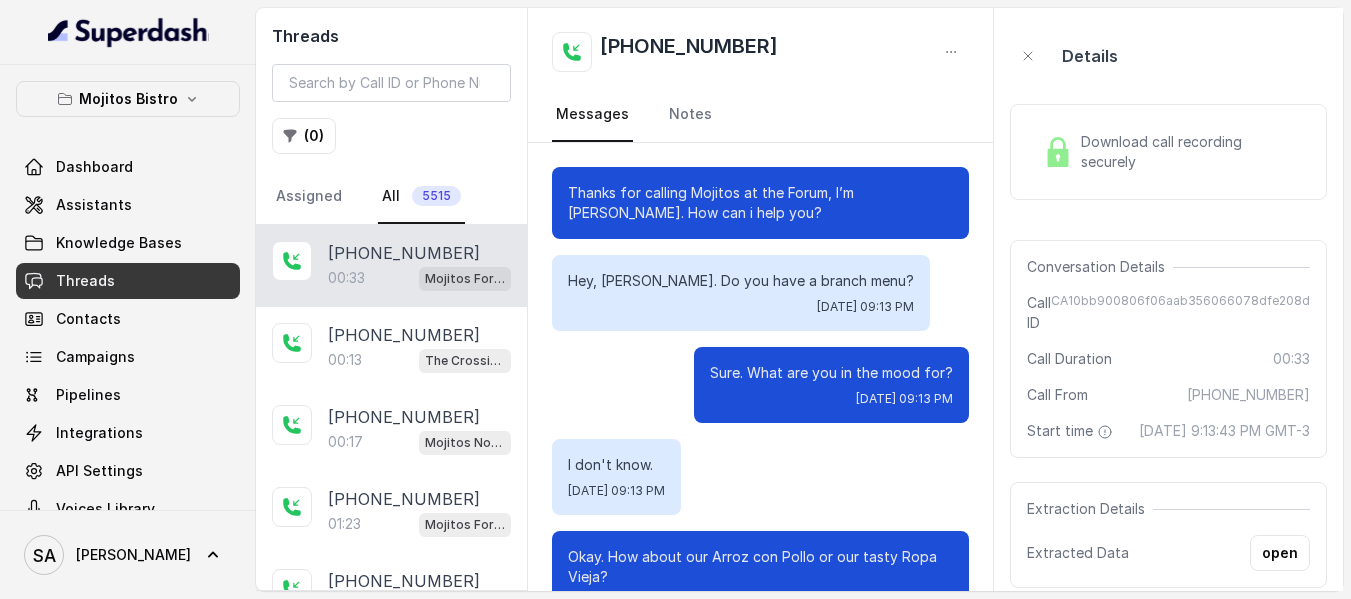 scroll, scrollTop: 264, scrollLeft: 0, axis: vertical 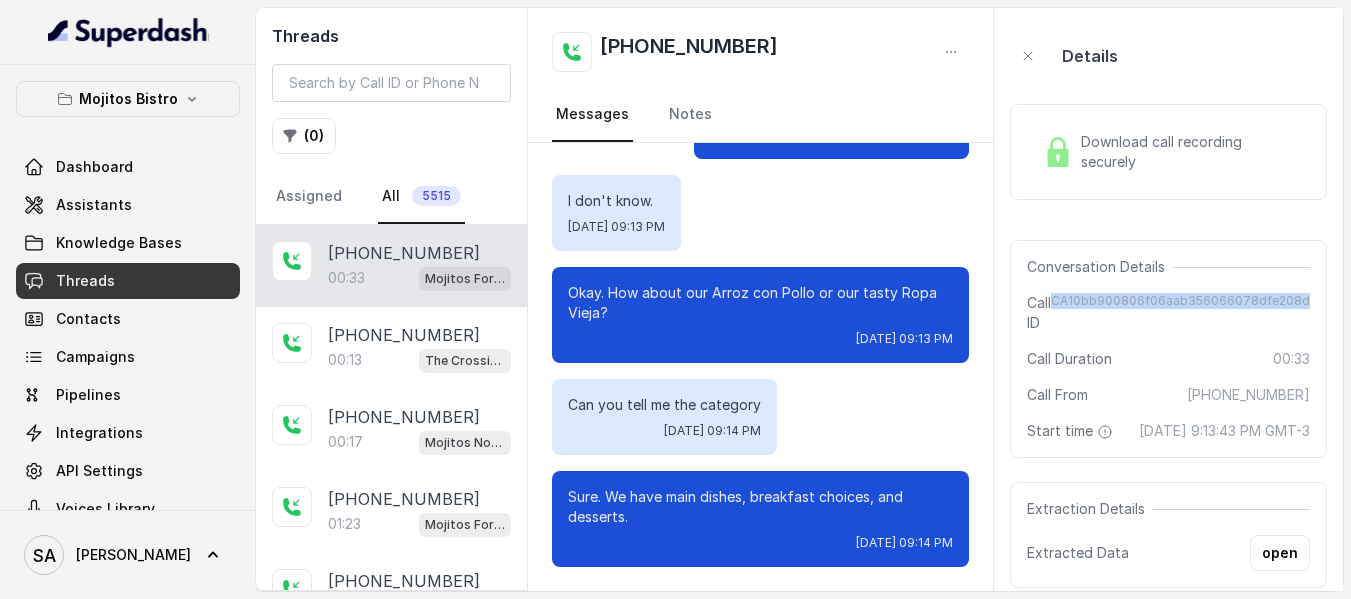 drag, startPoint x: 1070, startPoint y: 299, endPoint x: 1365, endPoint y: 287, distance: 295.24396 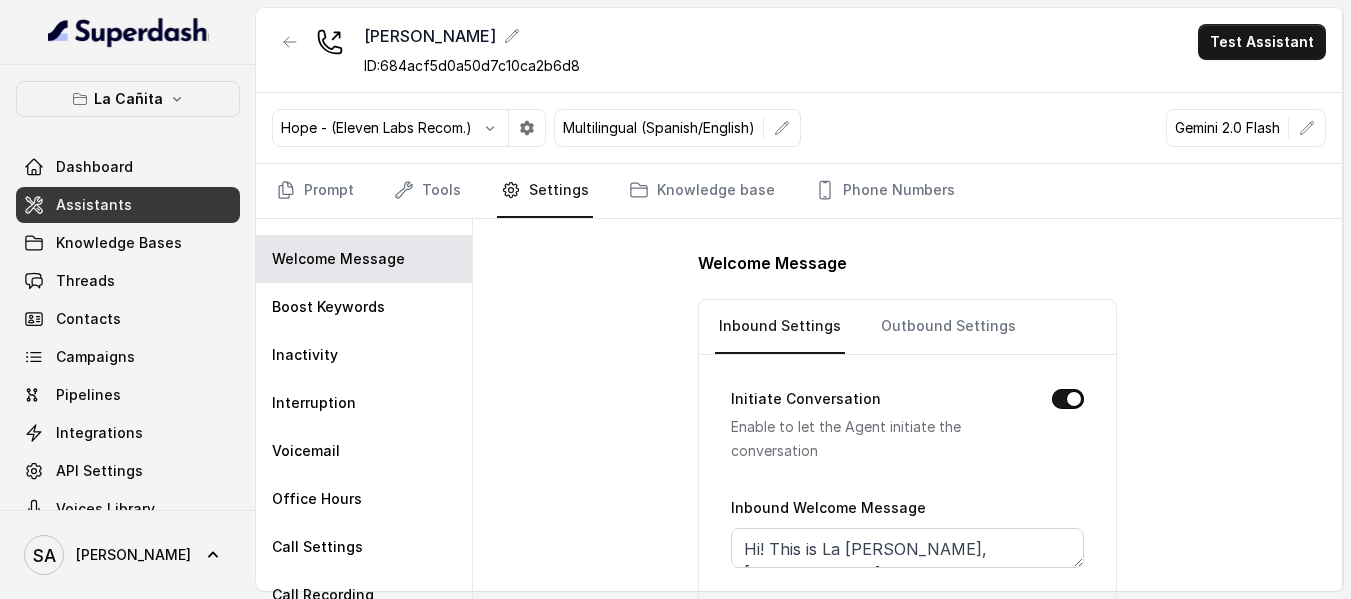 scroll, scrollTop: 70, scrollLeft: 0, axis: vertical 